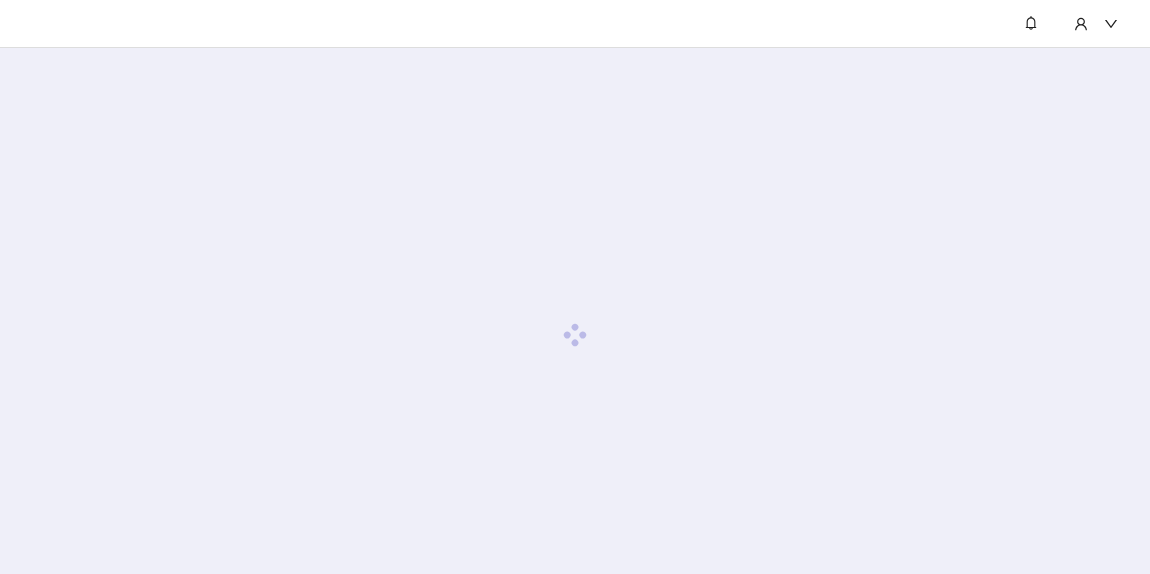 scroll, scrollTop: 0, scrollLeft: 0, axis: both 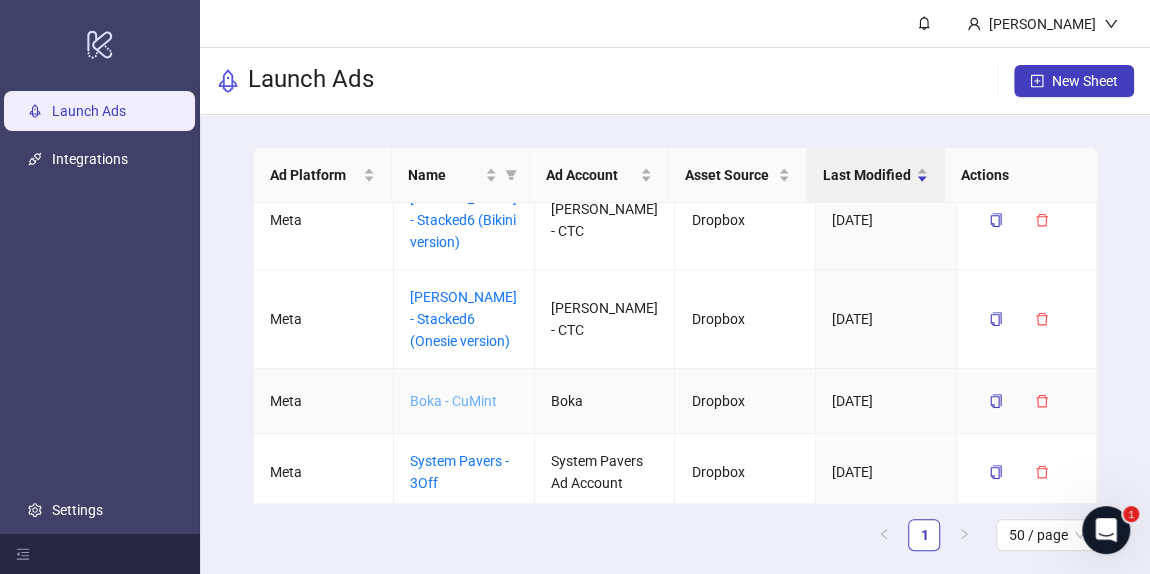 click on "Boka - CuMint" at bounding box center (453, 401) 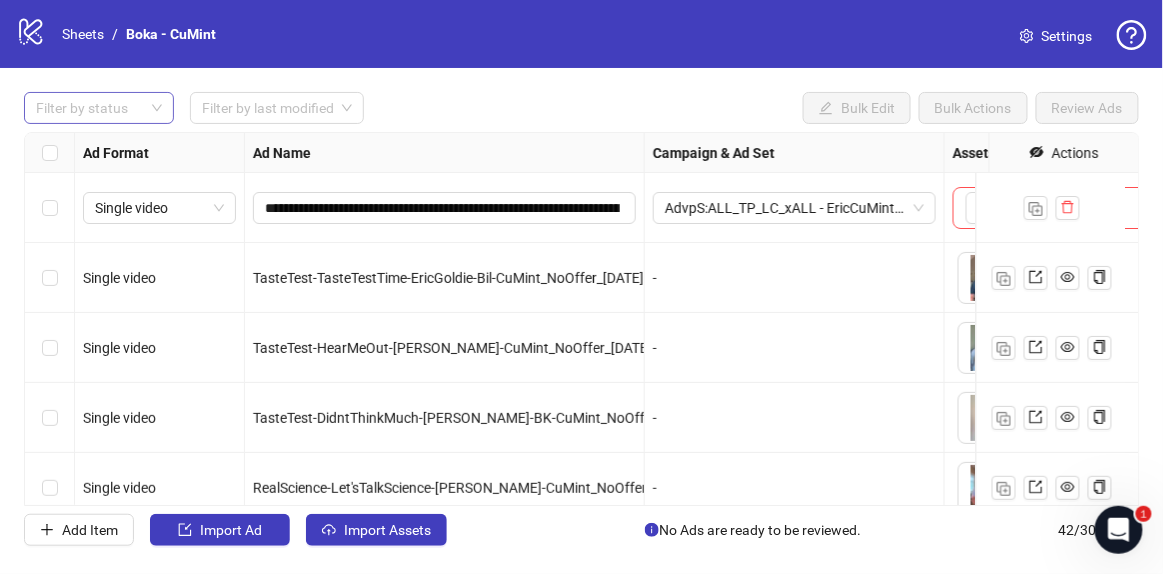 click at bounding box center [88, 108] 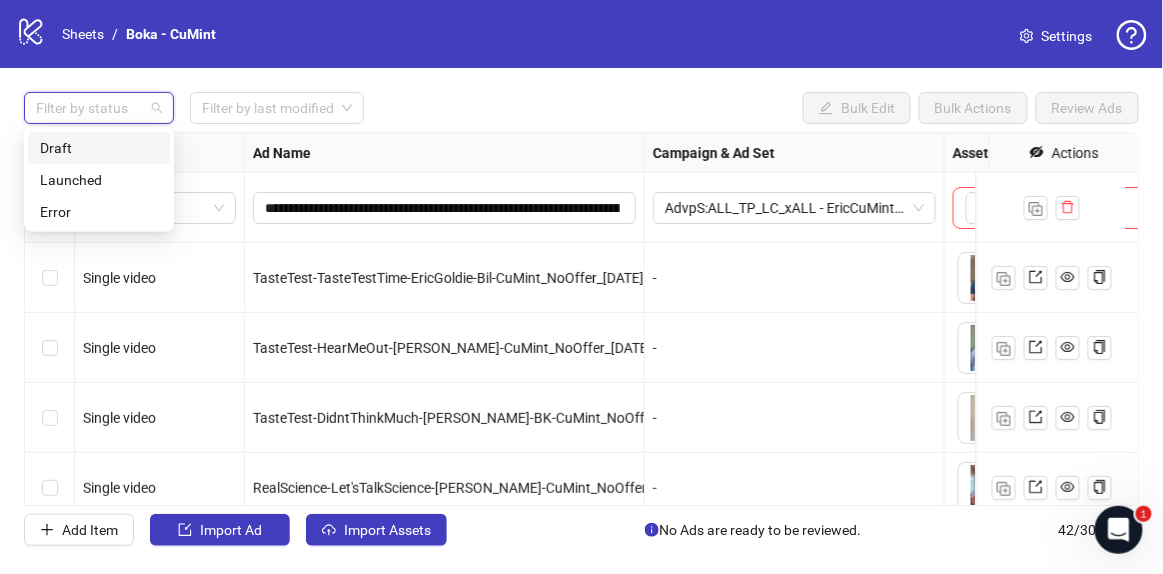 click on "Draft" at bounding box center [99, 148] 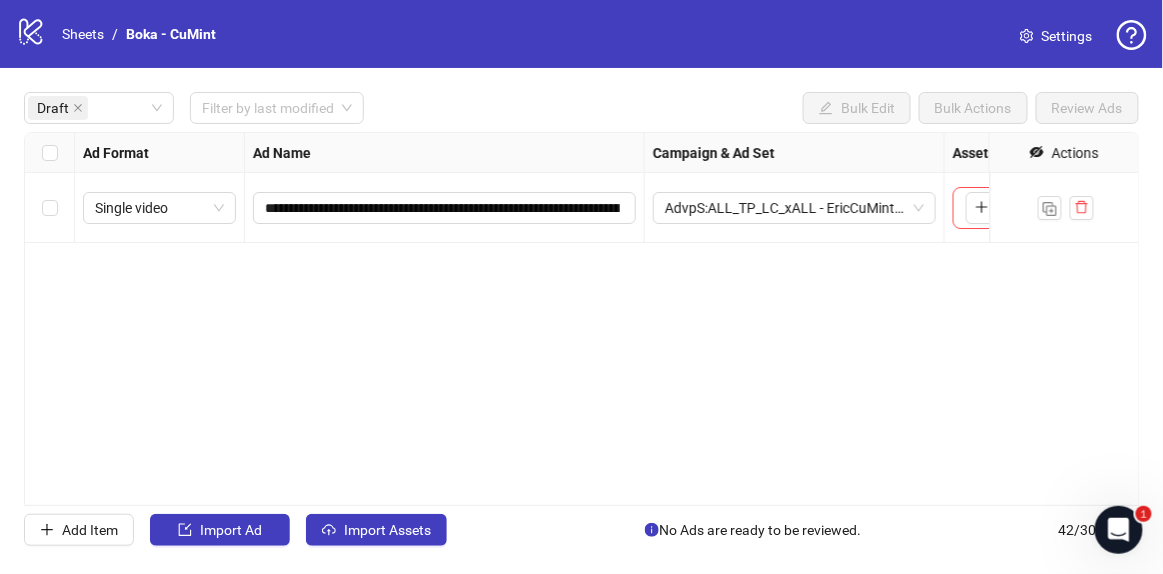 click on "Draft   Filter by last modified Bulk Edit Bulk Actions Review Ads" at bounding box center [581, 108] 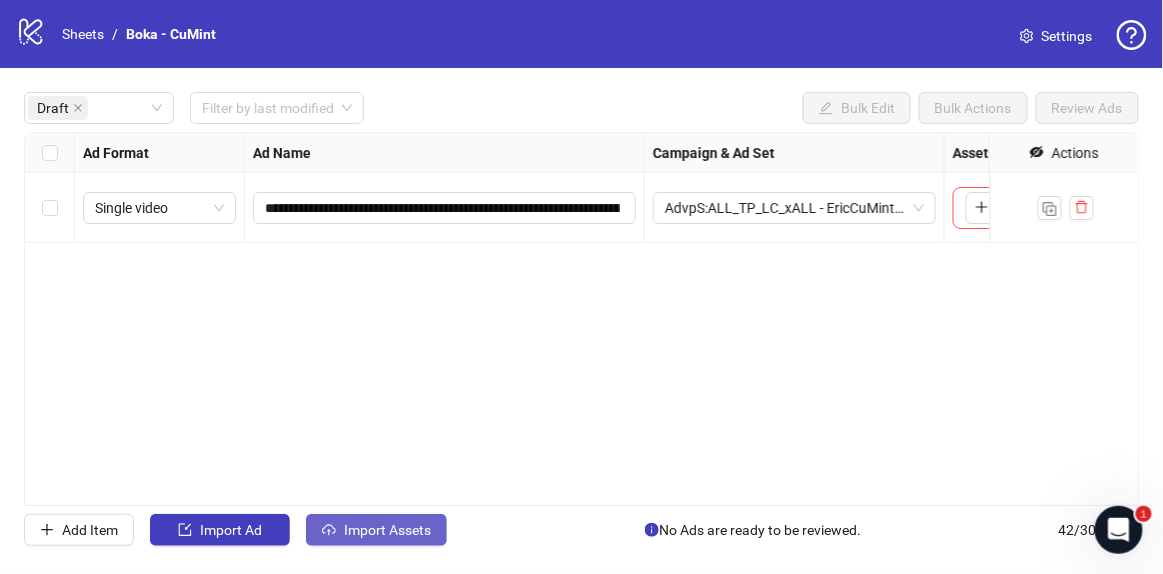 click on "Import Assets" at bounding box center (387, 530) 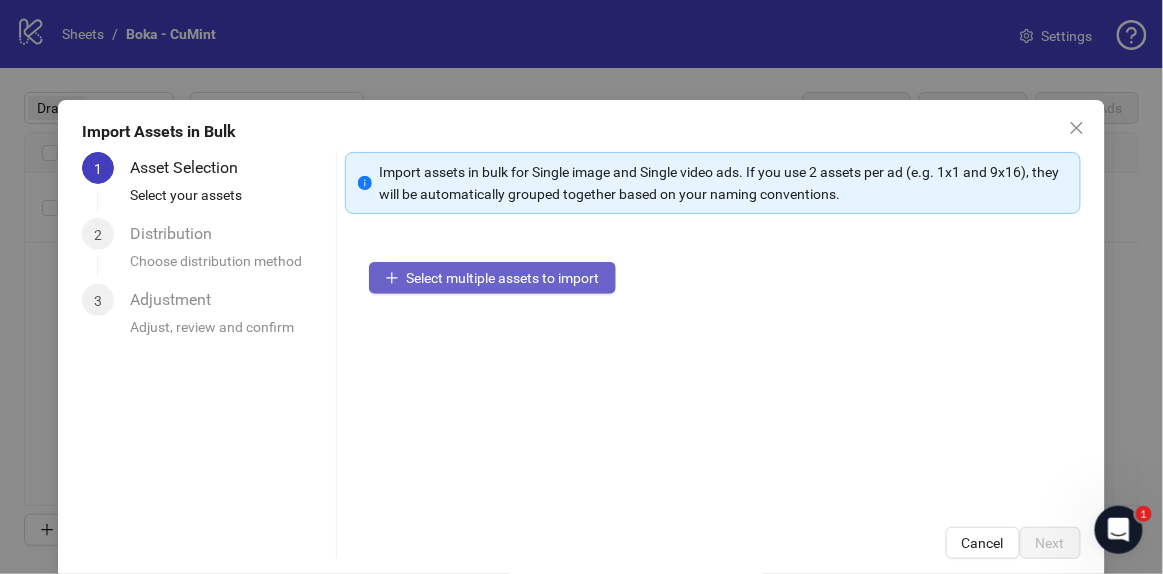click on "Select multiple assets to import" at bounding box center (503, 278) 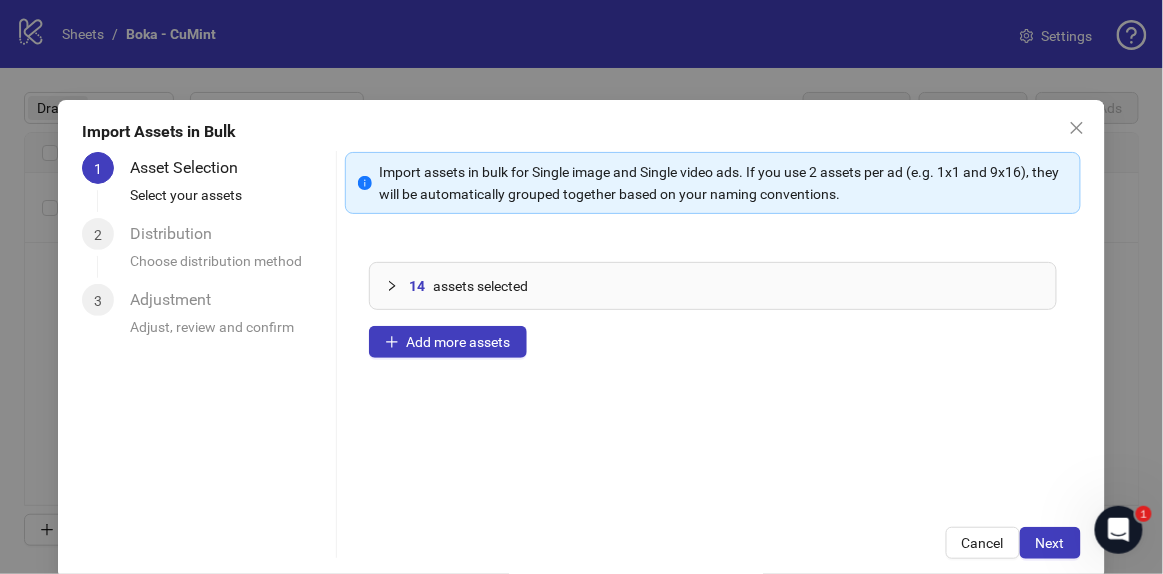 click on "1" at bounding box center (1119, 530) 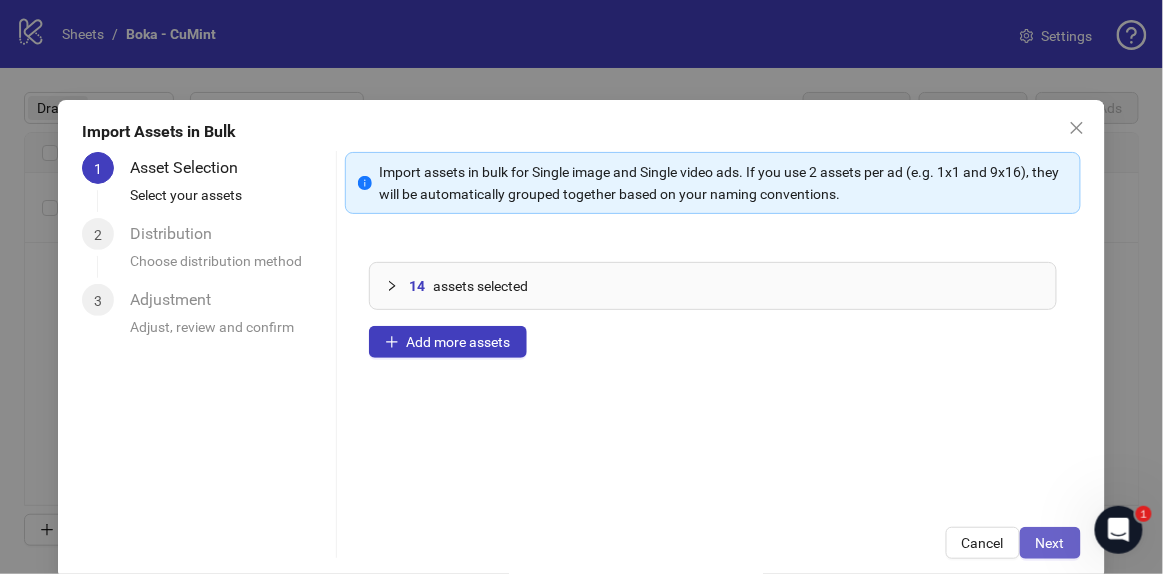 click on "Next" at bounding box center [1050, 543] 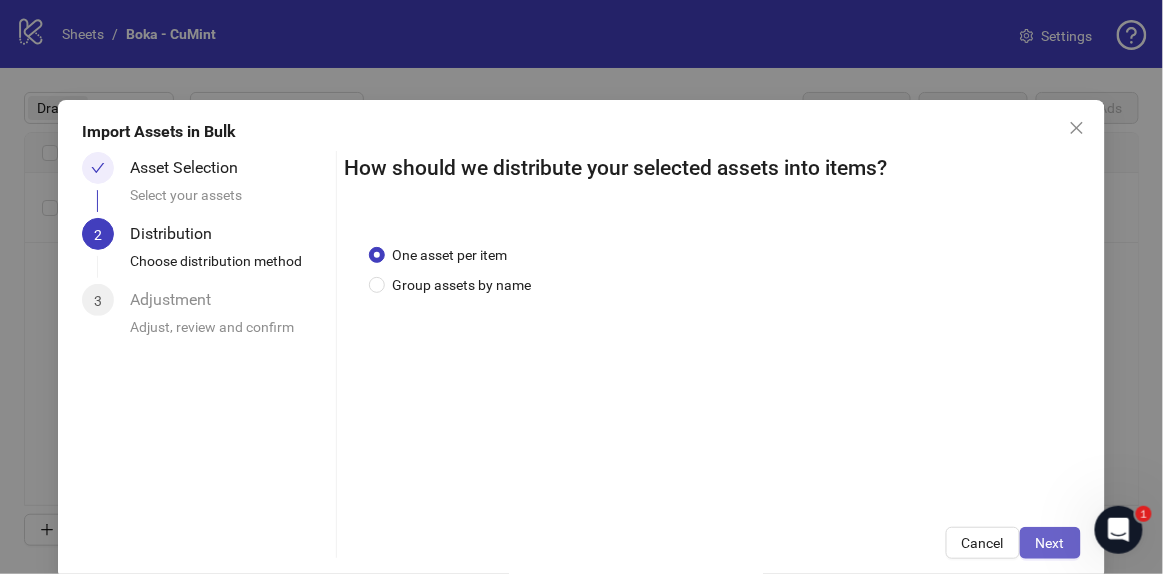 click on "Next" at bounding box center (1050, 543) 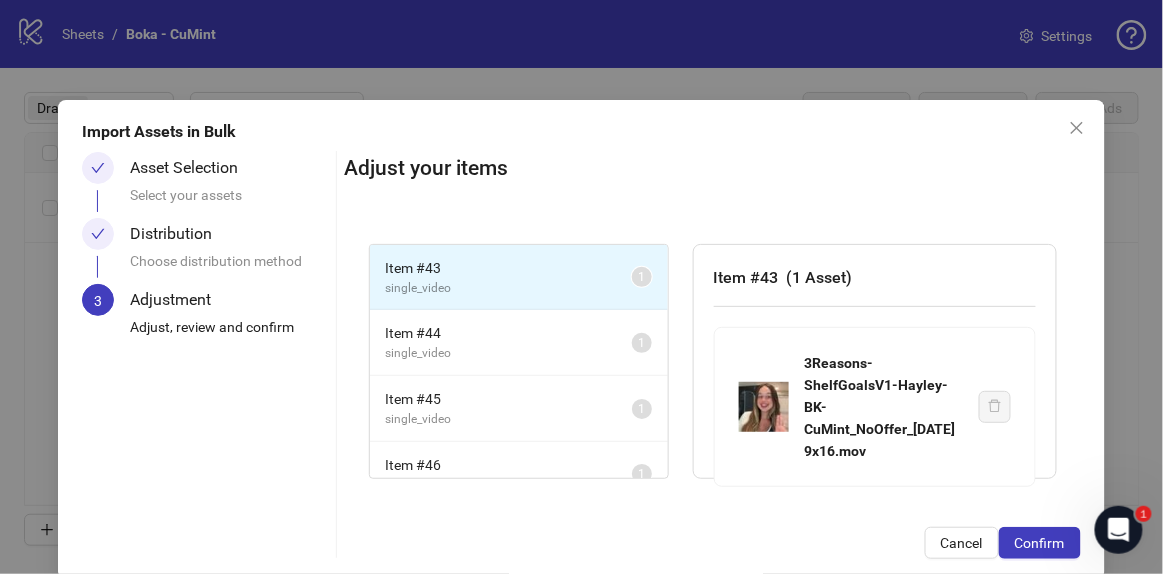 click on "Confirm" at bounding box center [1040, 543] 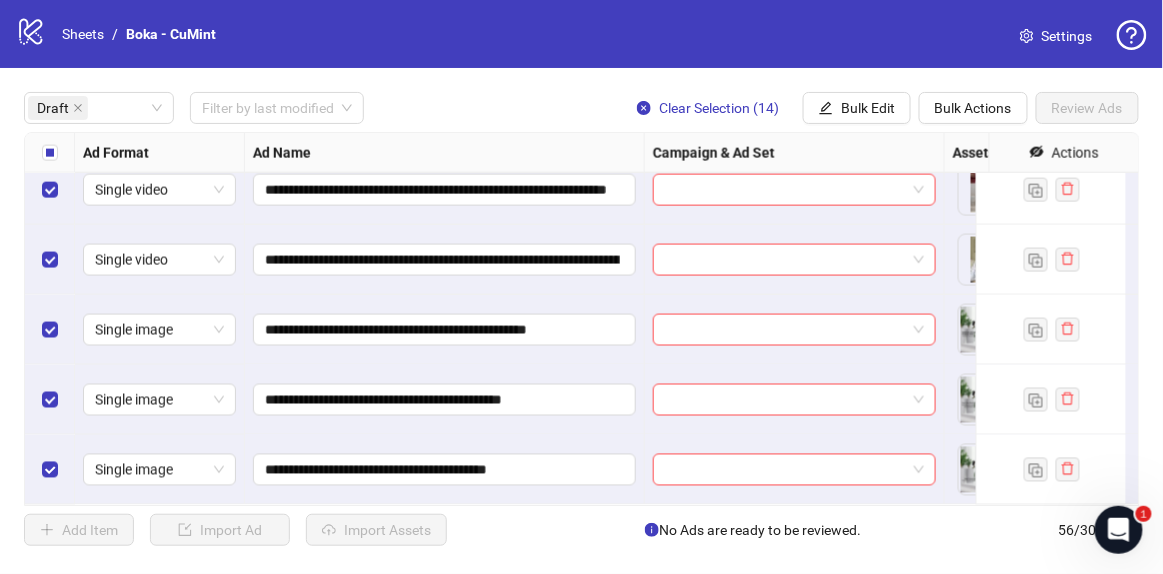 scroll, scrollTop: 731, scrollLeft: 0, axis: vertical 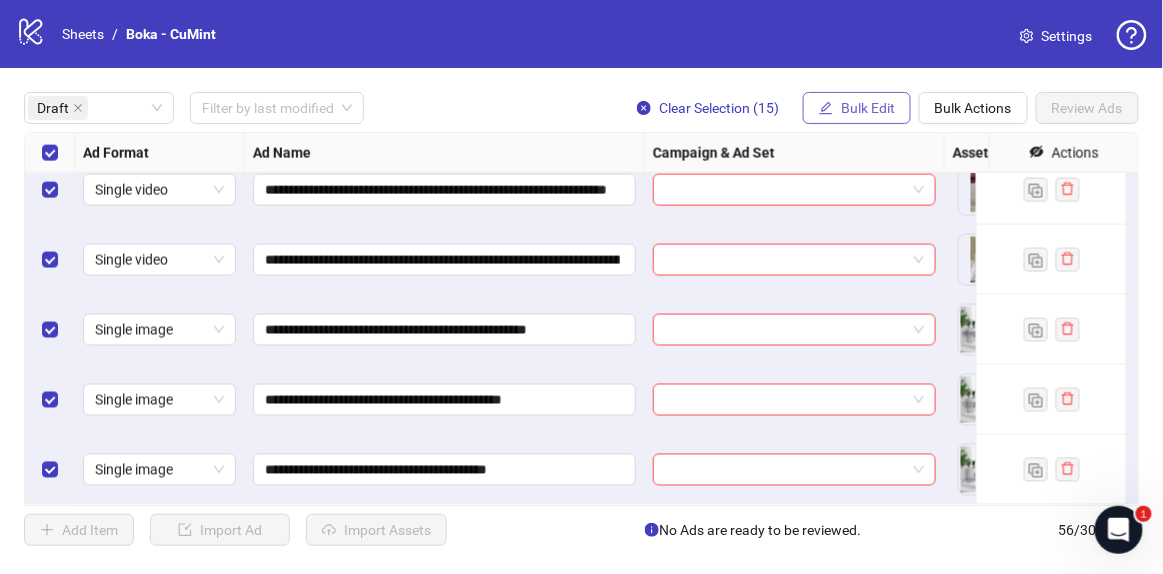 click on "Bulk Edit" at bounding box center [868, 108] 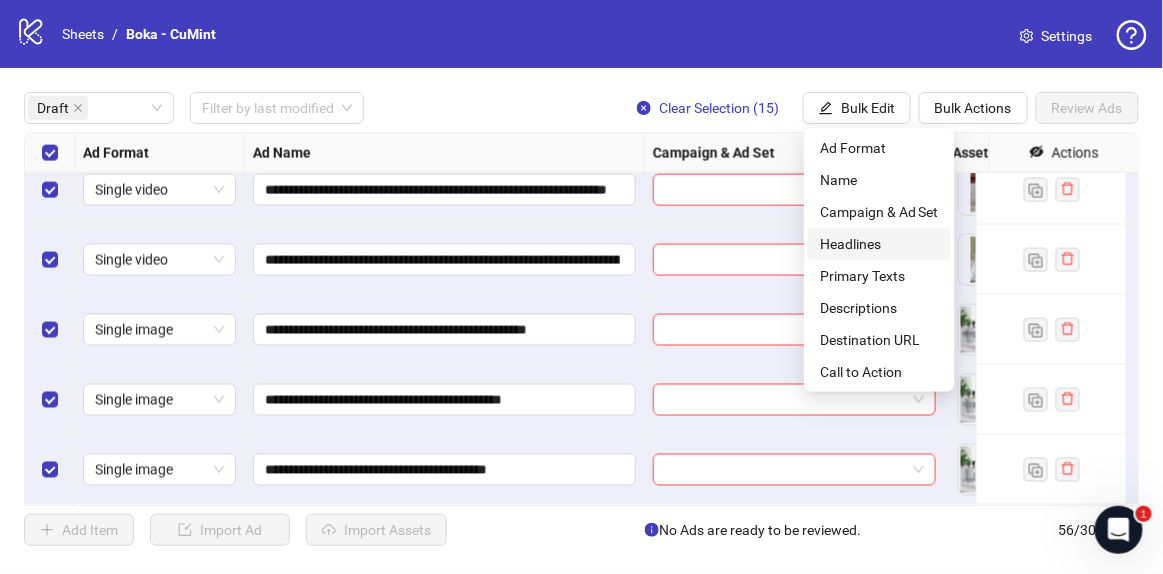 click on "Headlines" at bounding box center (879, 244) 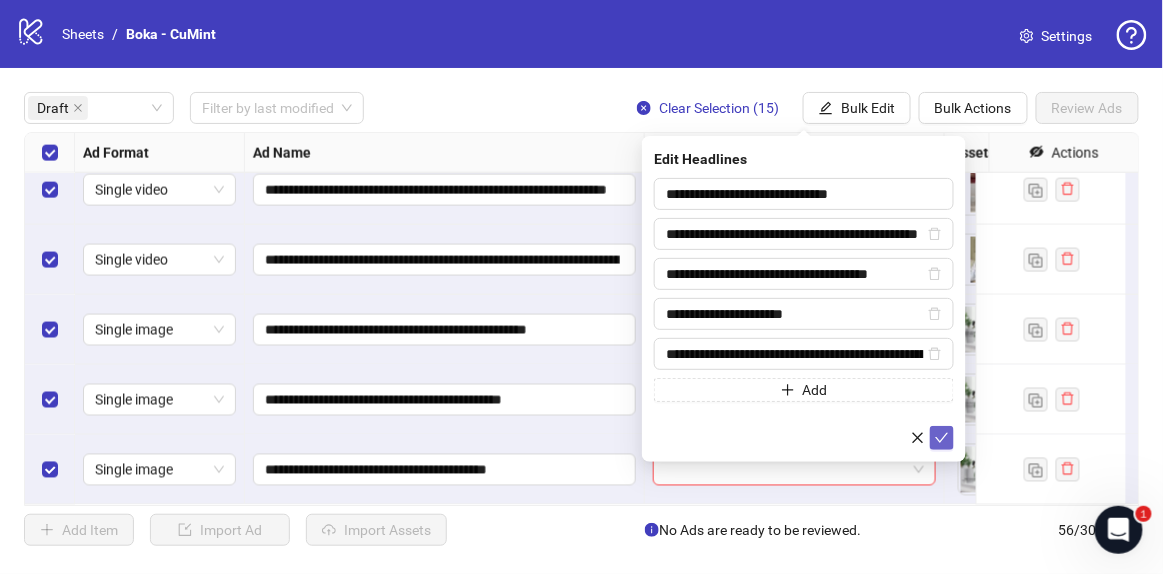 click at bounding box center [942, 438] 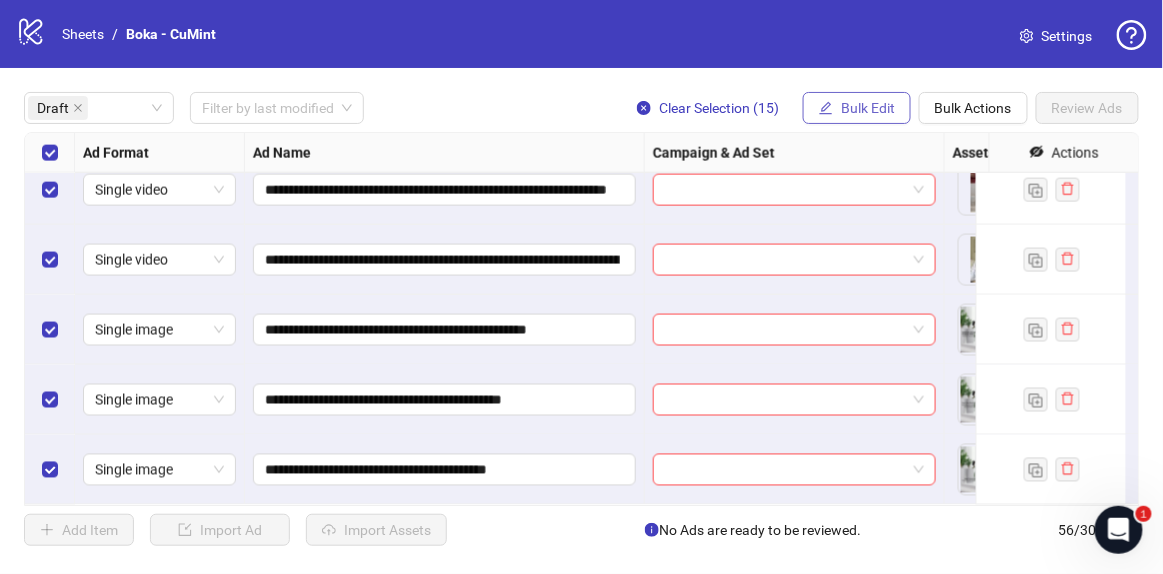 click on "Bulk Edit" at bounding box center [868, 108] 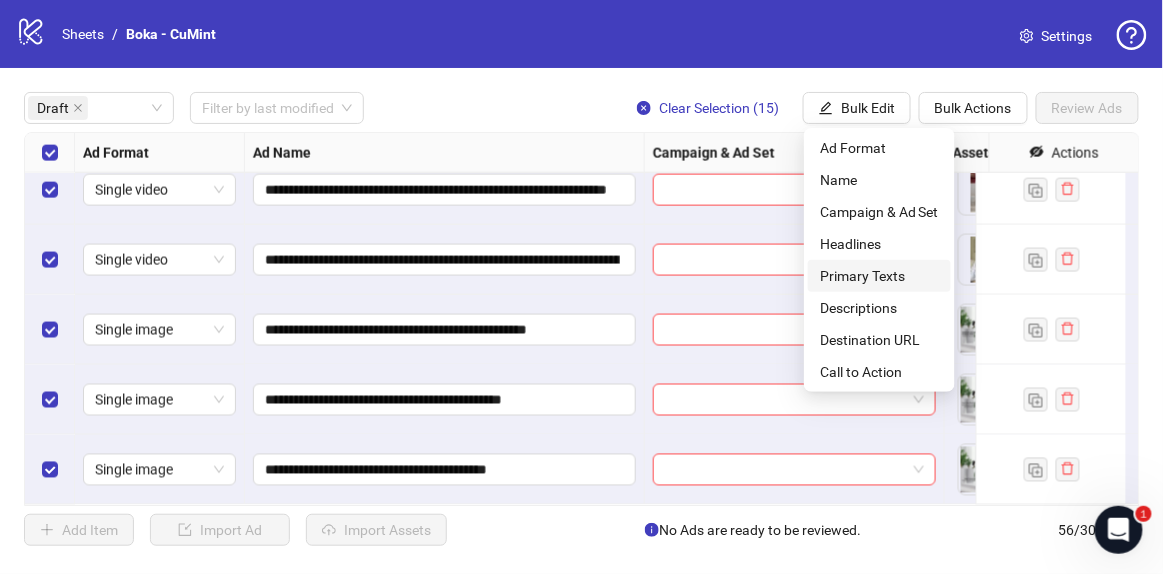 click on "Primary Texts" at bounding box center (879, 276) 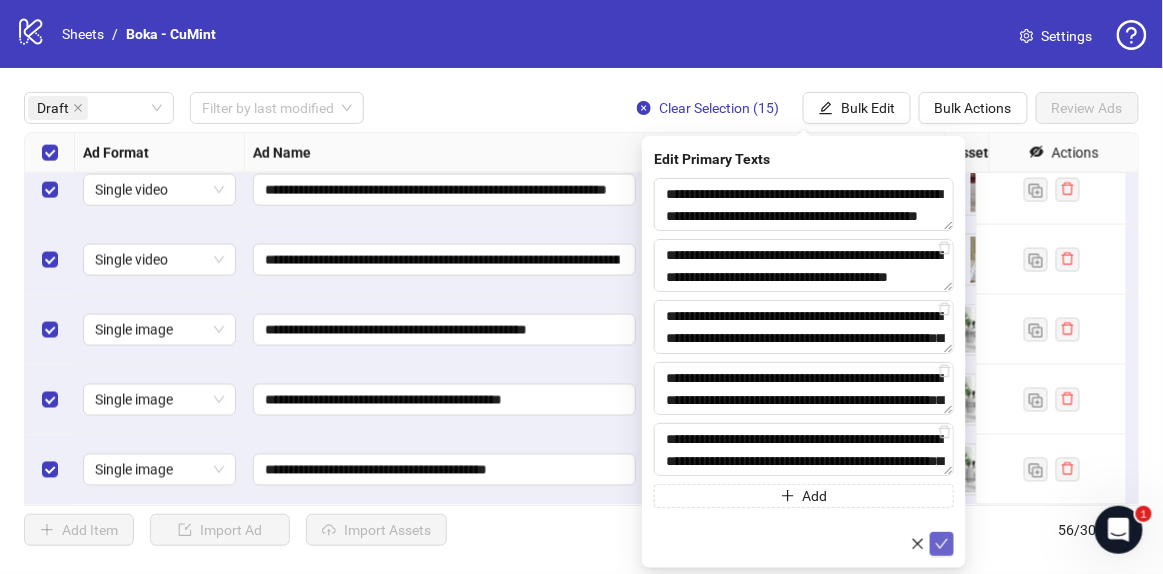 click 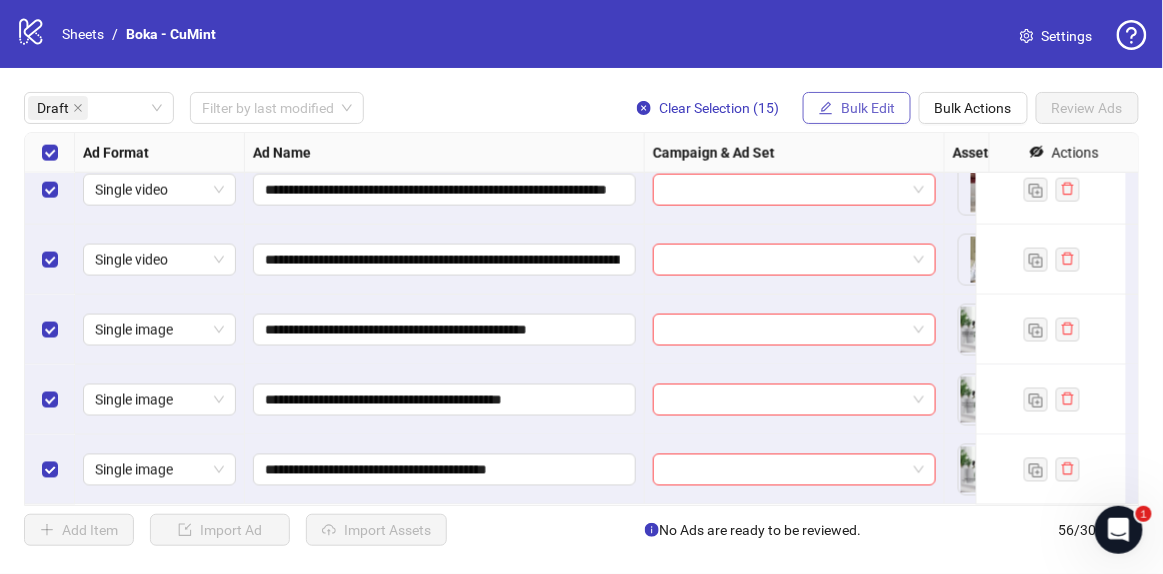 click on "Bulk Edit" at bounding box center [857, 108] 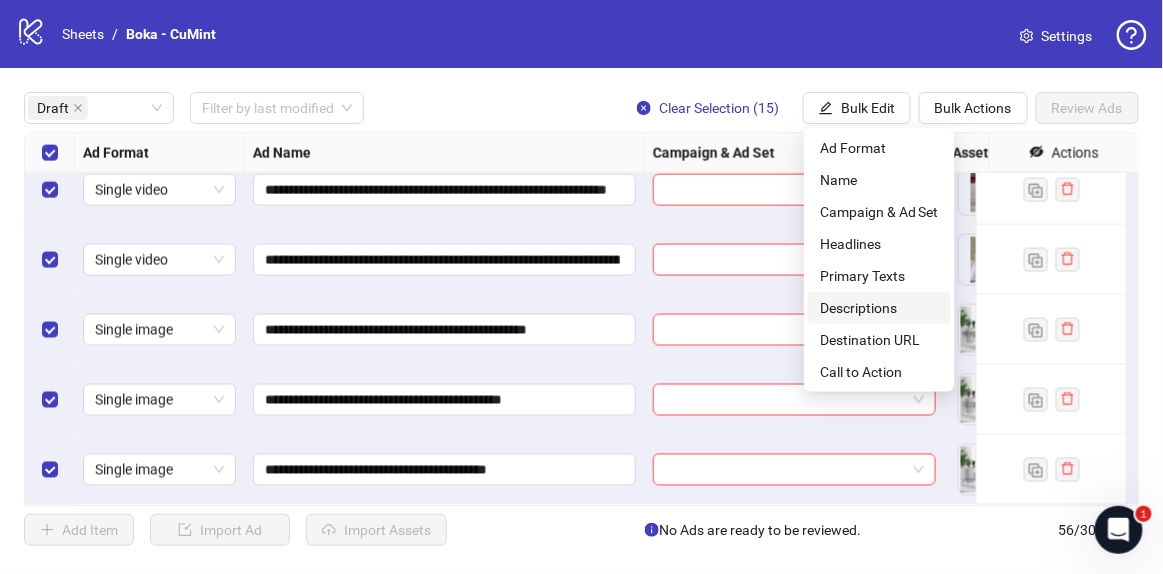 click on "Descriptions" at bounding box center [879, 308] 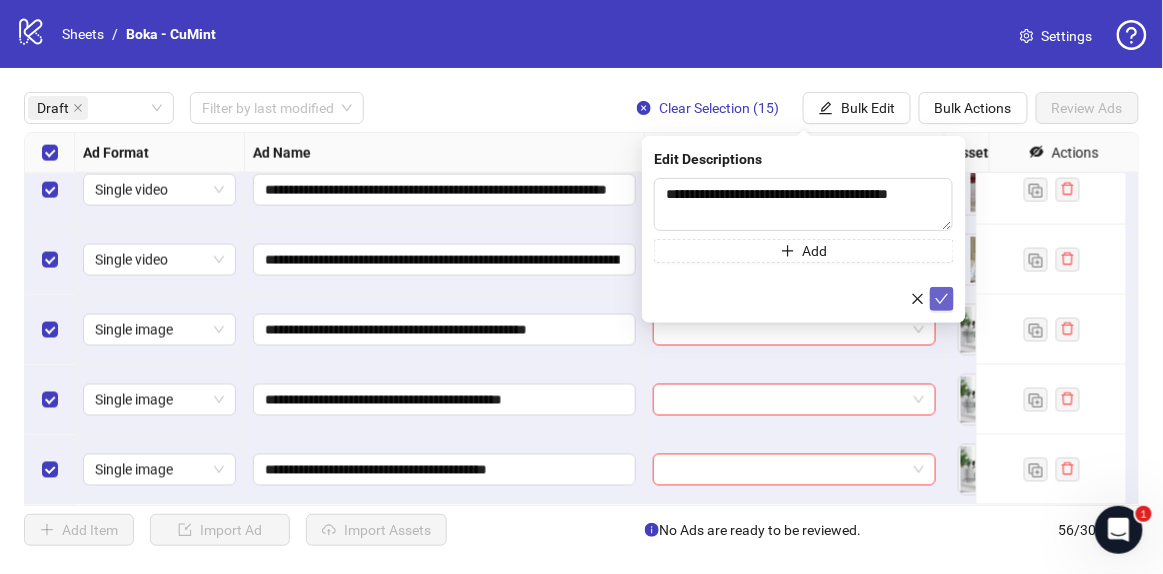 click at bounding box center (942, 299) 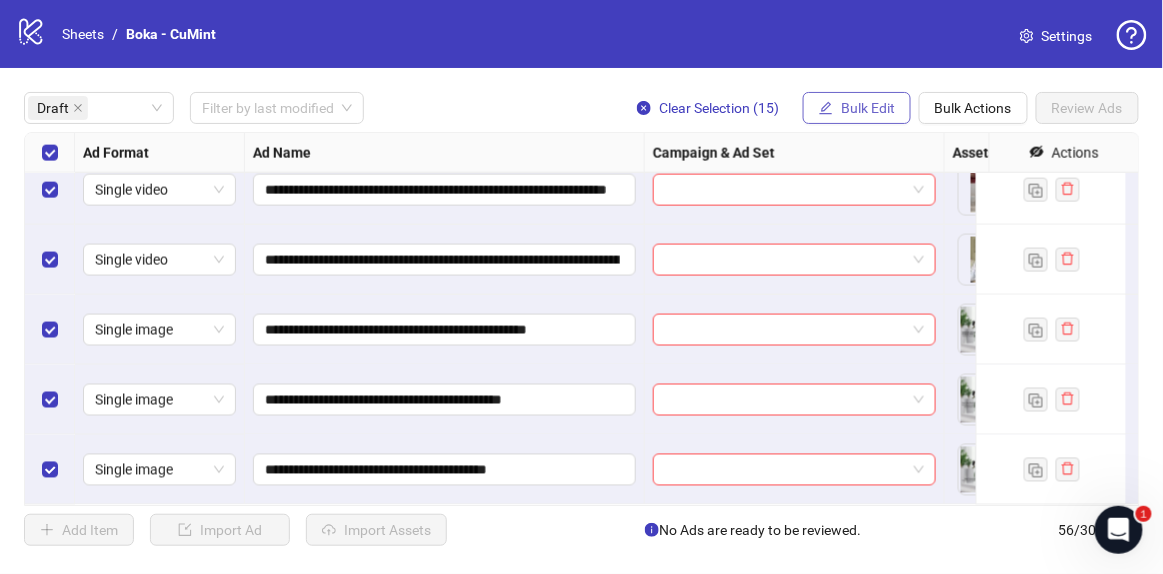 click on "Bulk Edit" at bounding box center (857, 108) 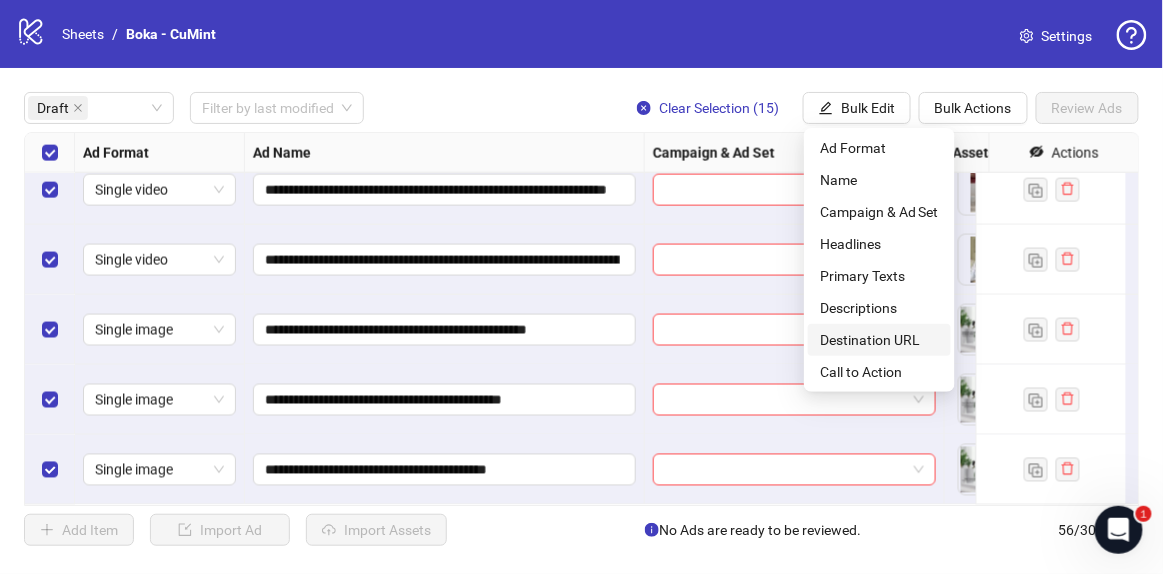 click on "Destination URL" at bounding box center [879, 340] 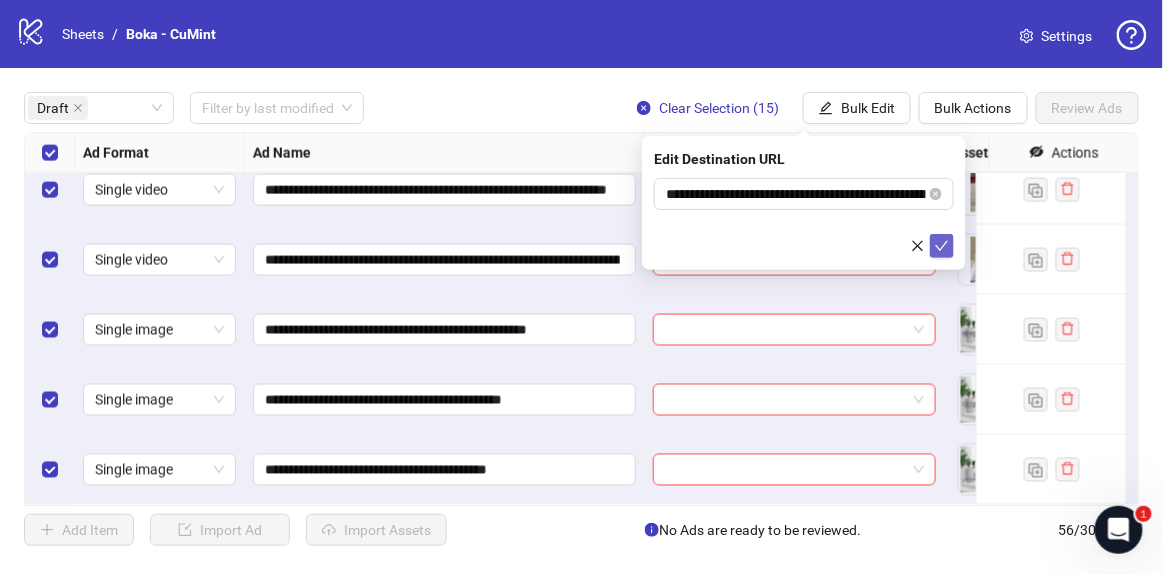 click 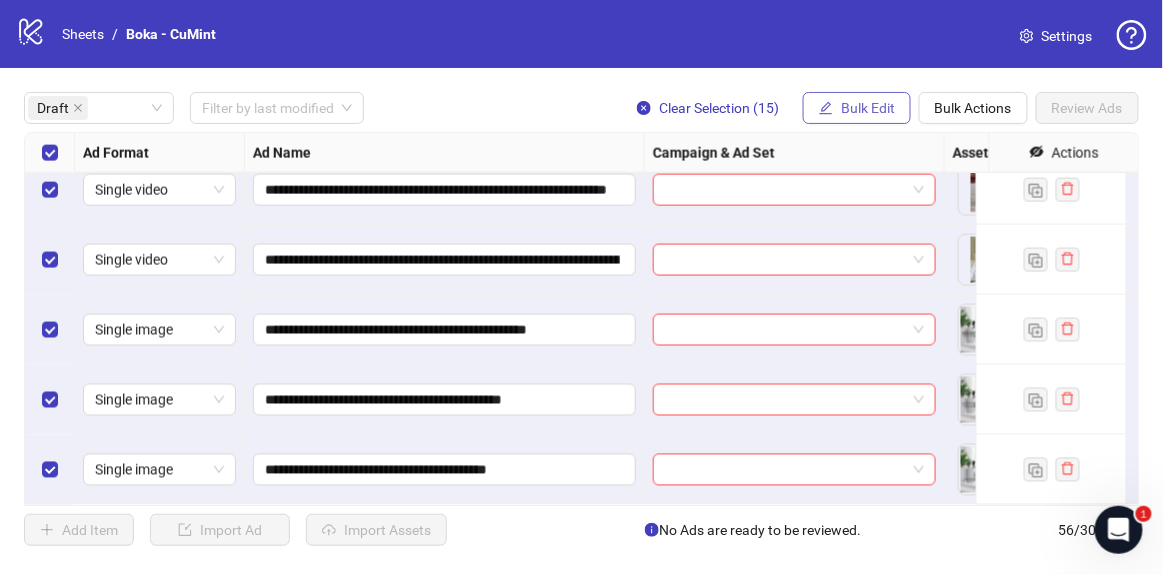 click on "Bulk Edit" at bounding box center (868, 108) 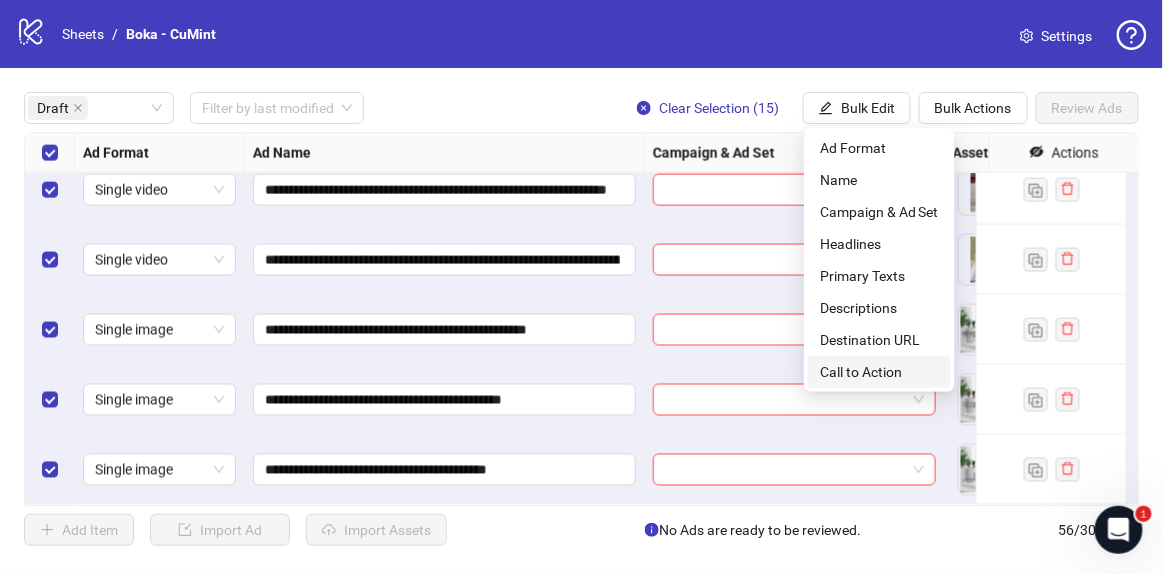 click on "Call to Action" at bounding box center [879, 372] 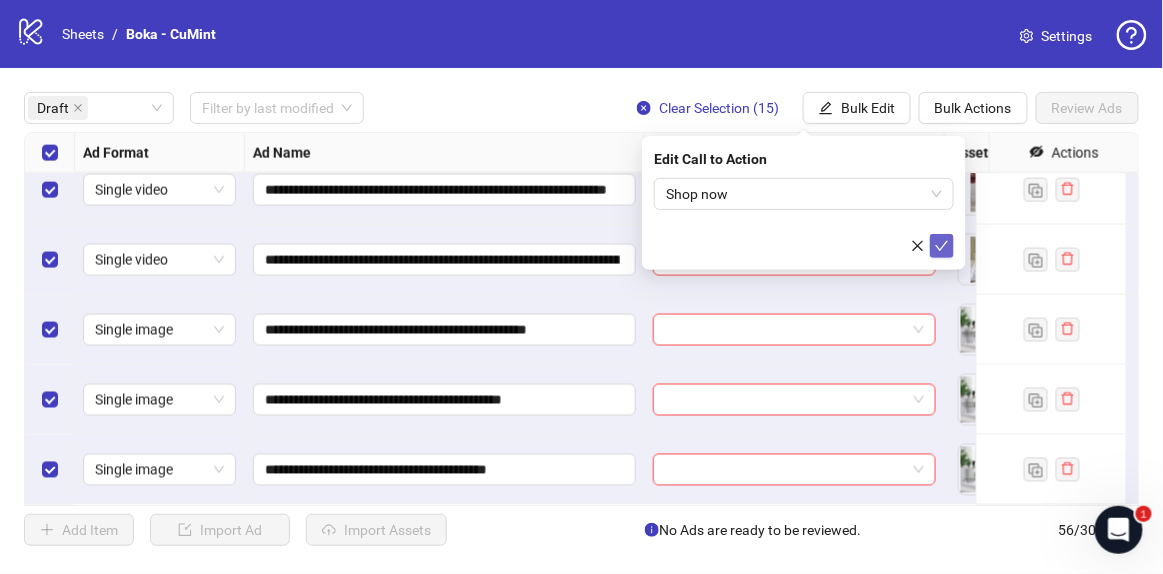 click 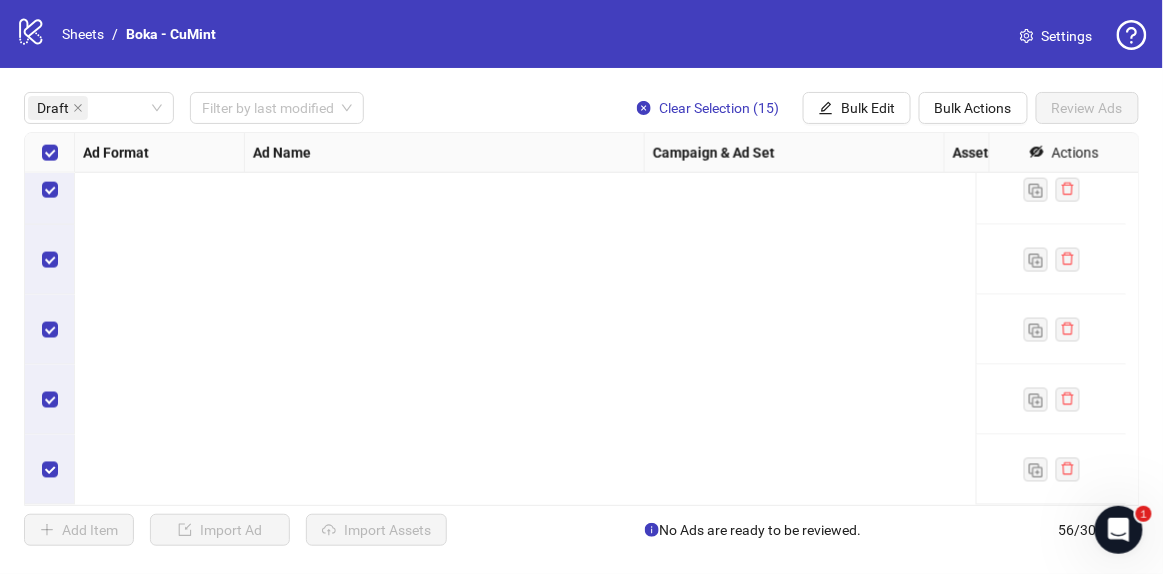 scroll, scrollTop: 0, scrollLeft: 0, axis: both 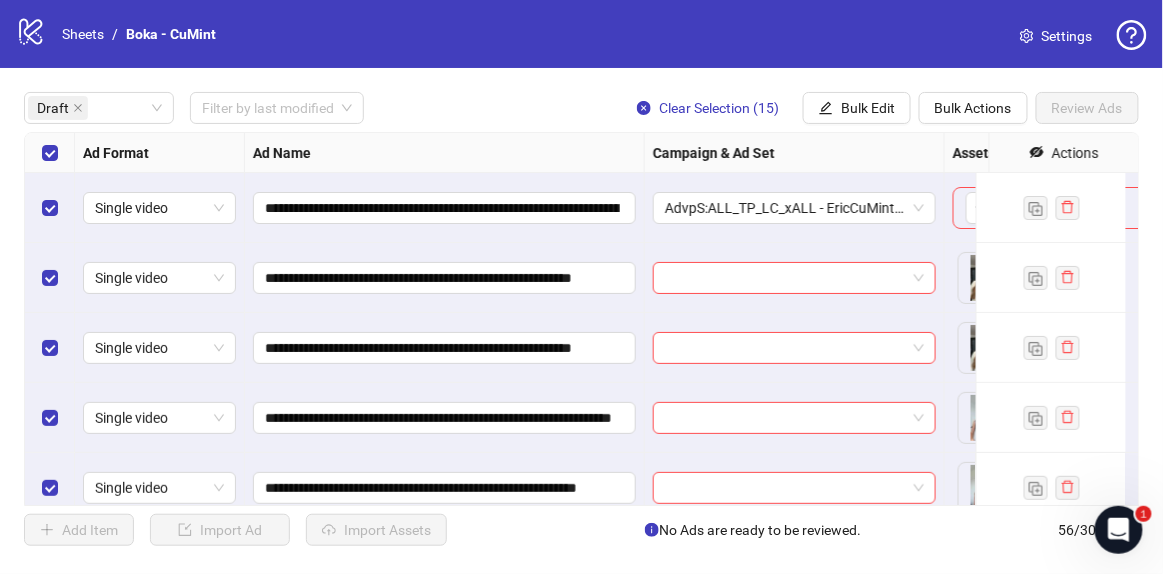 click at bounding box center (50, 208) 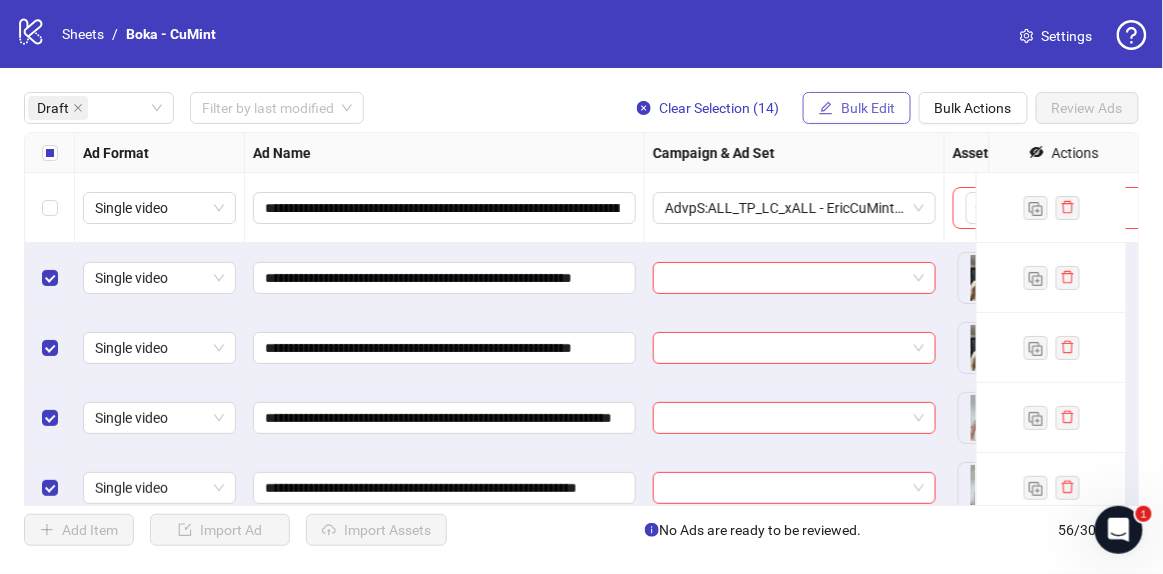 click 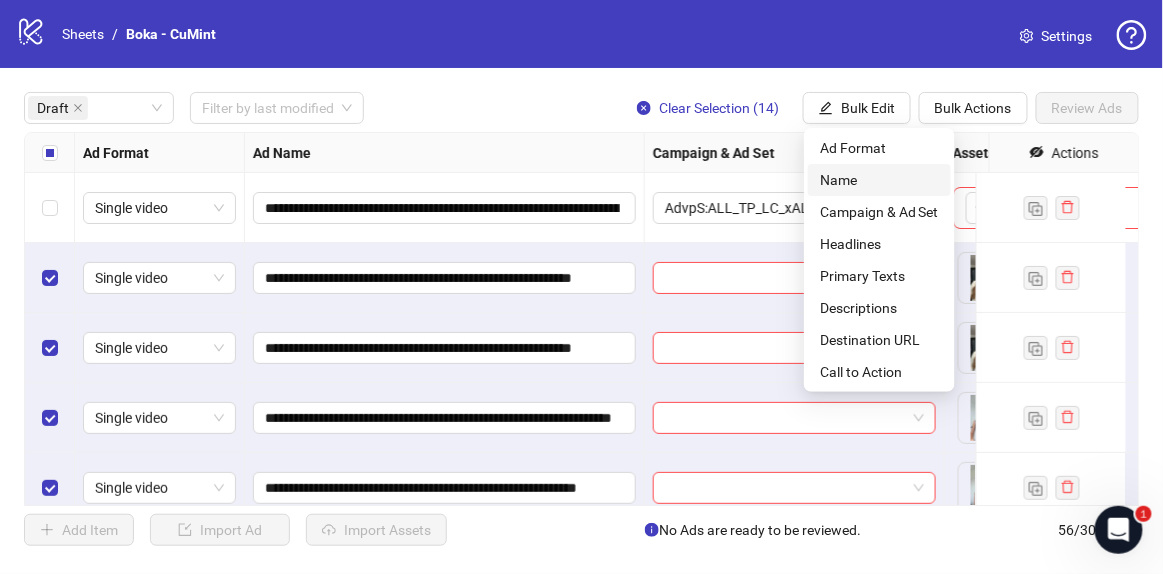 click on "Name" at bounding box center [879, 180] 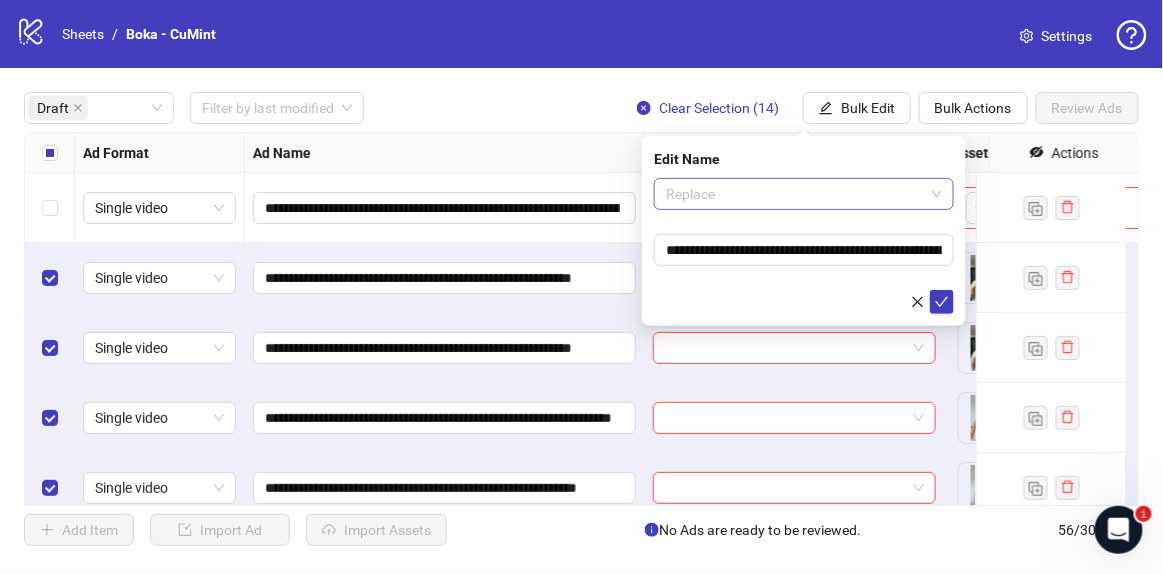 click on "Replace" at bounding box center [804, 194] 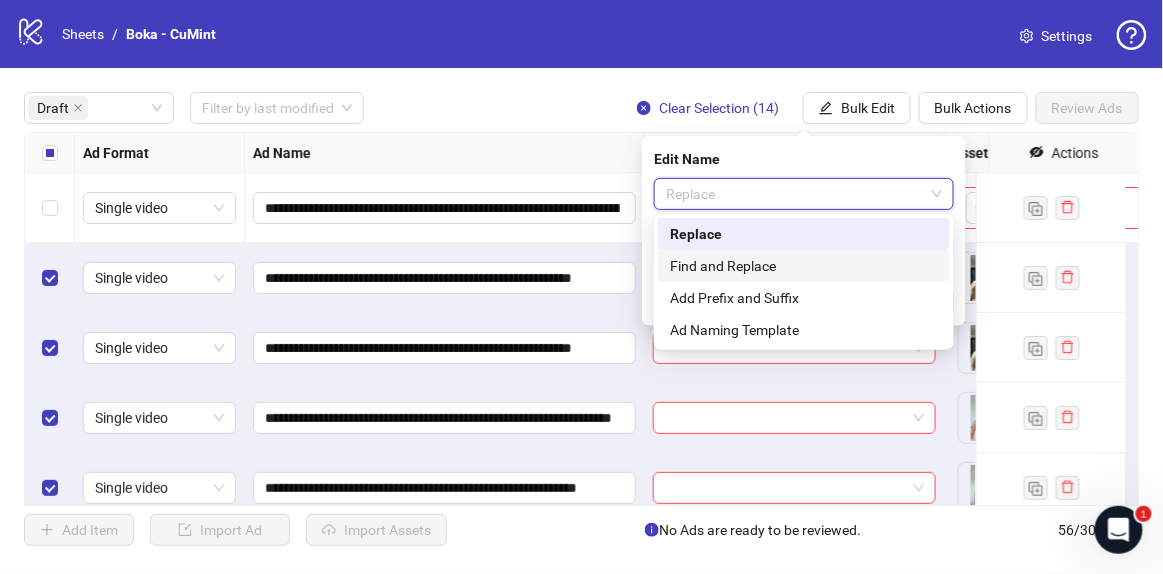 click on "Find and Replace" at bounding box center (804, 266) 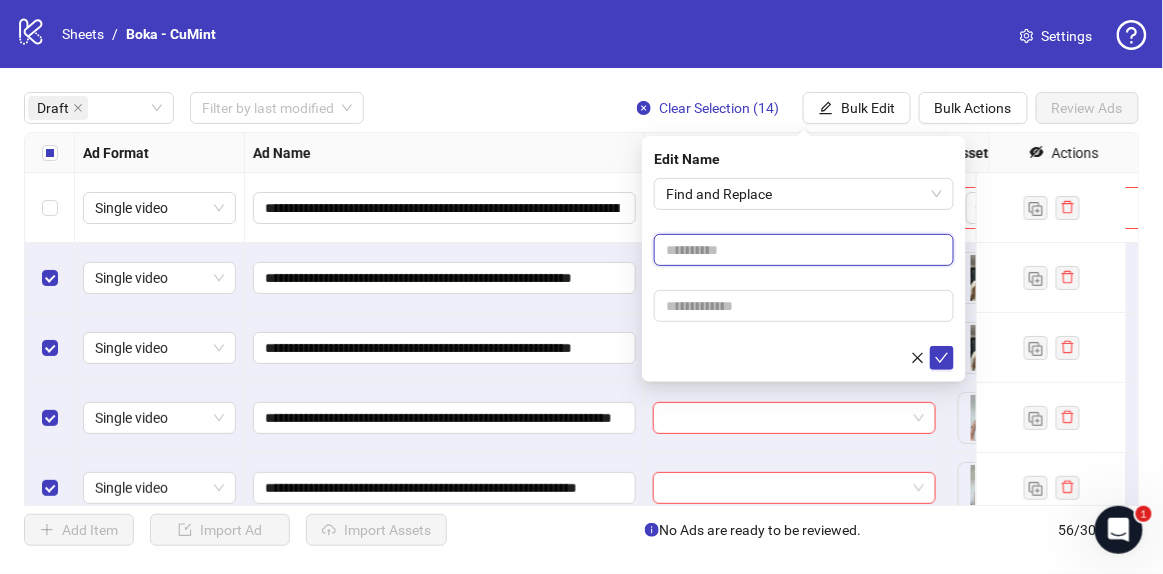 click at bounding box center (804, 250) 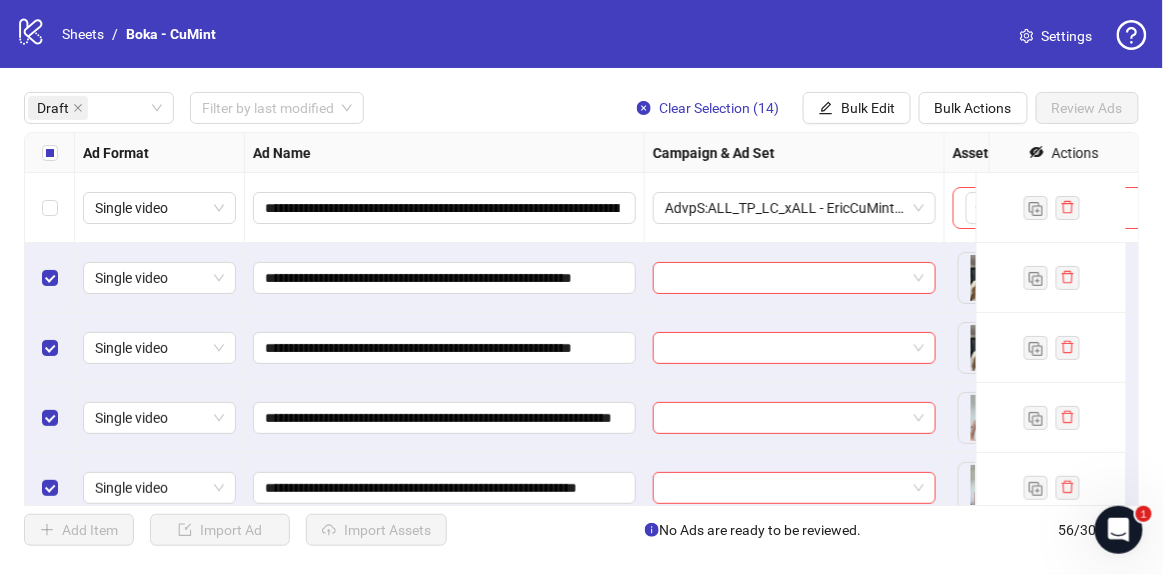click at bounding box center (50, 153) 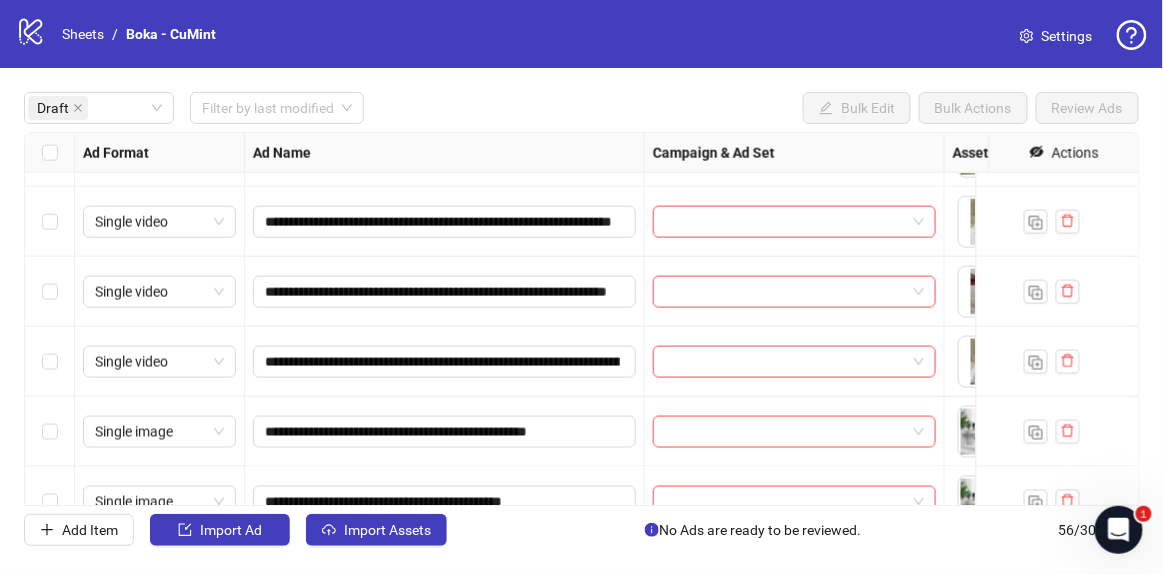scroll, scrollTop: 731, scrollLeft: 0, axis: vertical 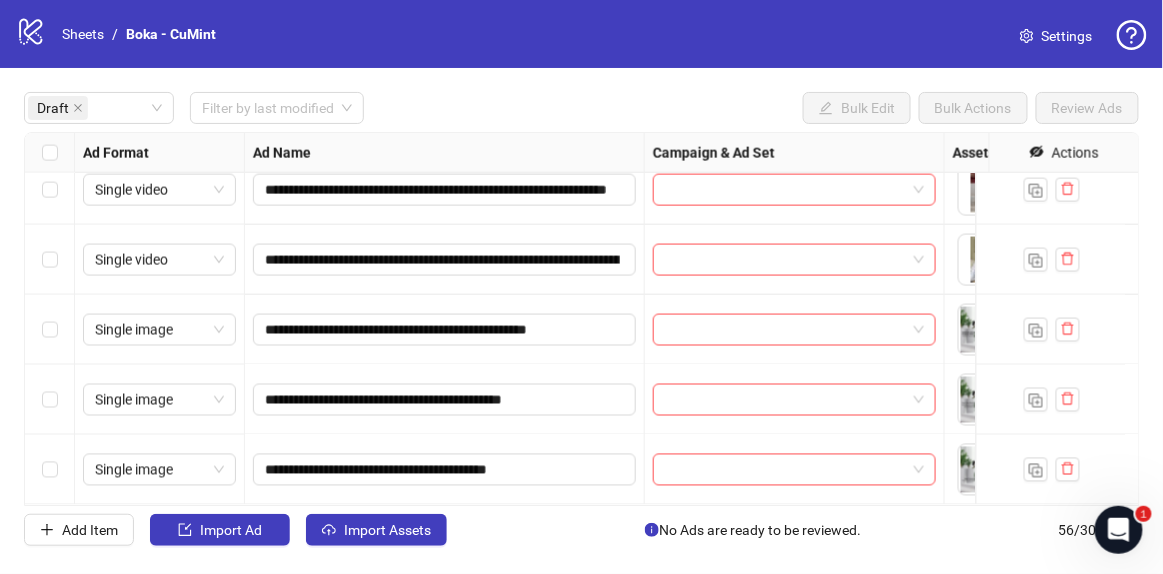 click at bounding box center (50, 330) 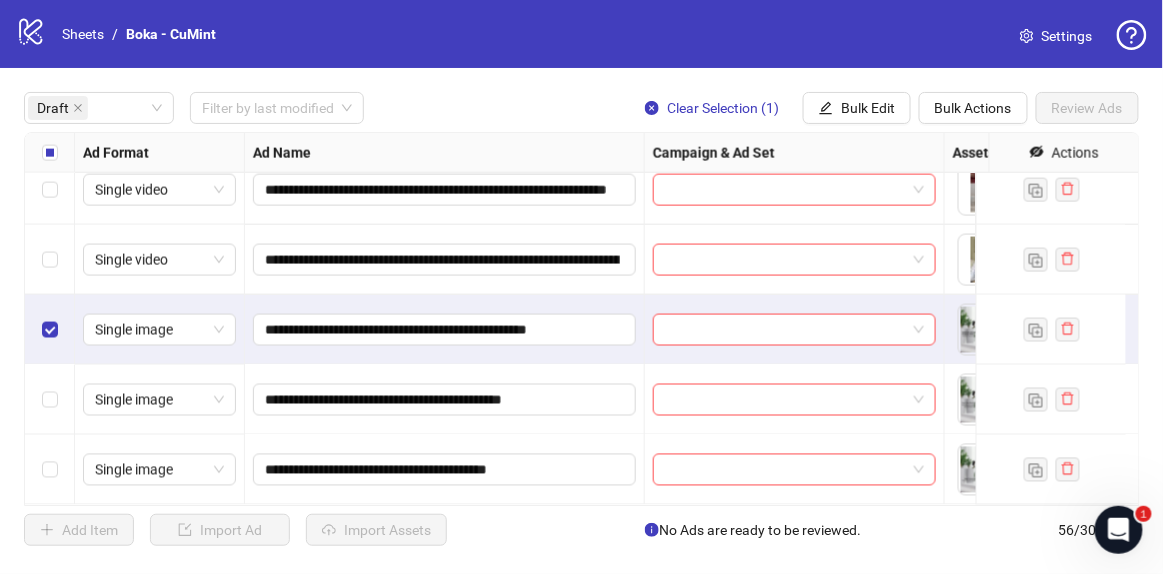 click at bounding box center [50, 470] 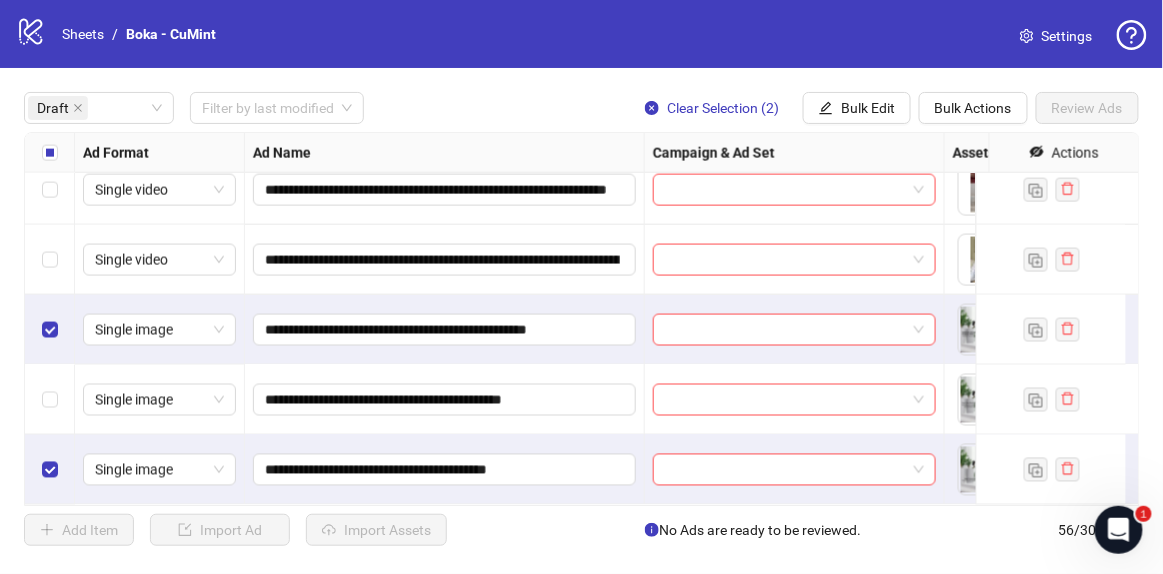 click at bounding box center [50, 400] 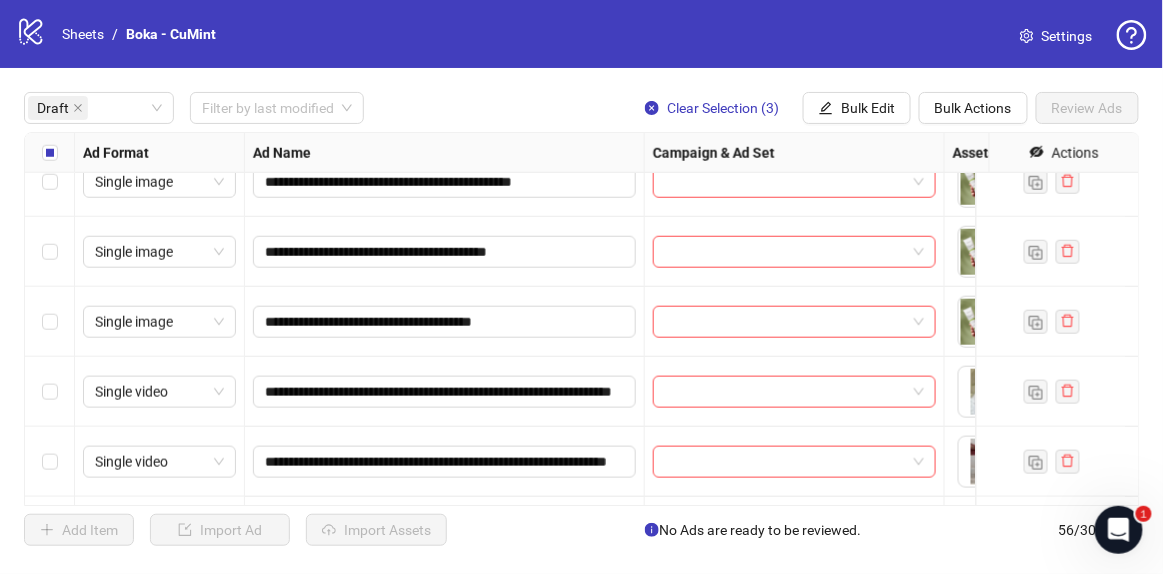 scroll, scrollTop: 410, scrollLeft: 0, axis: vertical 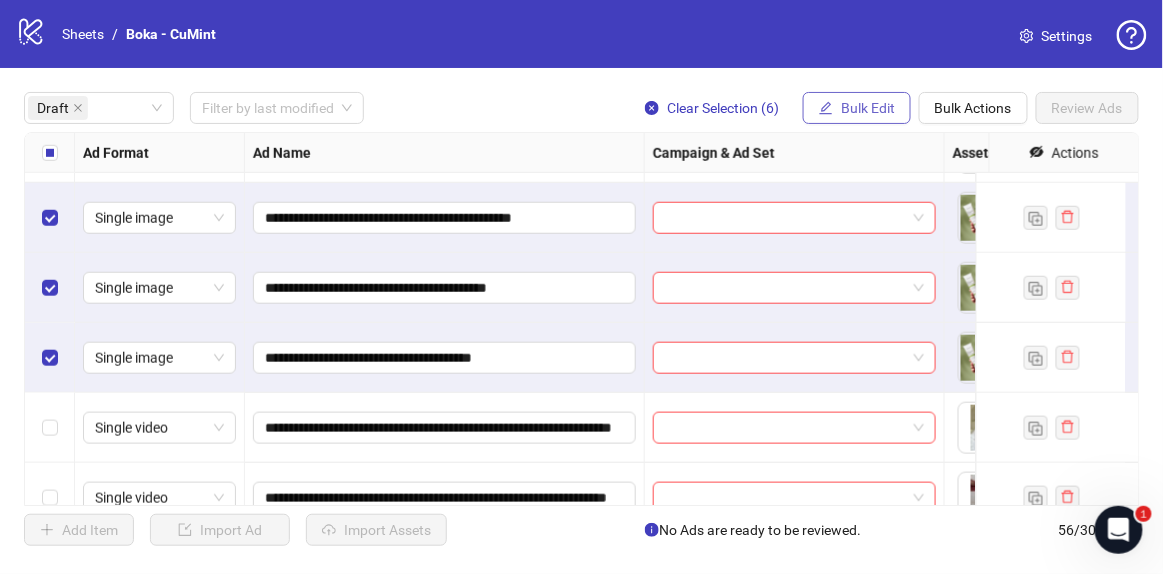 click on "Bulk Edit" at bounding box center (868, 108) 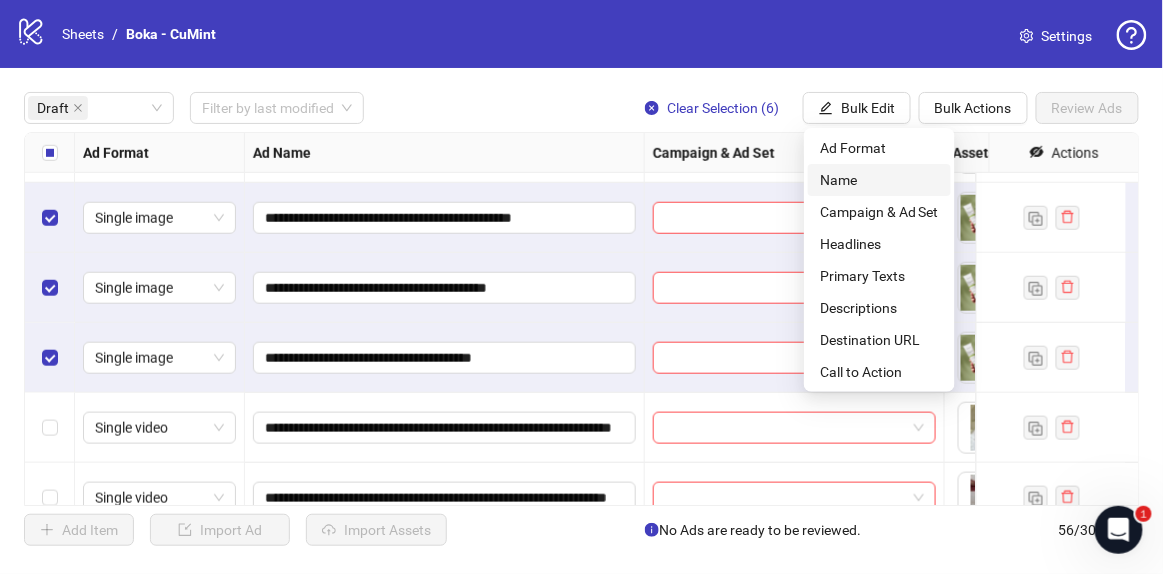 click on "Name" at bounding box center [879, 180] 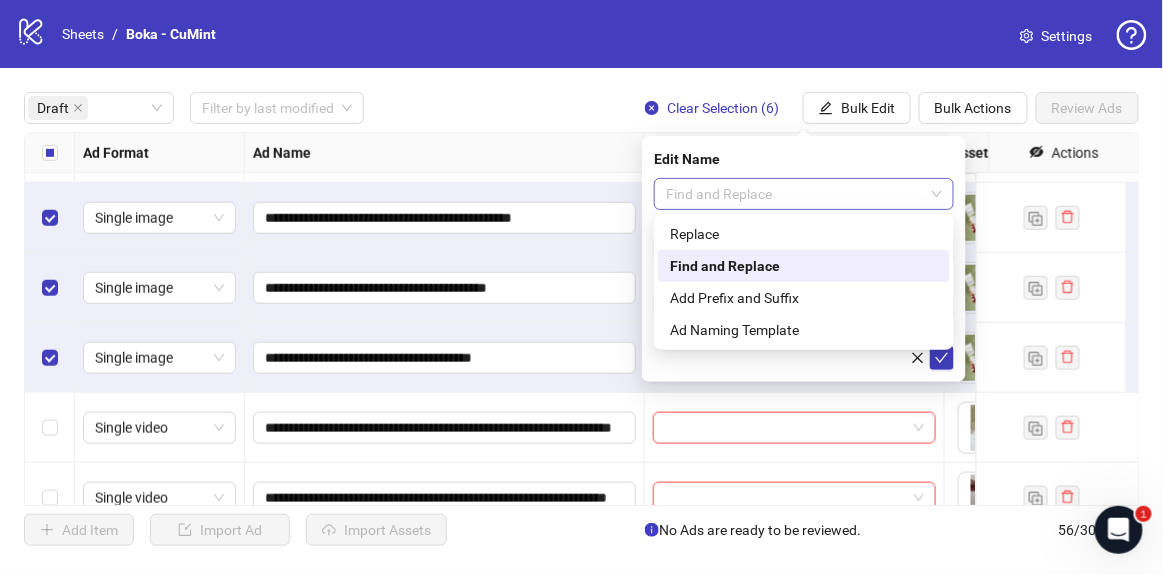 click on "Find and Replace" at bounding box center [804, 194] 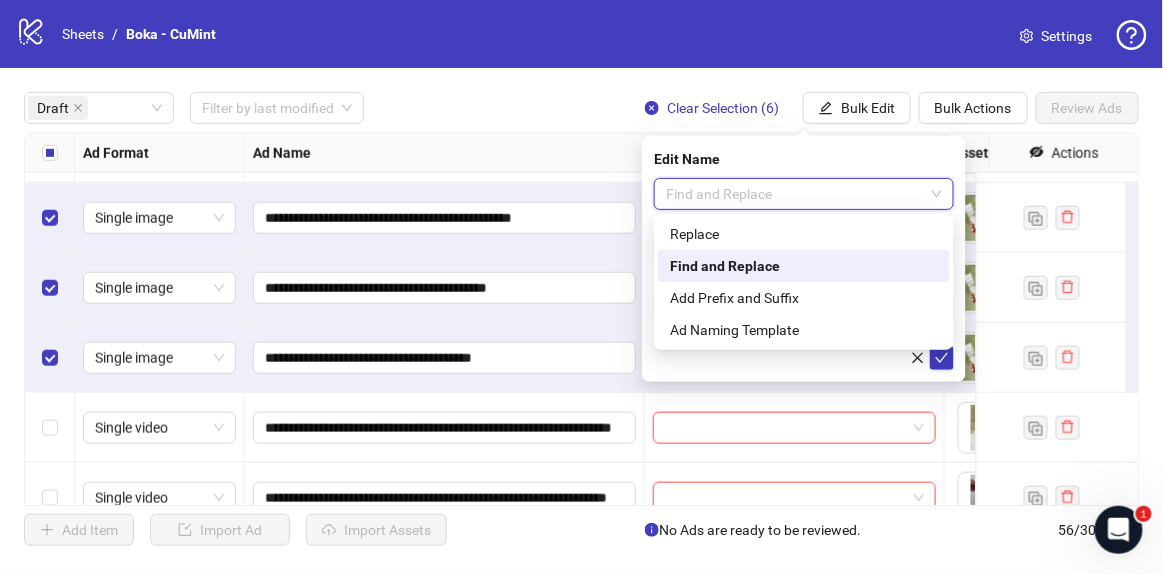 click on "Find and Replace" at bounding box center (804, 266) 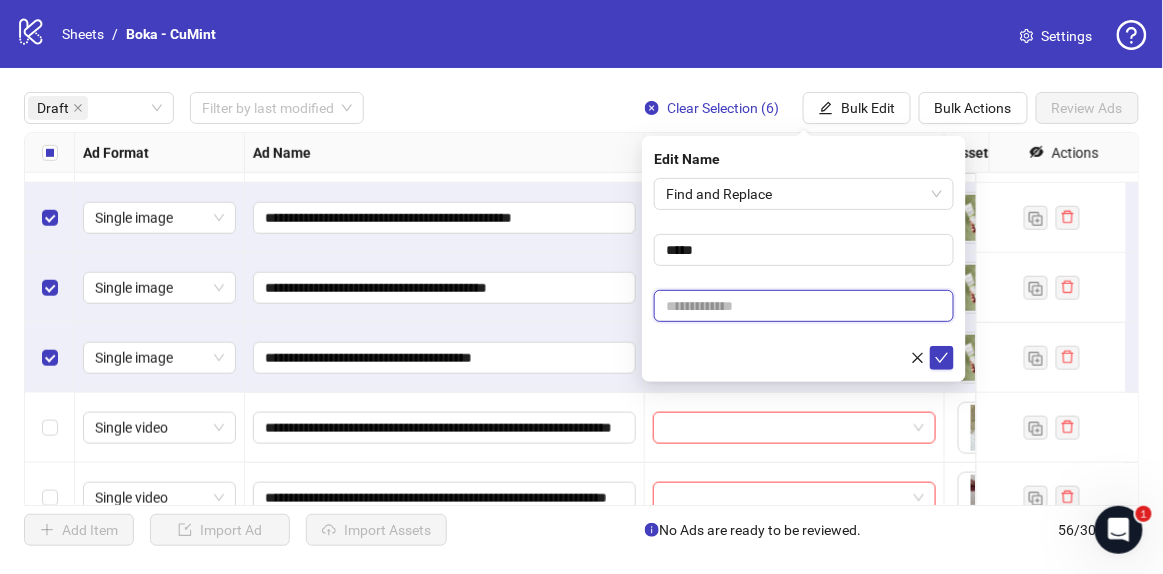 click at bounding box center (804, 306) 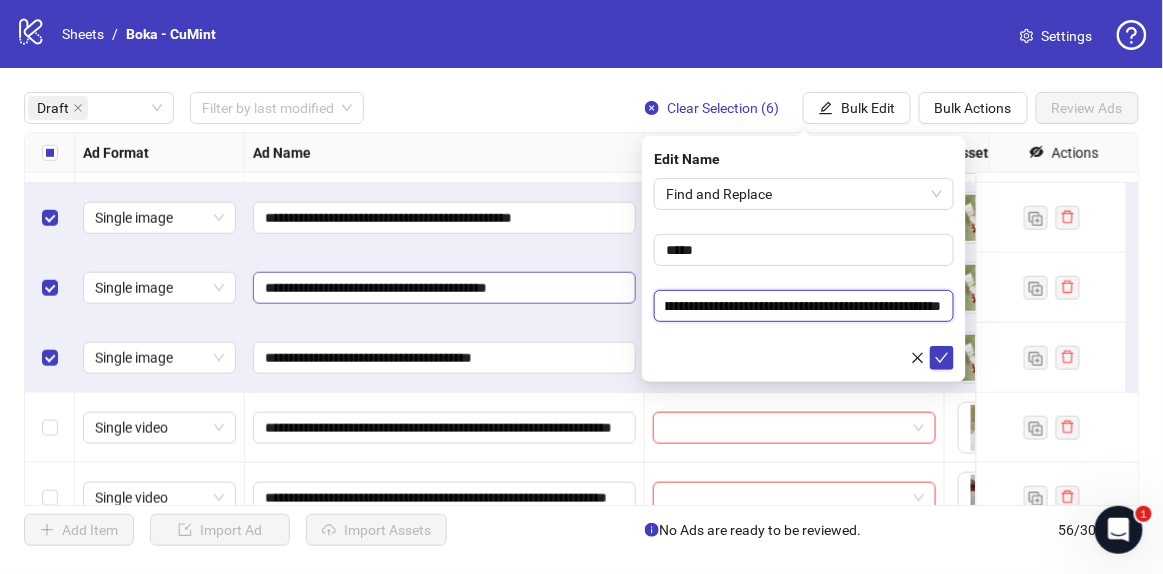 scroll, scrollTop: 0, scrollLeft: 0, axis: both 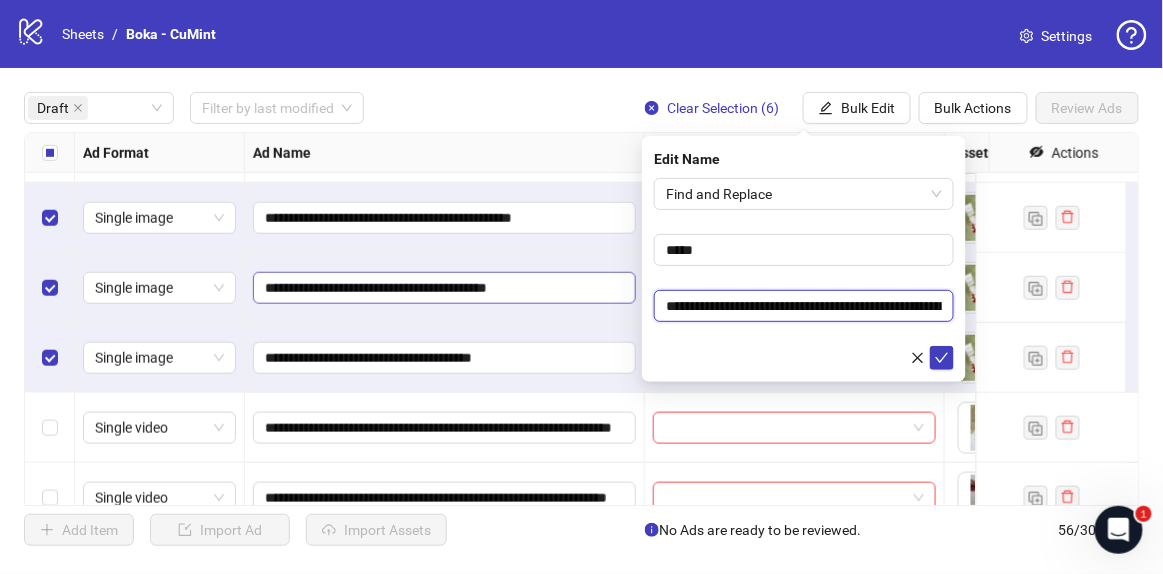 drag, startPoint x: 810, startPoint y: 314, endPoint x: 616, endPoint y: 299, distance: 194.57903 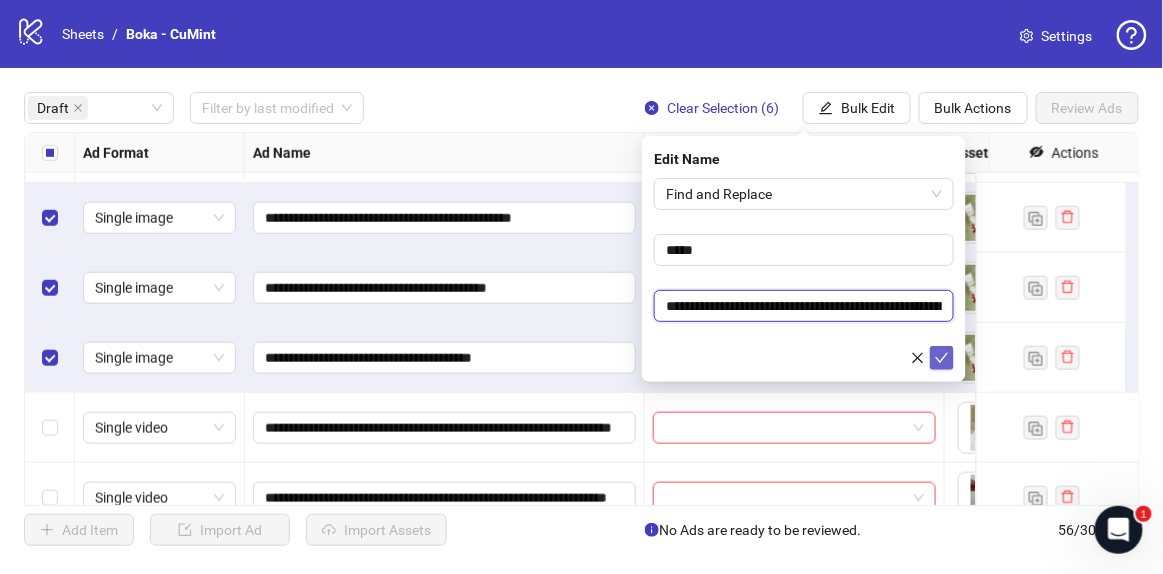 type on "**********" 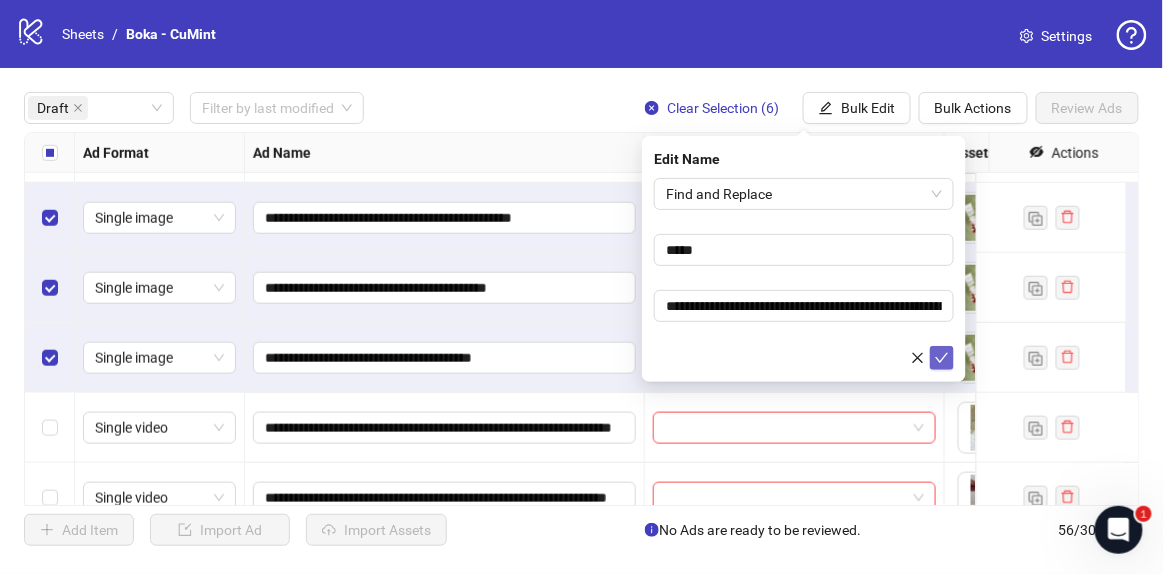 click 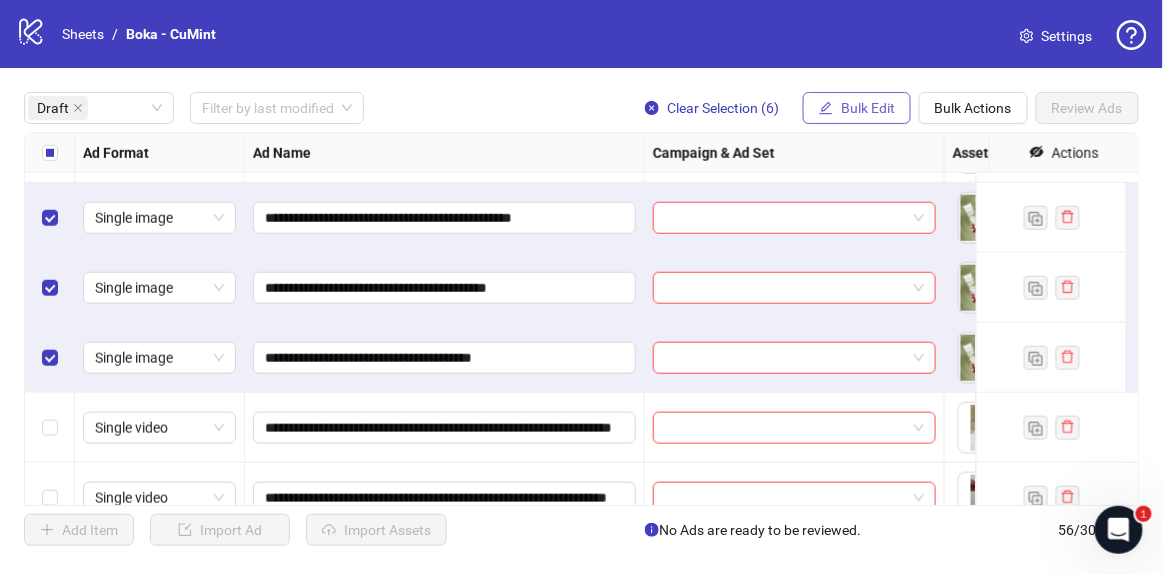 click on "Bulk Edit" at bounding box center (857, 108) 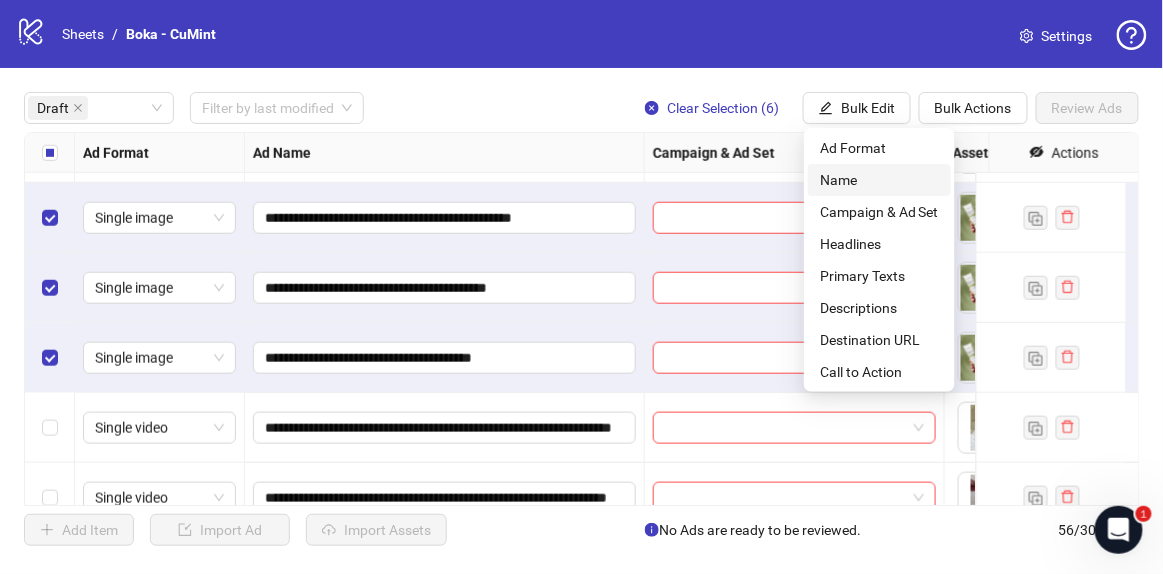 click on "Name" at bounding box center [879, 180] 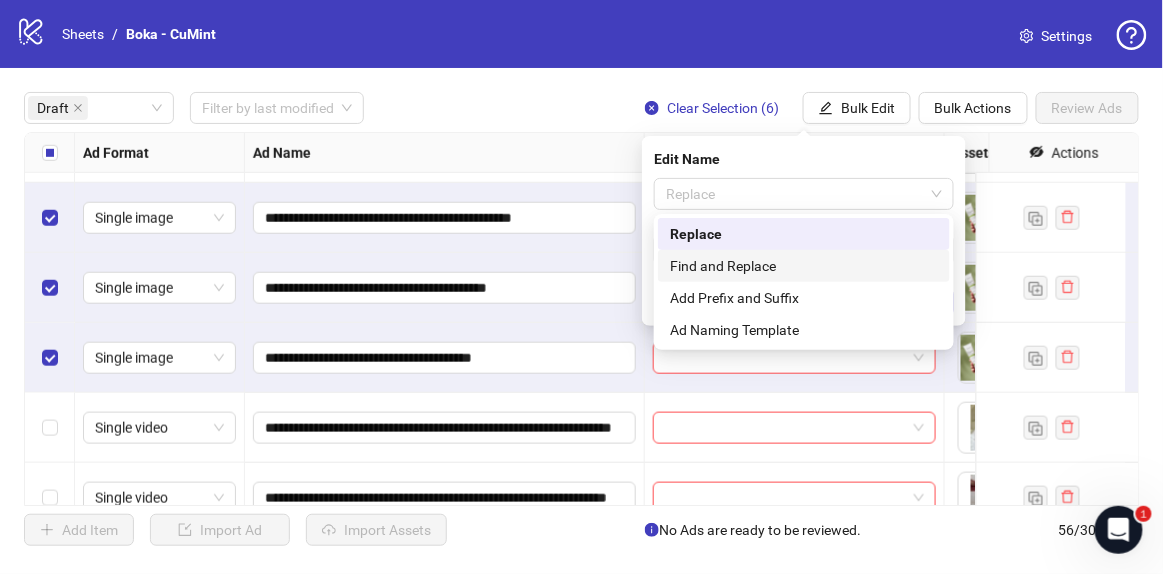 drag, startPoint x: 879, startPoint y: 192, endPoint x: 802, endPoint y: 260, distance: 102.7278 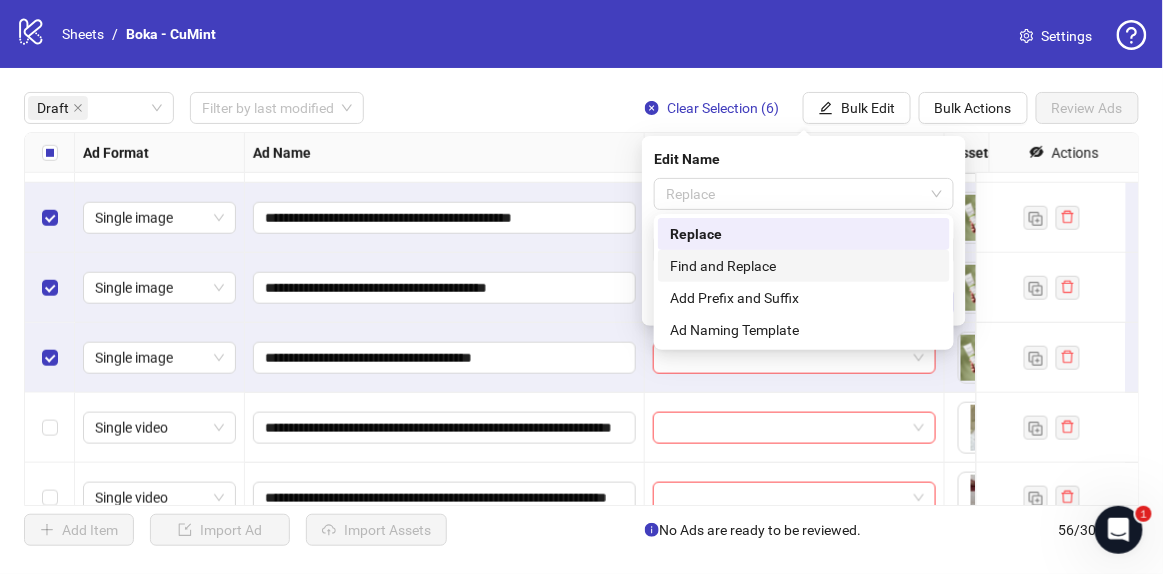 click on "**********" at bounding box center (581, 287) 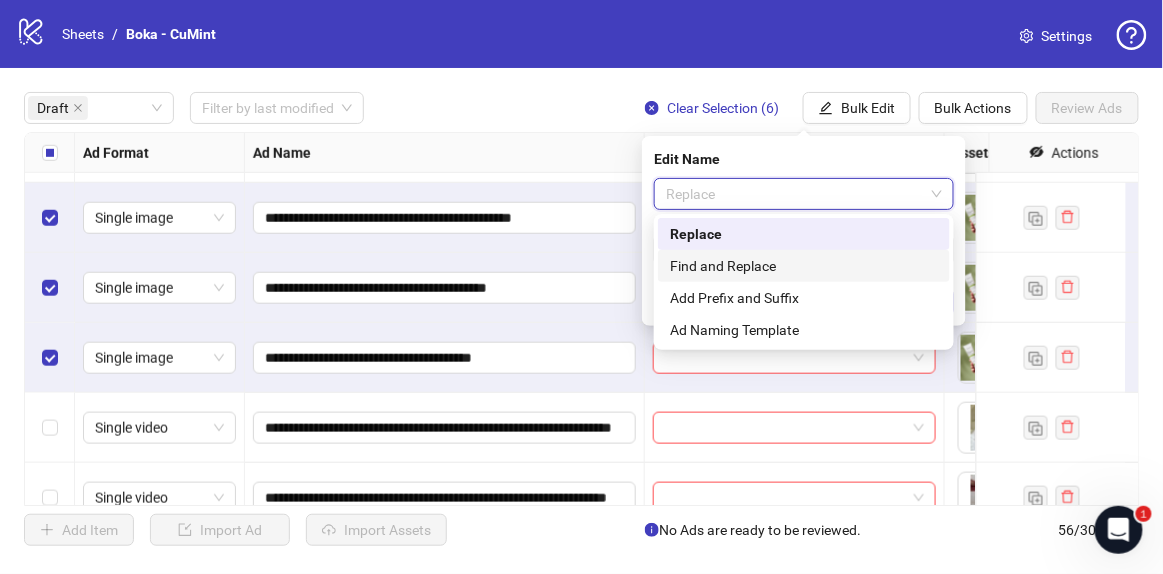 click on "Find and Replace" at bounding box center (804, 266) 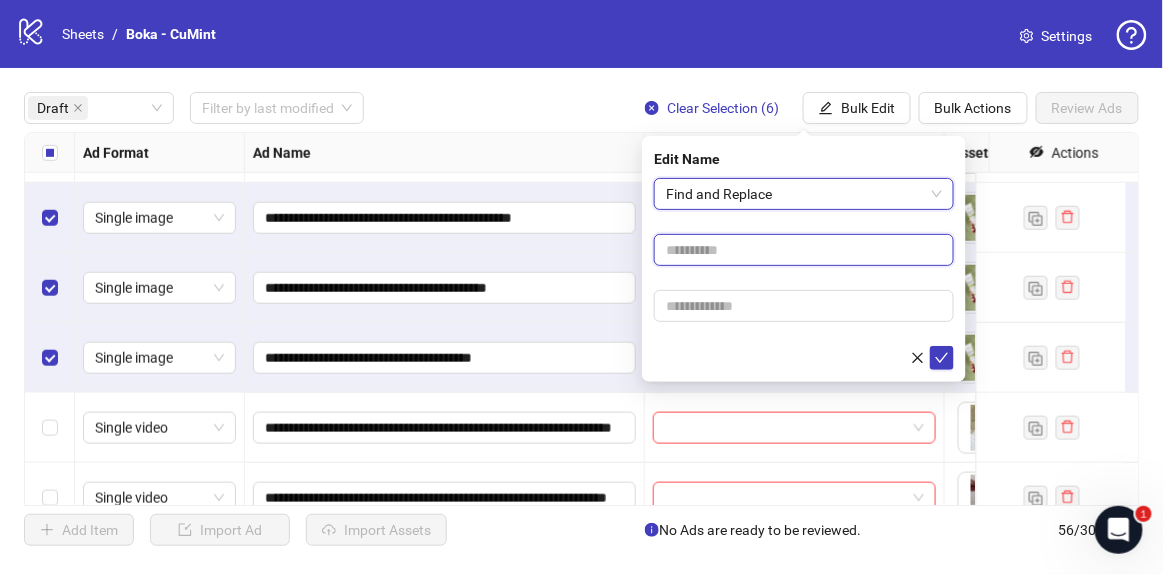 click at bounding box center [804, 250] 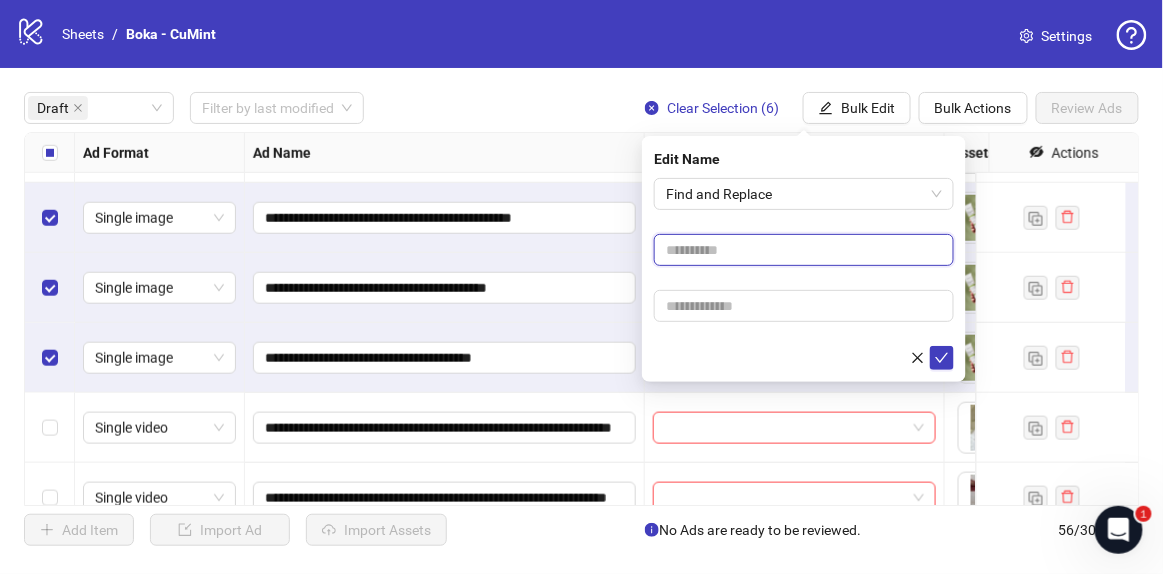 type on "***" 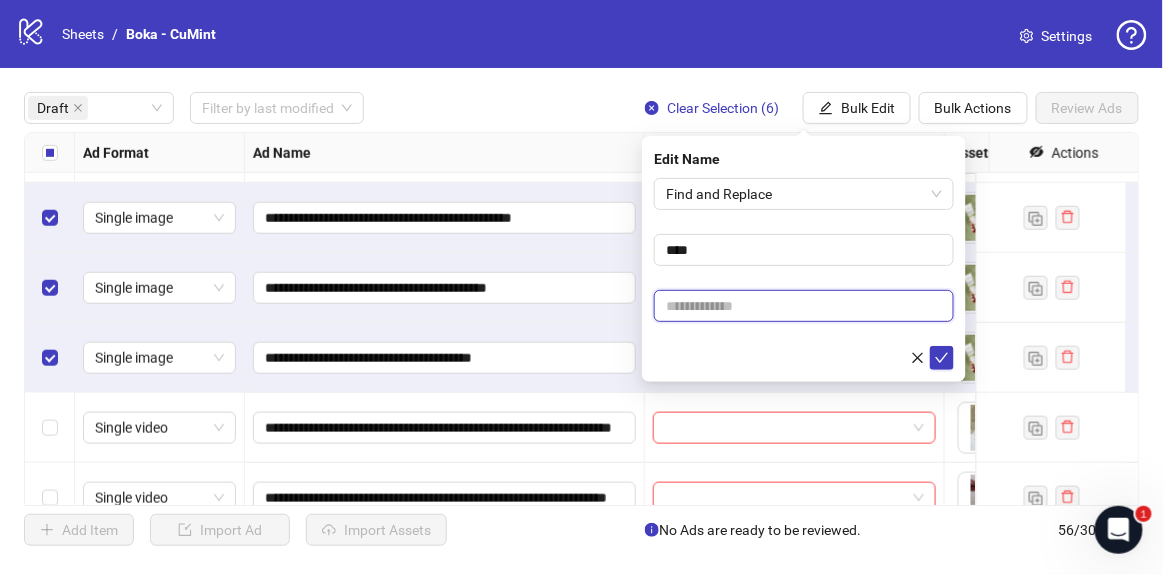 click at bounding box center (804, 306) 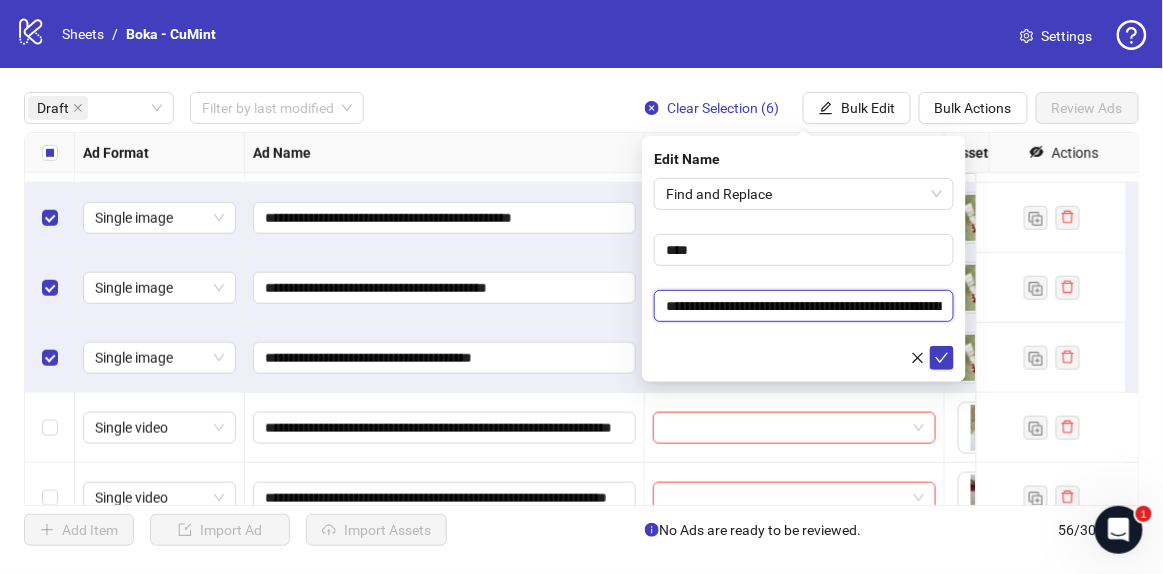 scroll, scrollTop: 0, scrollLeft: 267, axis: horizontal 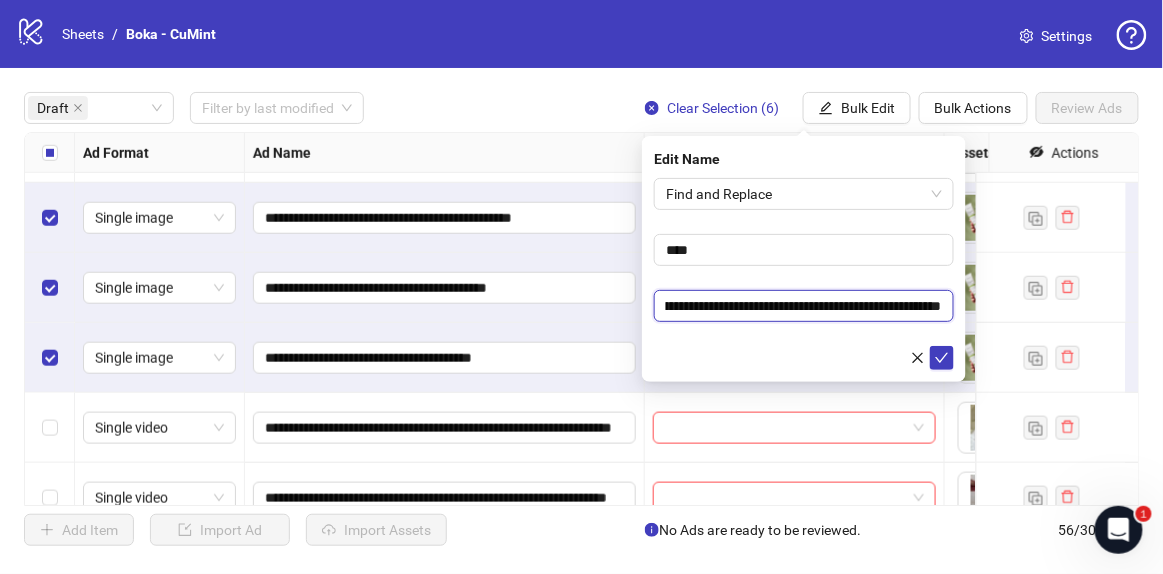 type on "**********" 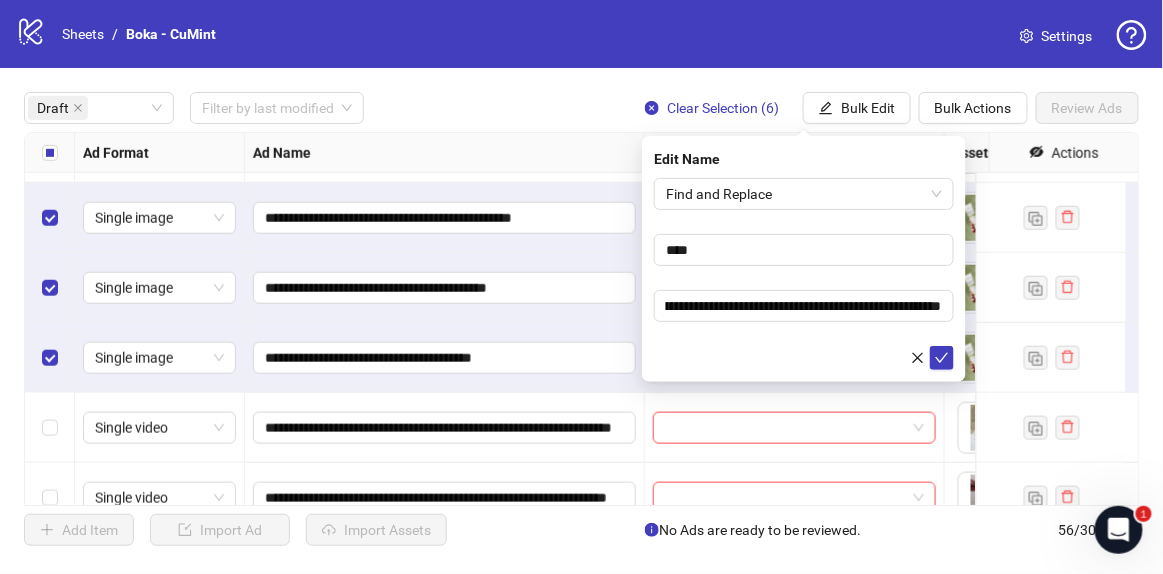 scroll, scrollTop: 0, scrollLeft: 0, axis: both 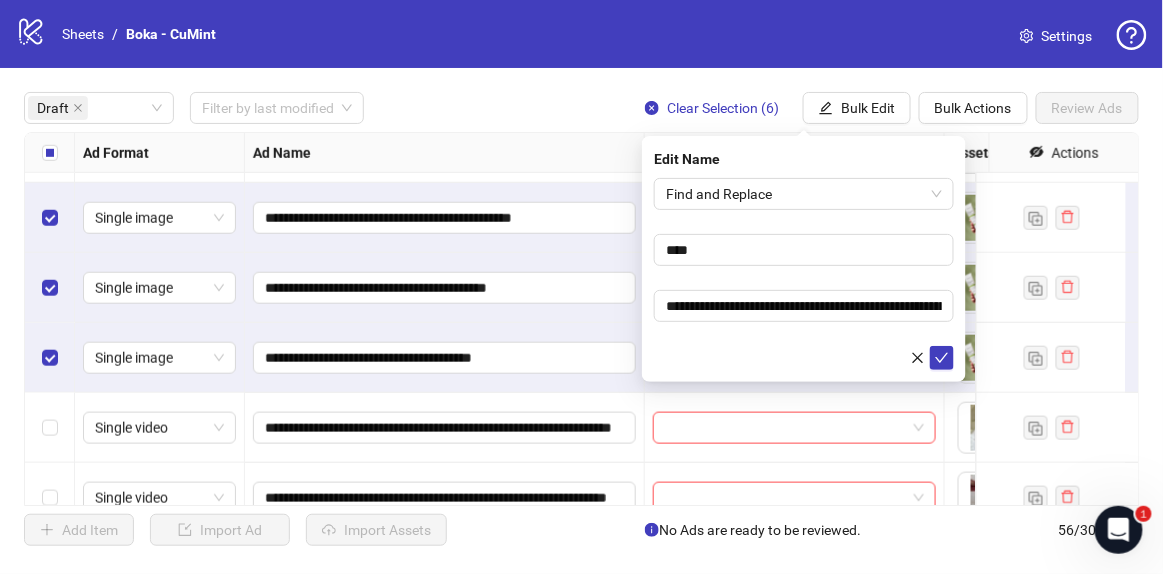 click on "**********" at bounding box center (804, 274) 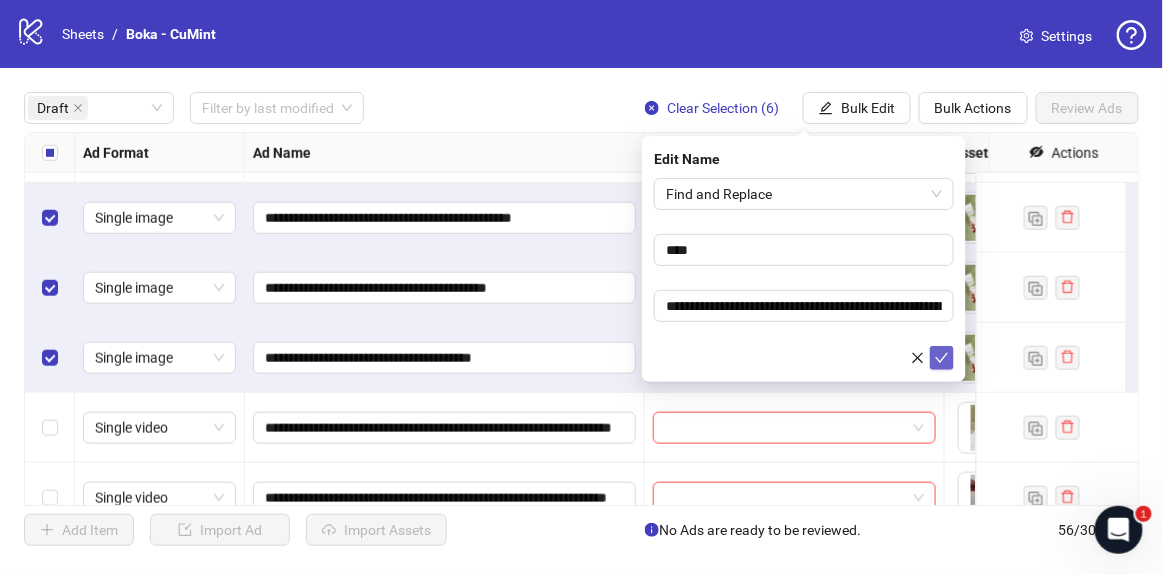 click at bounding box center [942, 358] 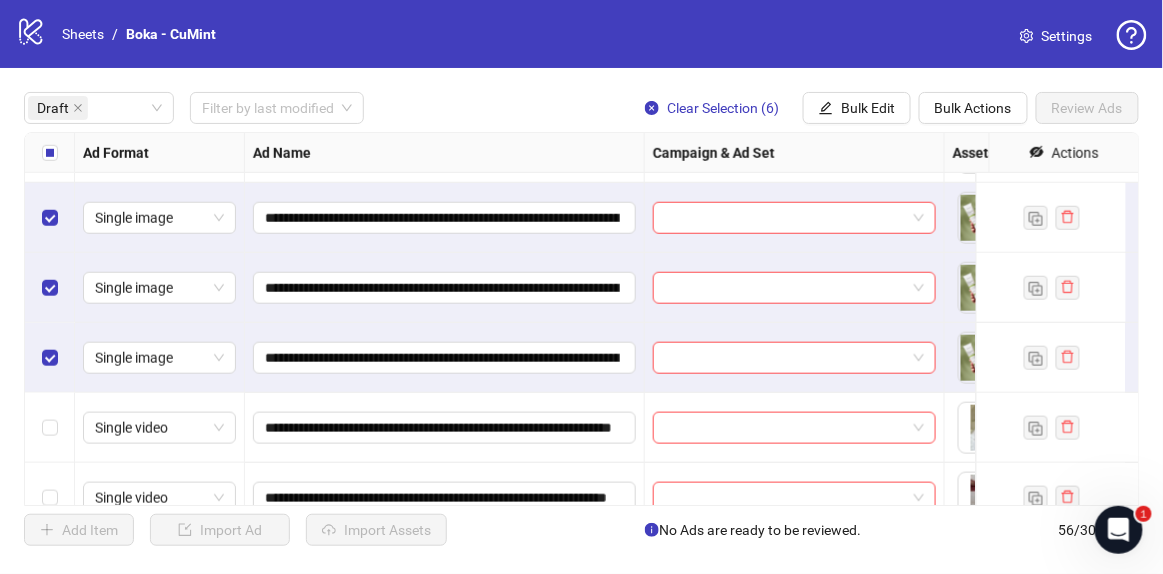 click at bounding box center [50, 153] 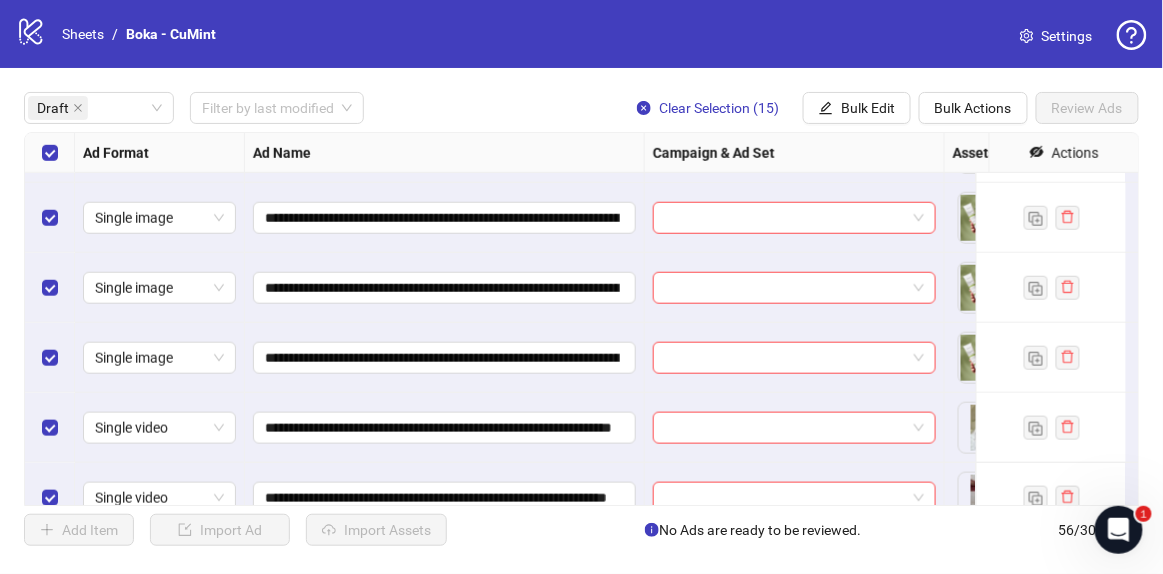 click at bounding box center (50, 153) 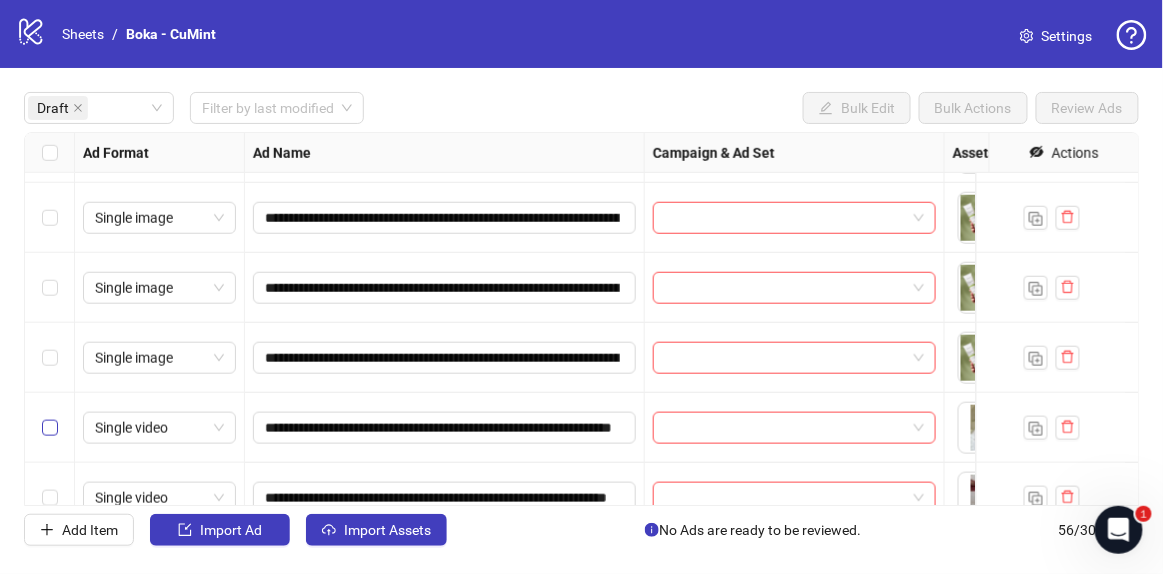 click at bounding box center (50, 428) 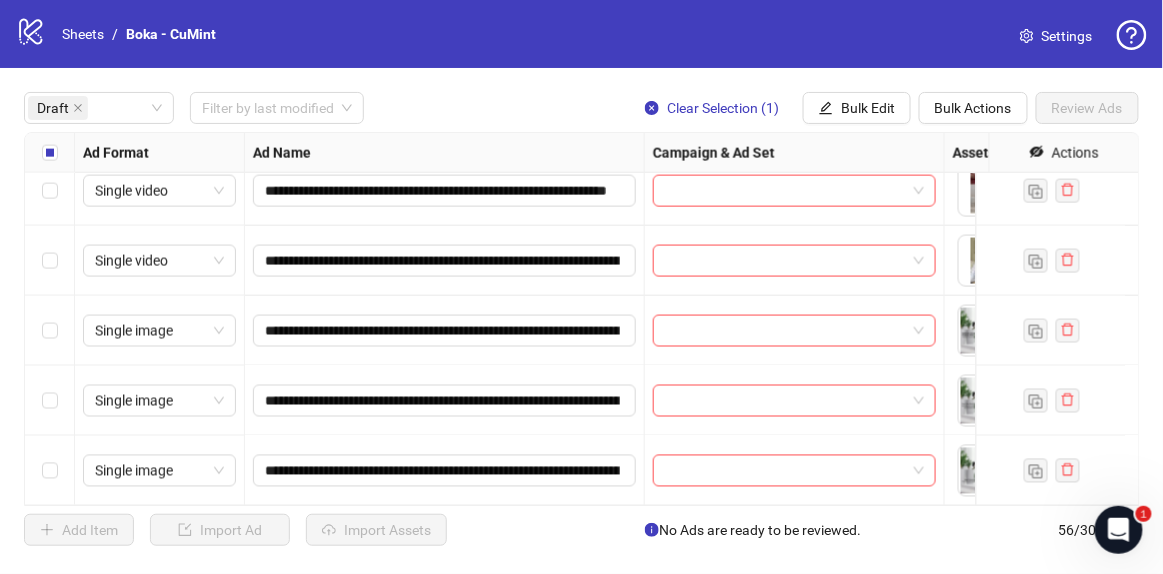 scroll, scrollTop: 723, scrollLeft: 0, axis: vertical 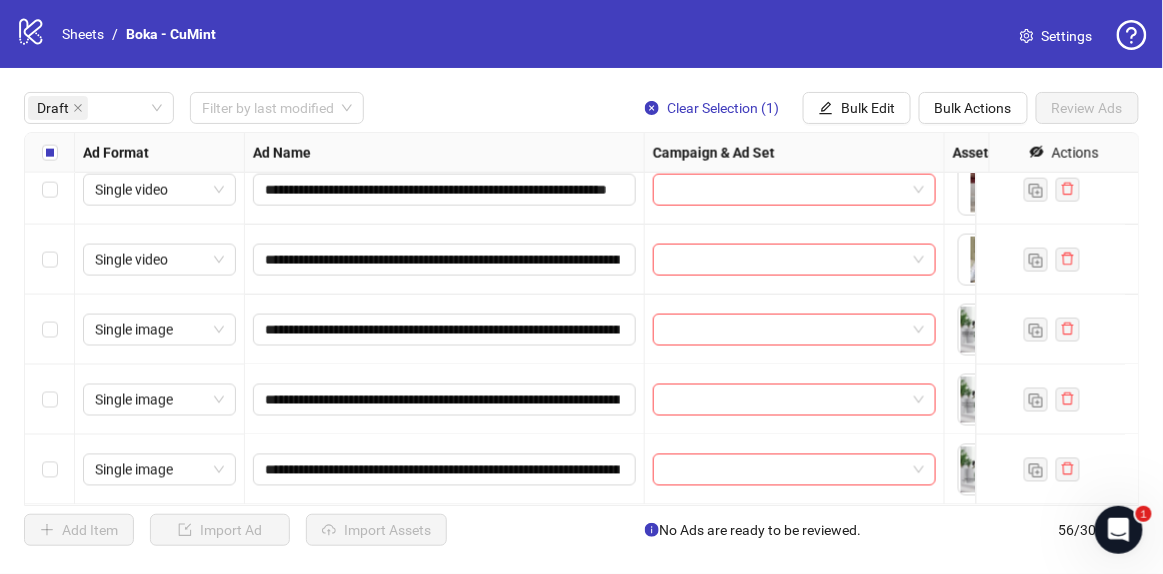 click at bounding box center [50, 260] 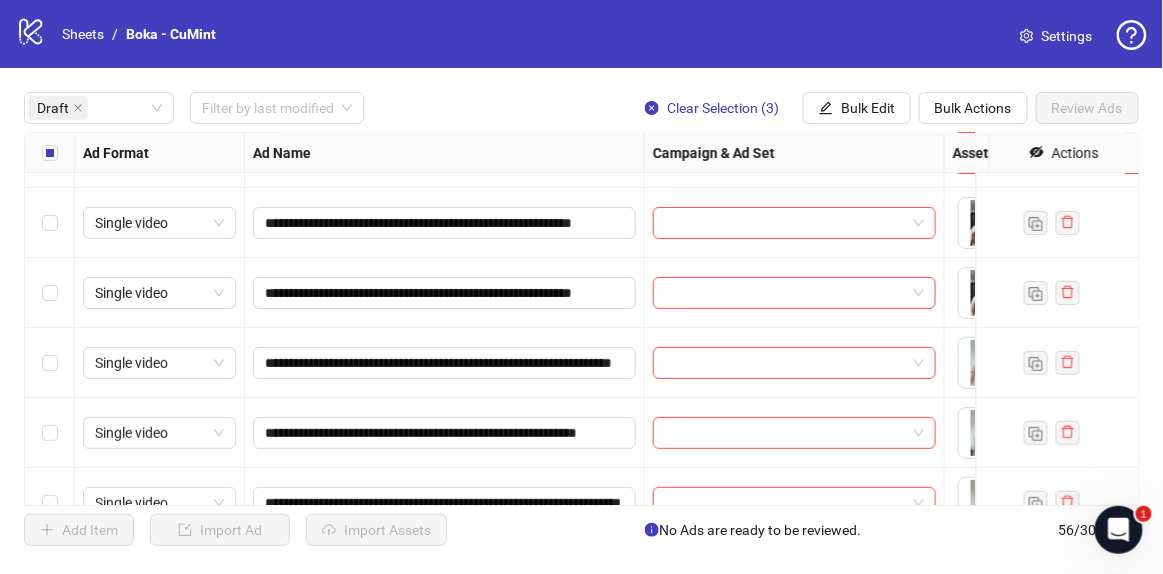 scroll, scrollTop: 37, scrollLeft: 0, axis: vertical 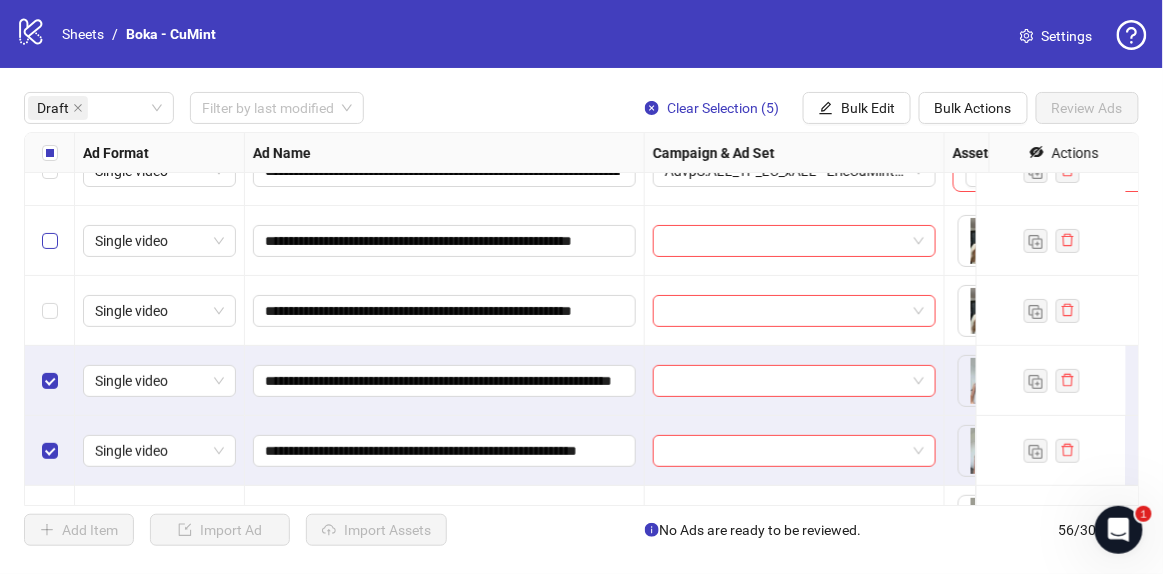 click at bounding box center [50, 641] 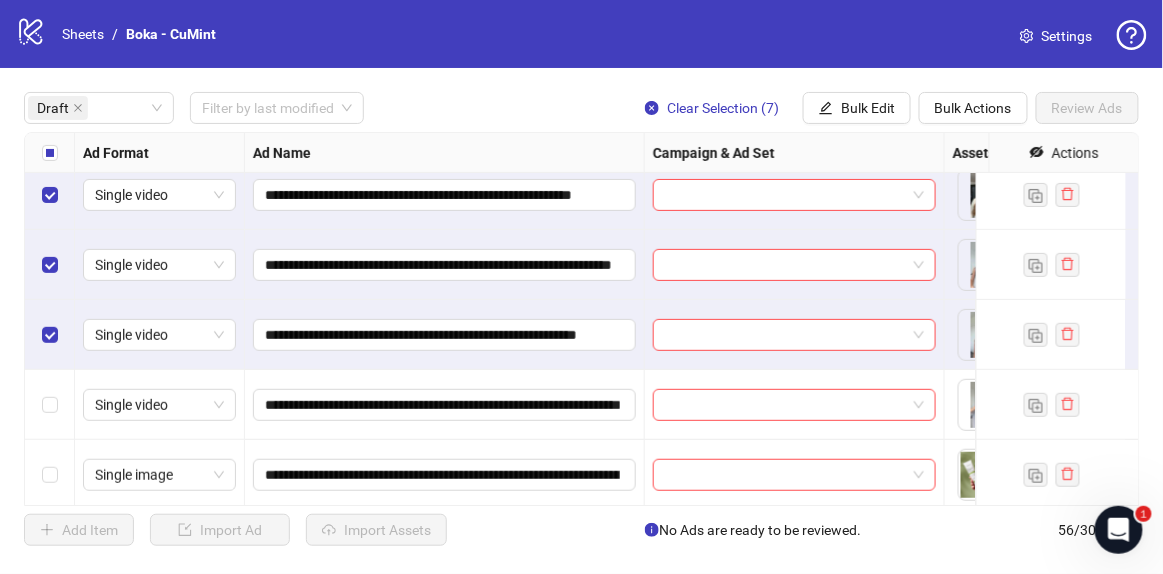 scroll, scrollTop: 224, scrollLeft: 0, axis: vertical 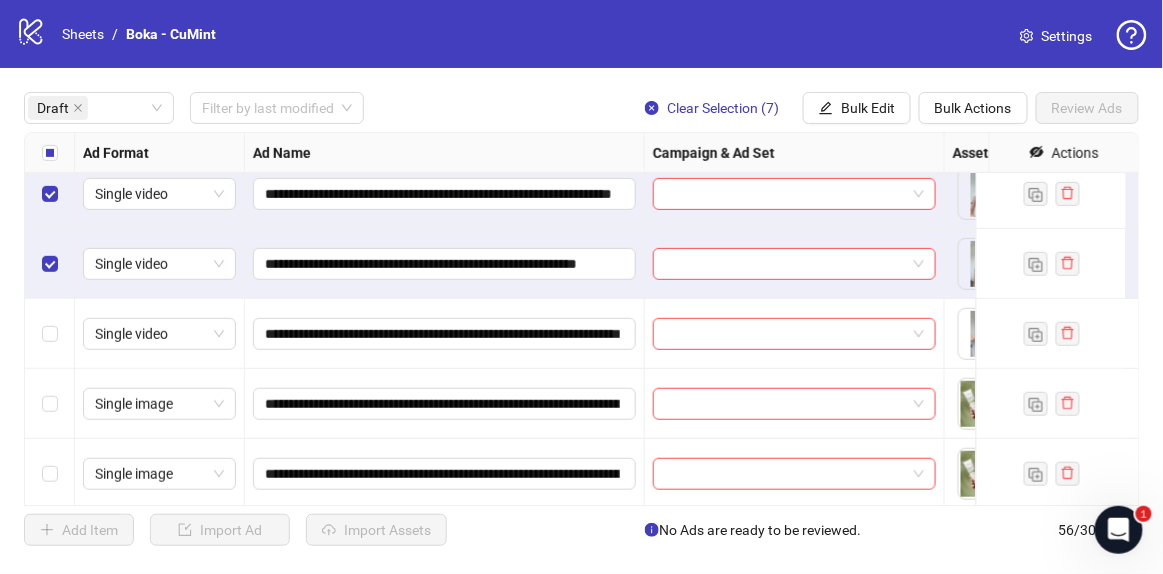 click at bounding box center (50, 334) 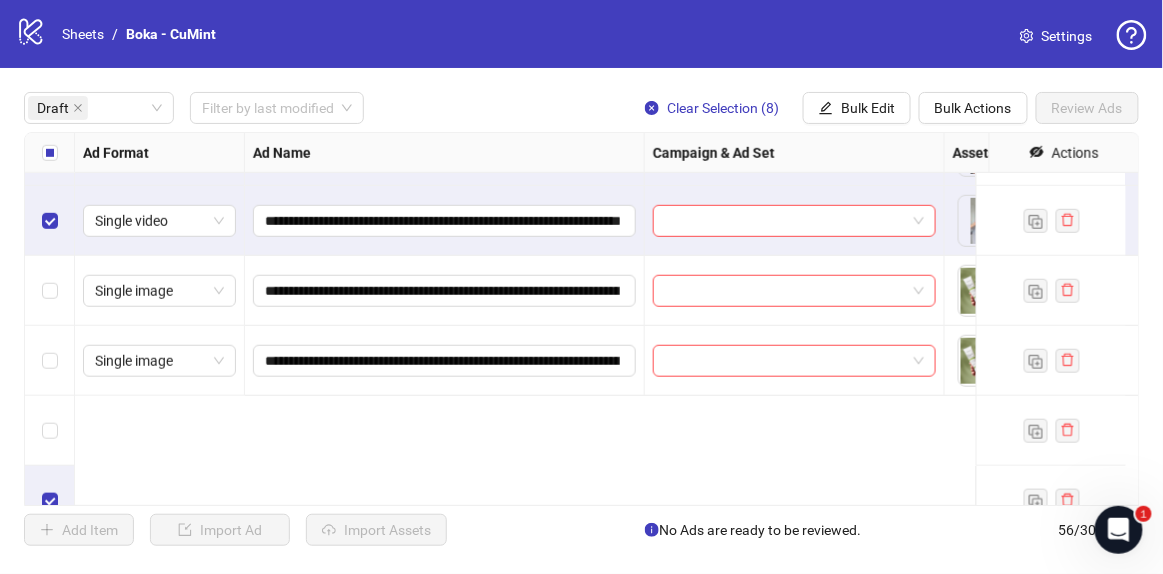 scroll, scrollTop: 0, scrollLeft: 0, axis: both 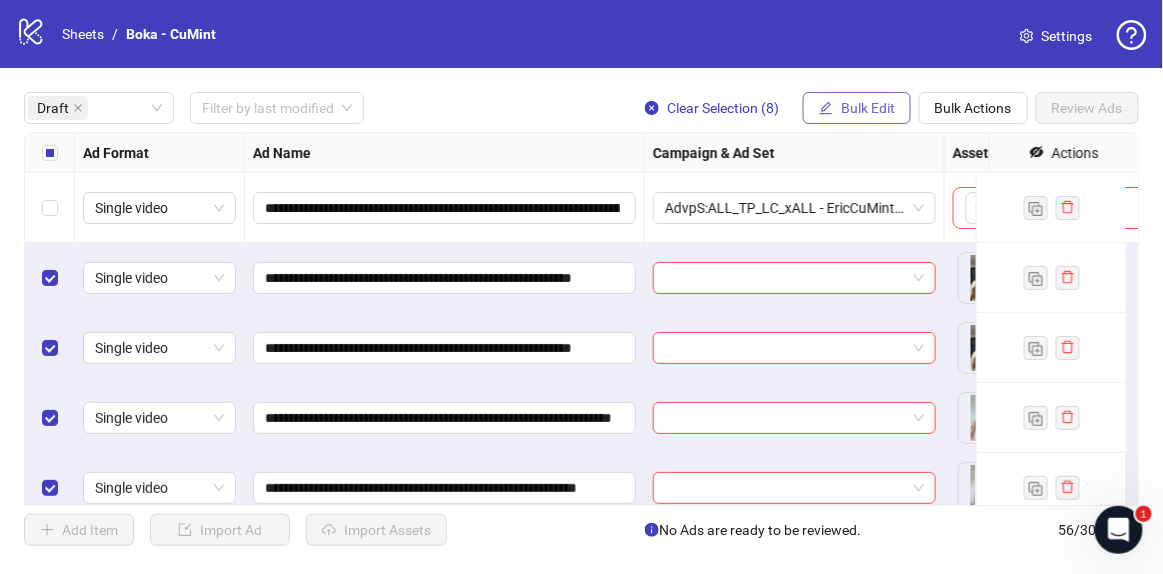click on "Bulk Edit" at bounding box center [868, 108] 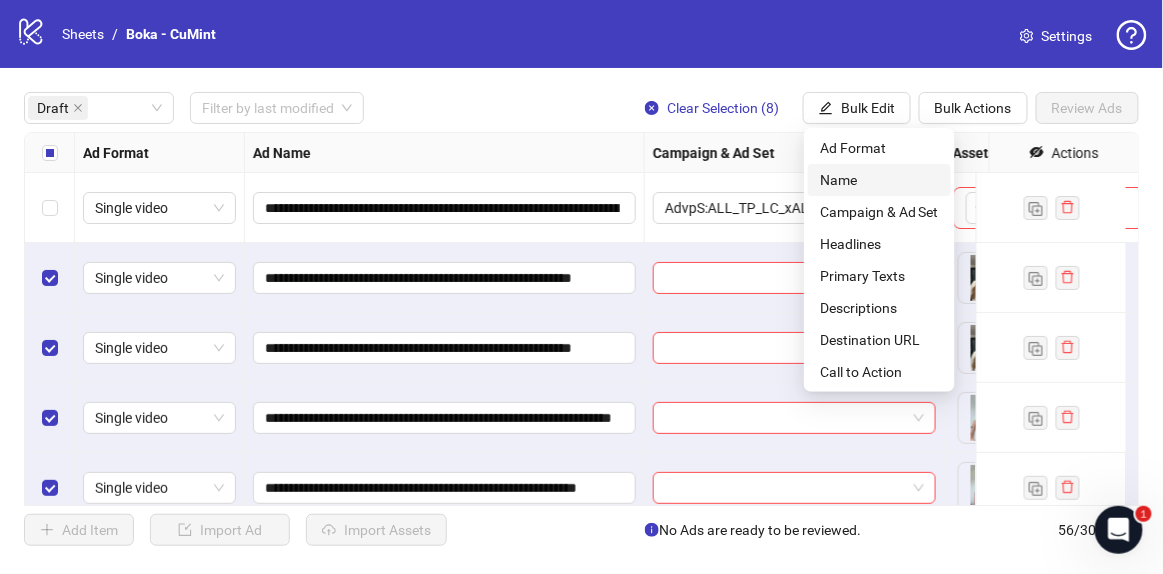 click on "Name" at bounding box center (879, 180) 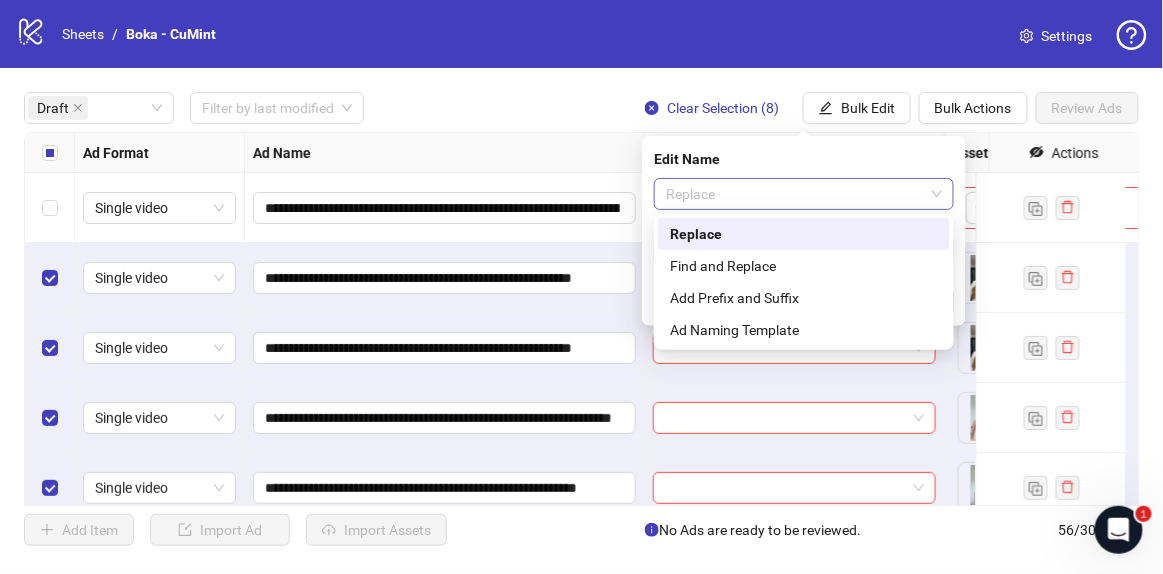 click on "Replace" at bounding box center [804, 194] 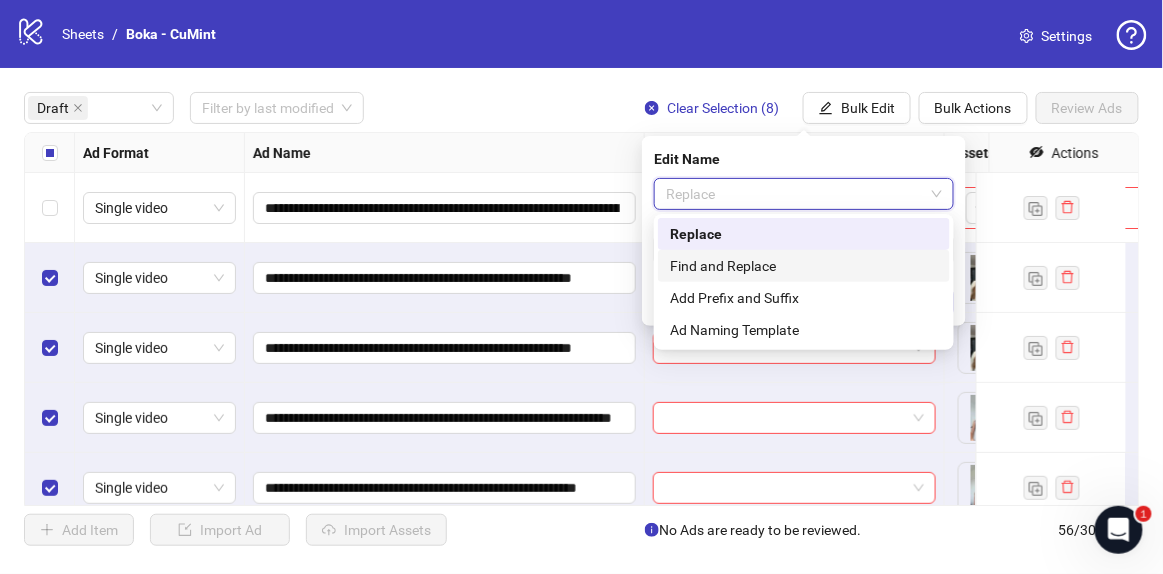 click on "Find and Replace" at bounding box center (804, 266) 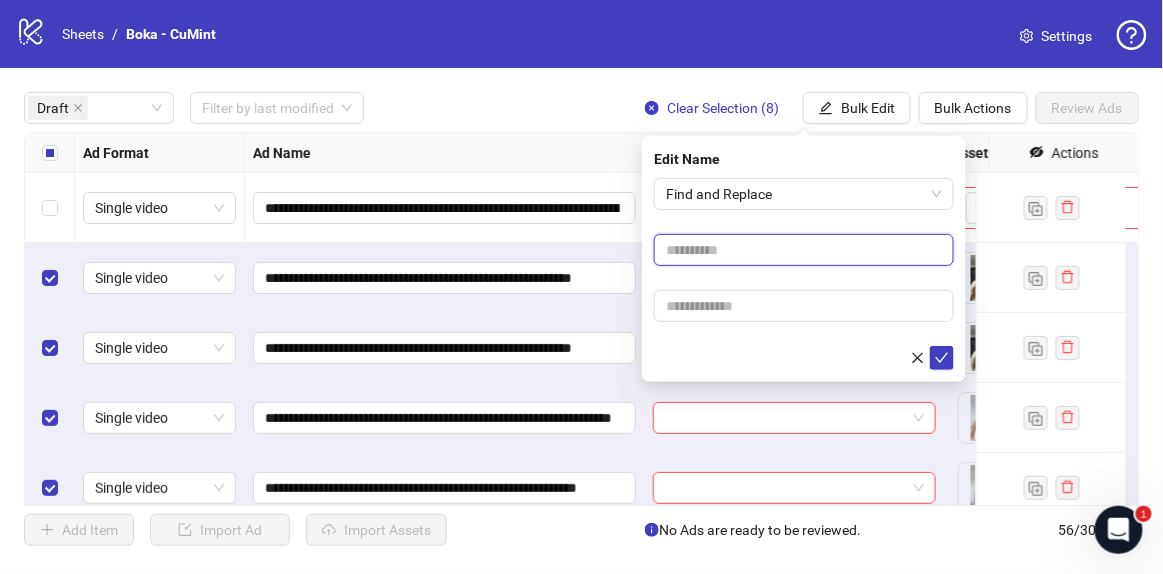 click at bounding box center [804, 250] 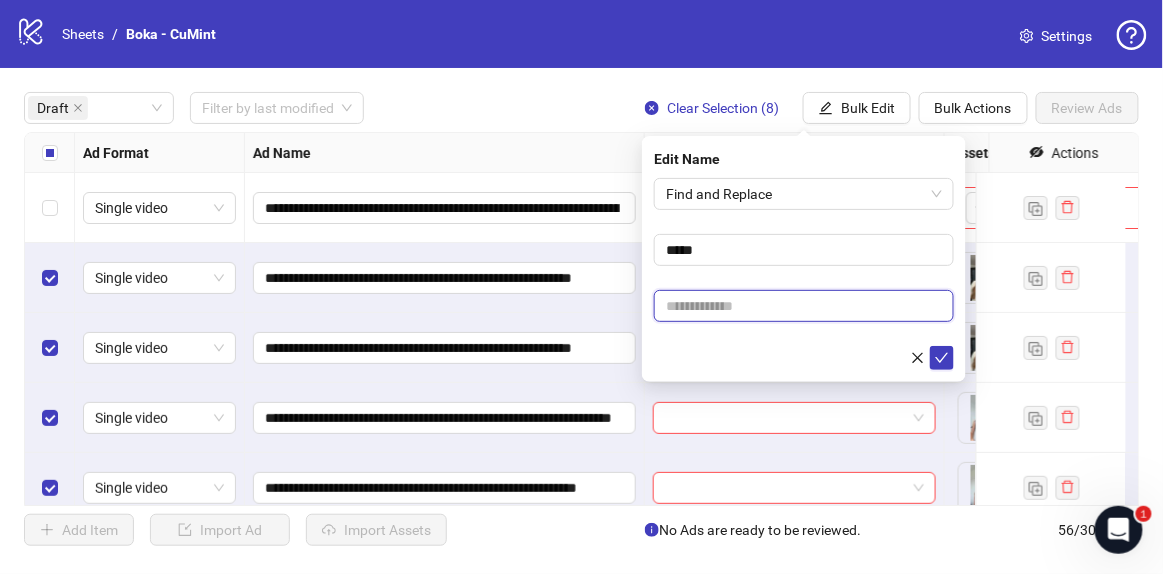 click at bounding box center (804, 306) 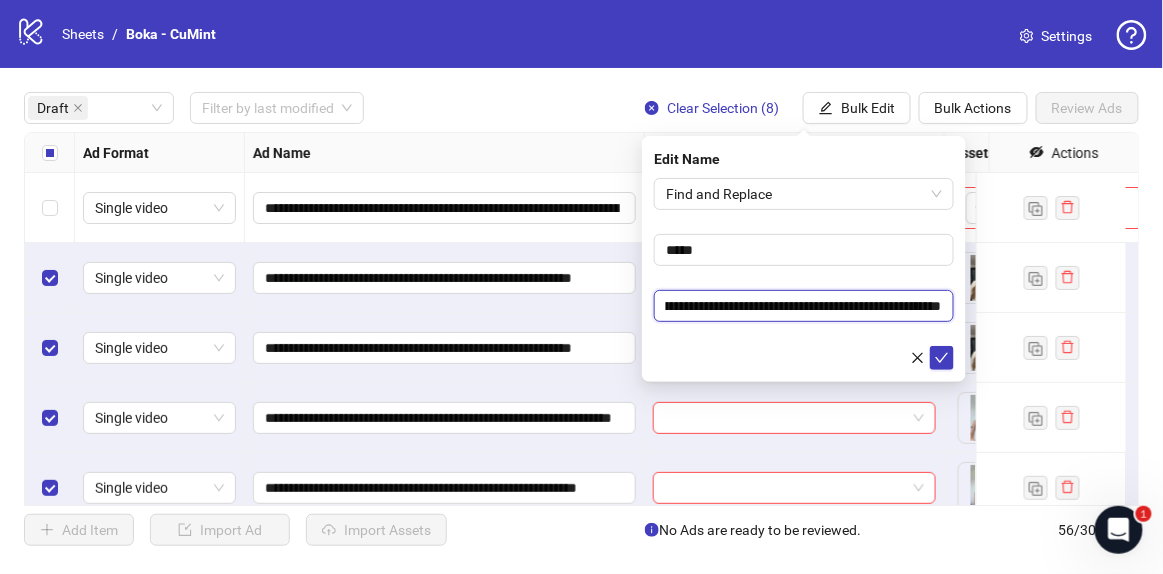 scroll, scrollTop: 0, scrollLeft: 0, axis: both 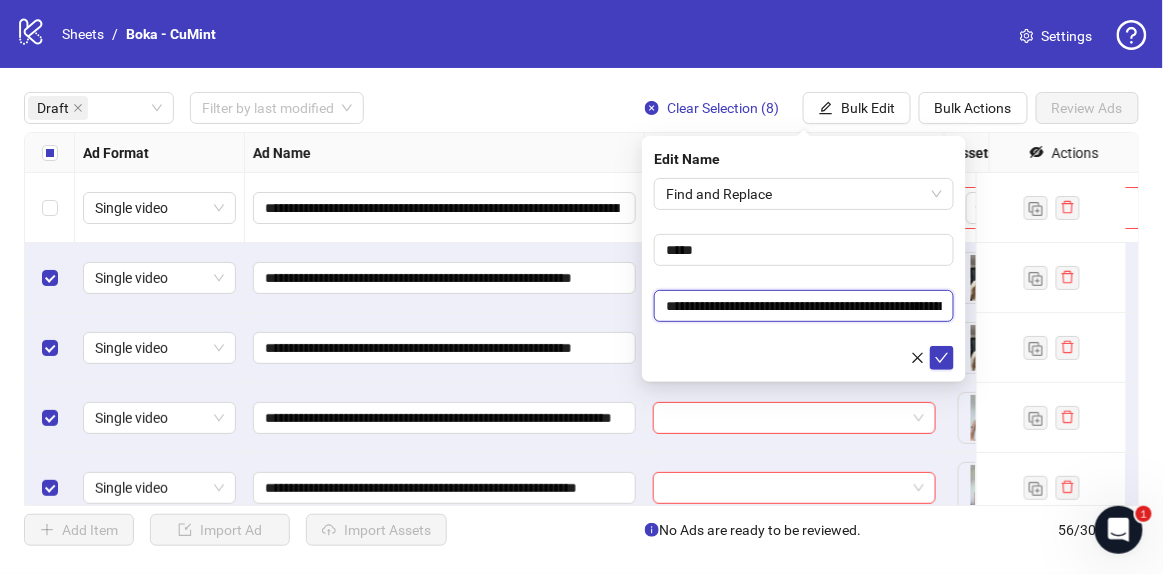 drag, startPoint x: 693, startPoint y: 318, endPoint x: 587, endPoint y: 302, distance: 107.200745 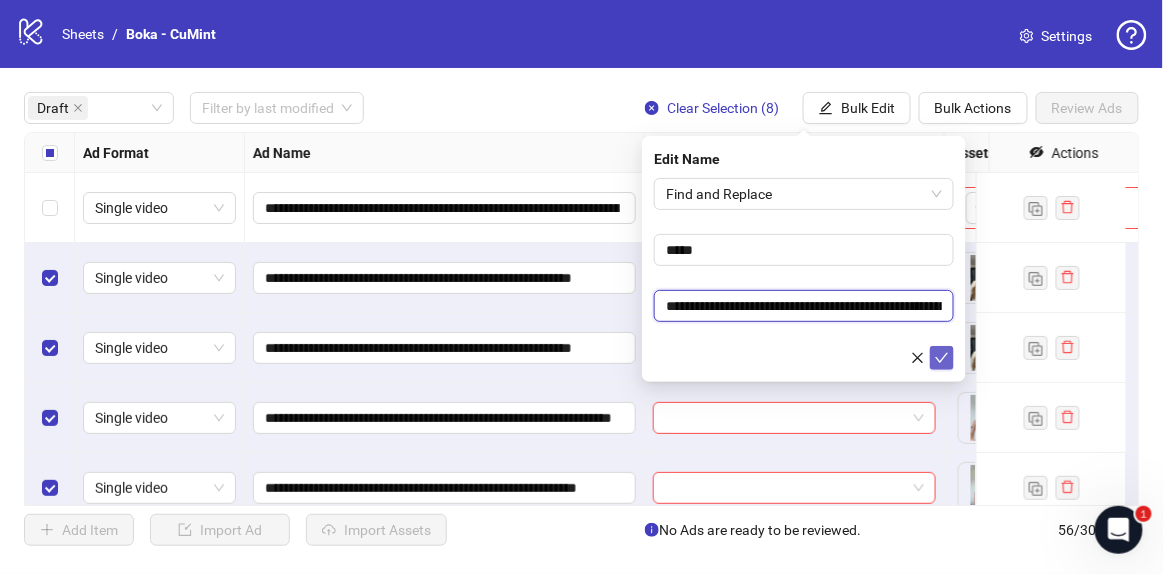 type on "**********" 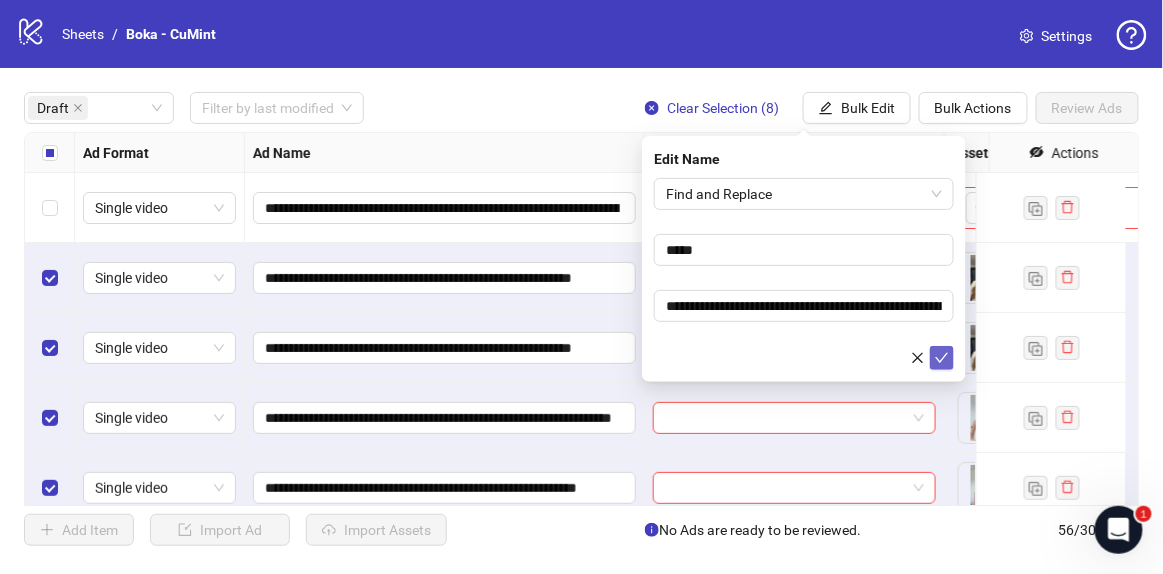 click at bounding box center (942, 358) 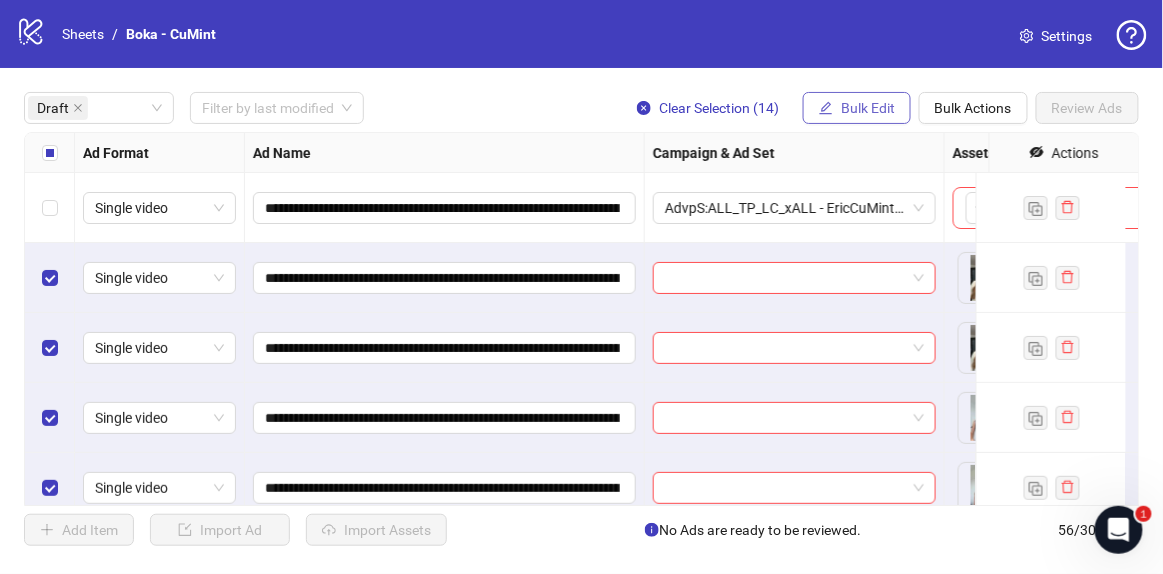 click on "Bulk Edit" at bounding box center (868, 108) 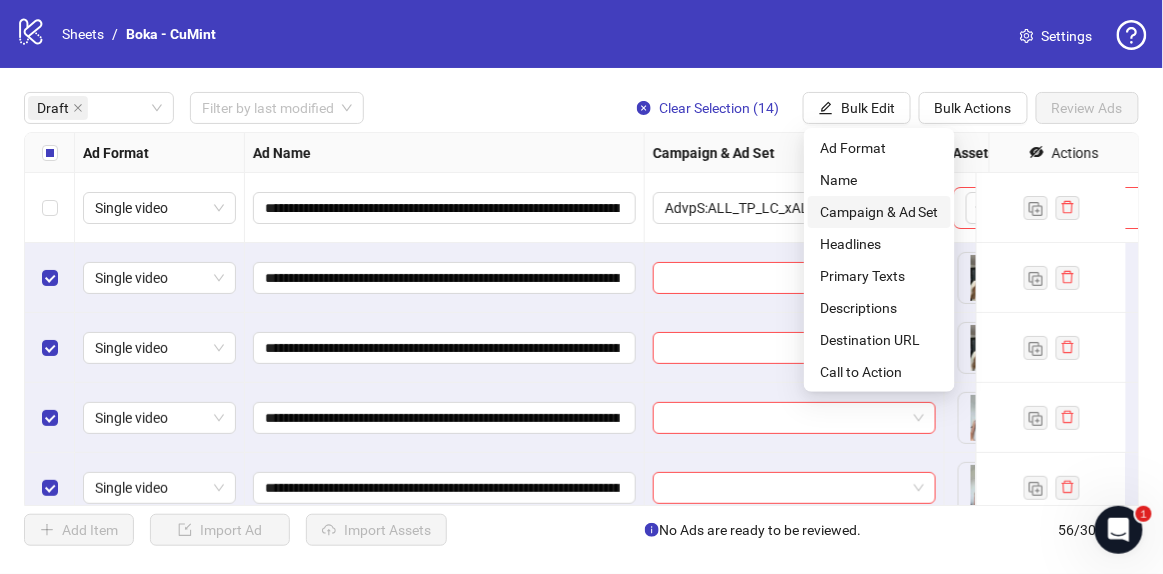 click on "Campaign & Ad Set" at bounding box center [879, 212] 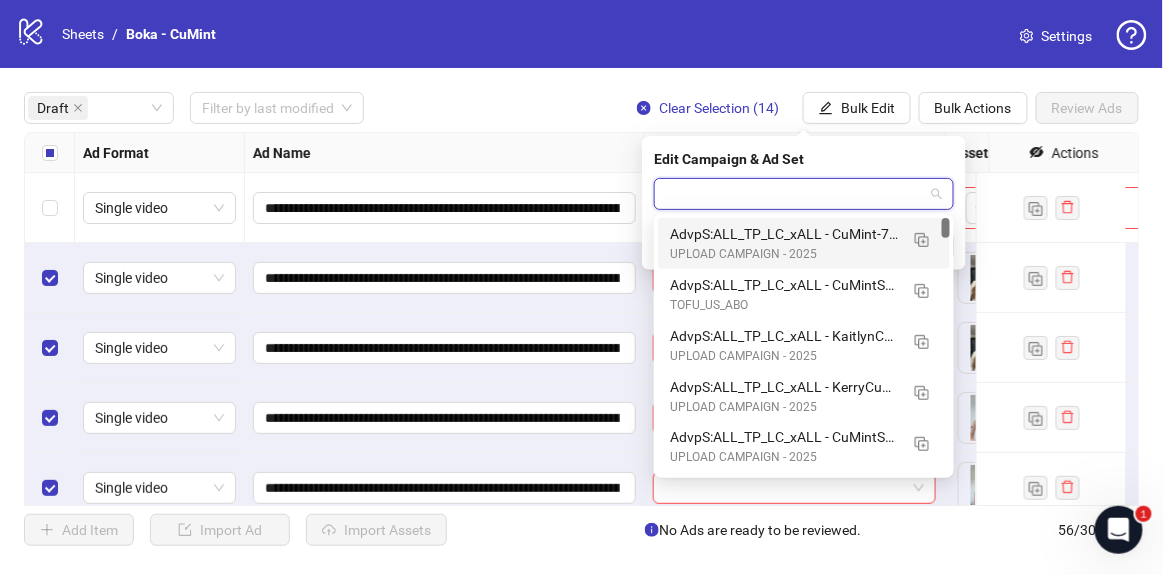click at bounding box center (795, 194) 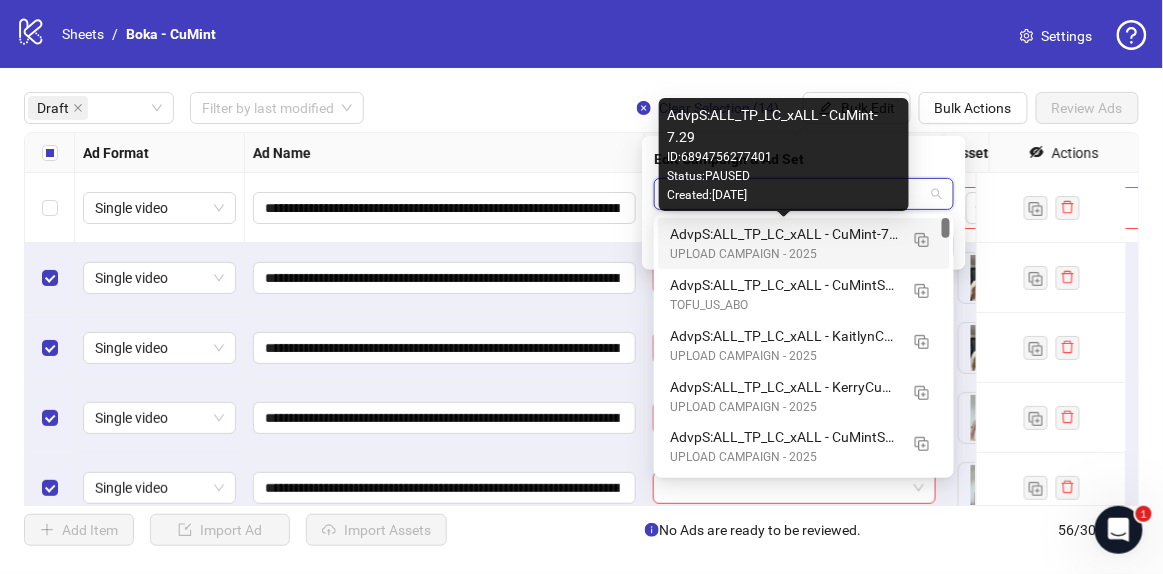 click on "AdvpS:ALL_TP_LC_xALL - CuMint-7.29" at bounding box center (784, 234) 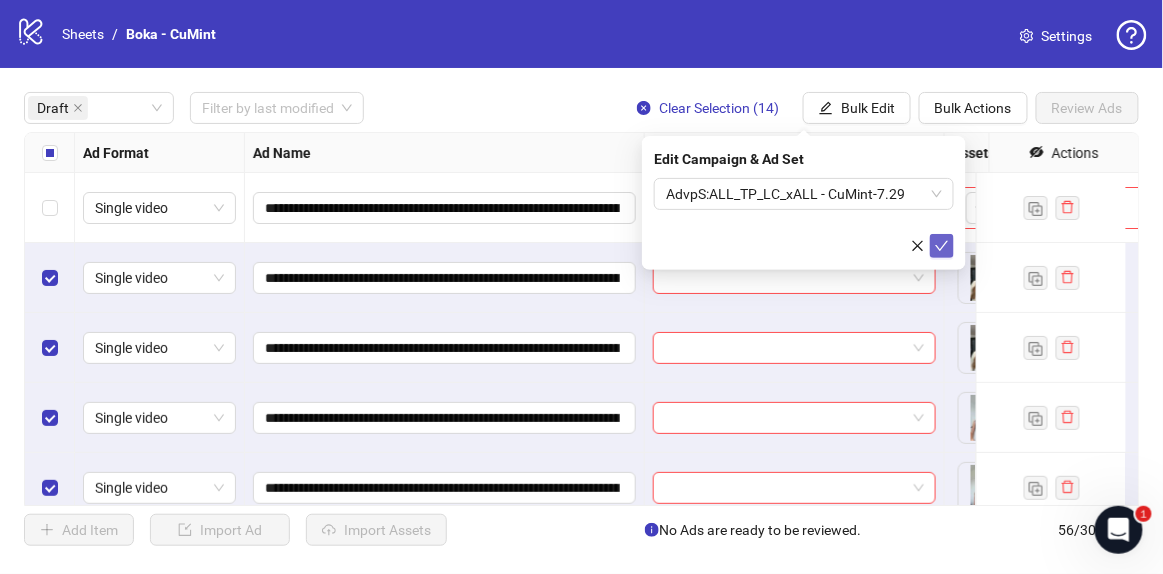 click 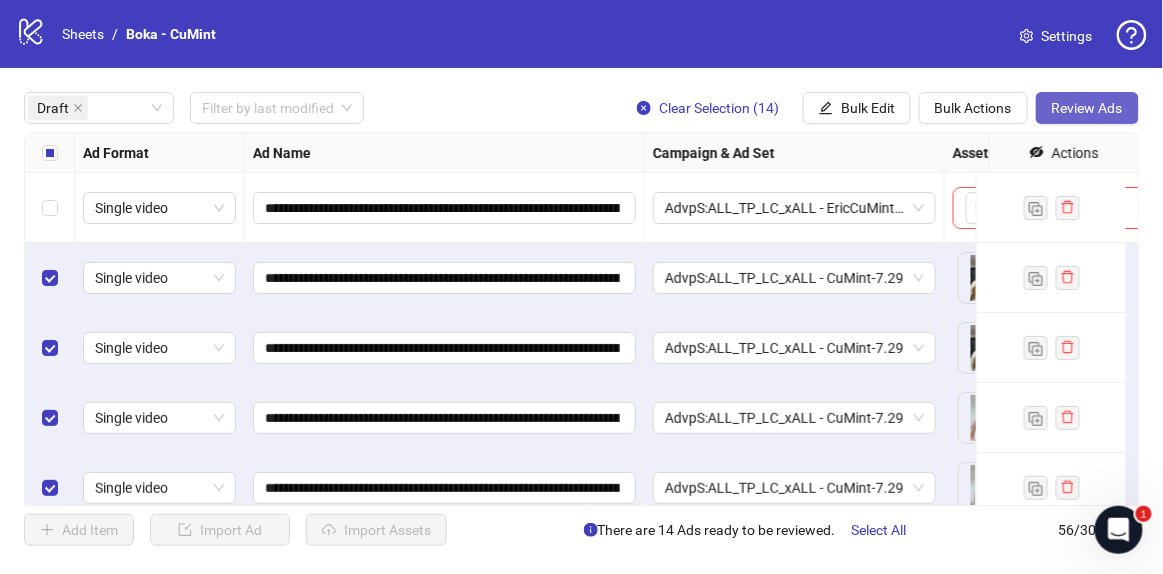 click on "Review Ads" at bounding box center (1087, 108) 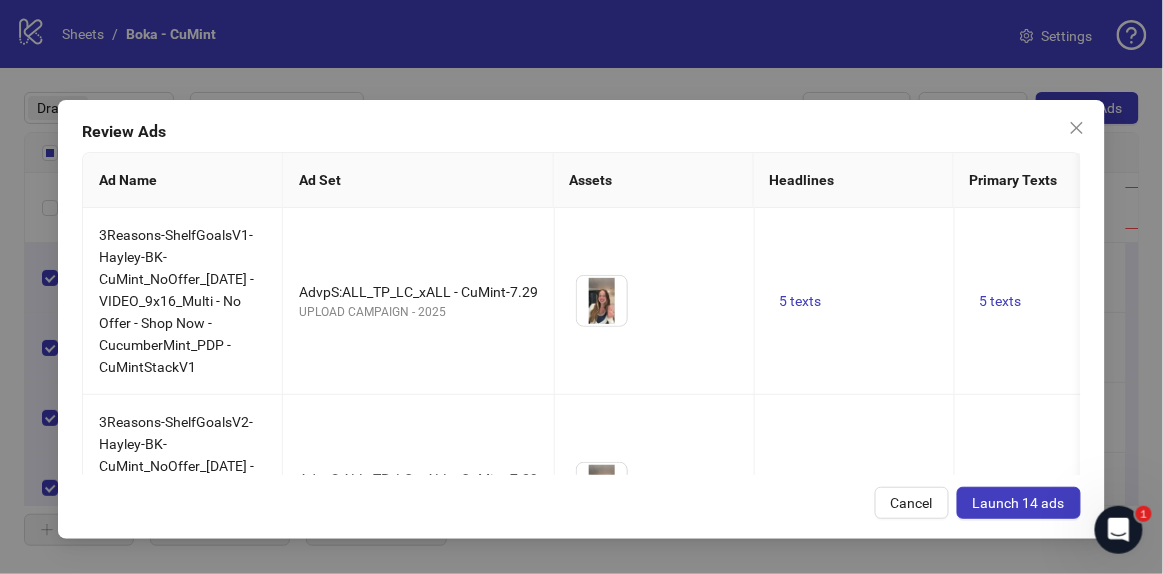 click on "Launch 14 ads" at bounding box center (1019, 503) 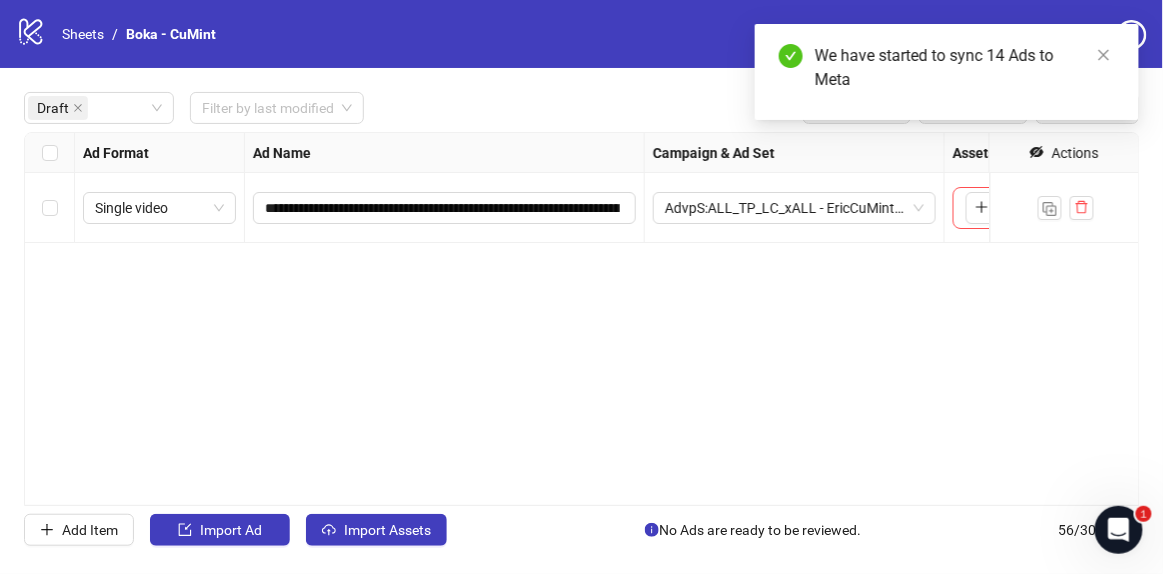 click on "**********" at bounding box center (581, 319) 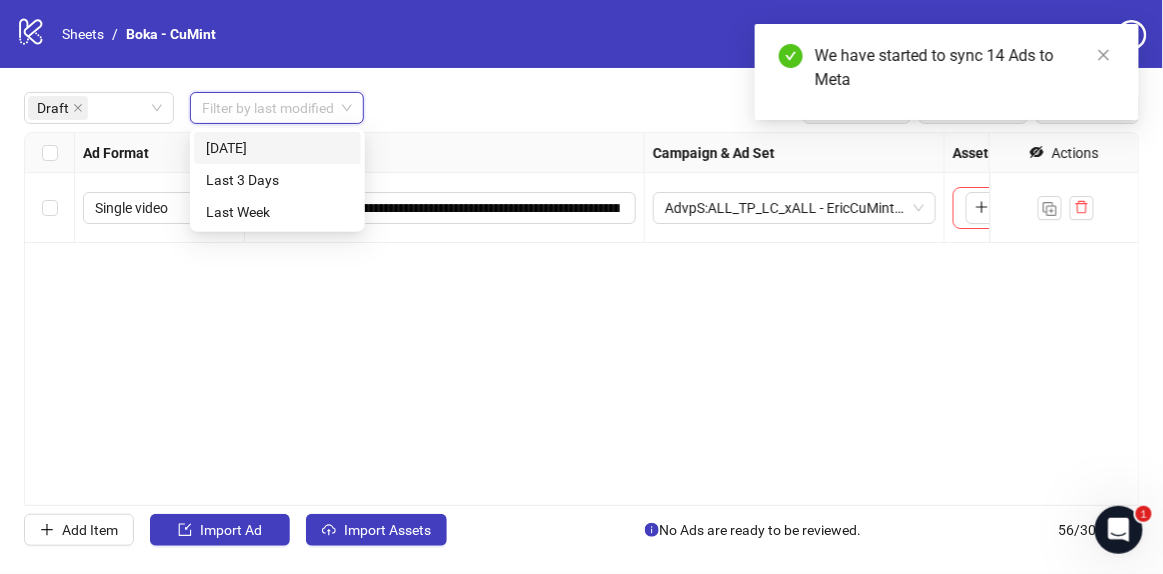 click at bounding box center (268, 108) 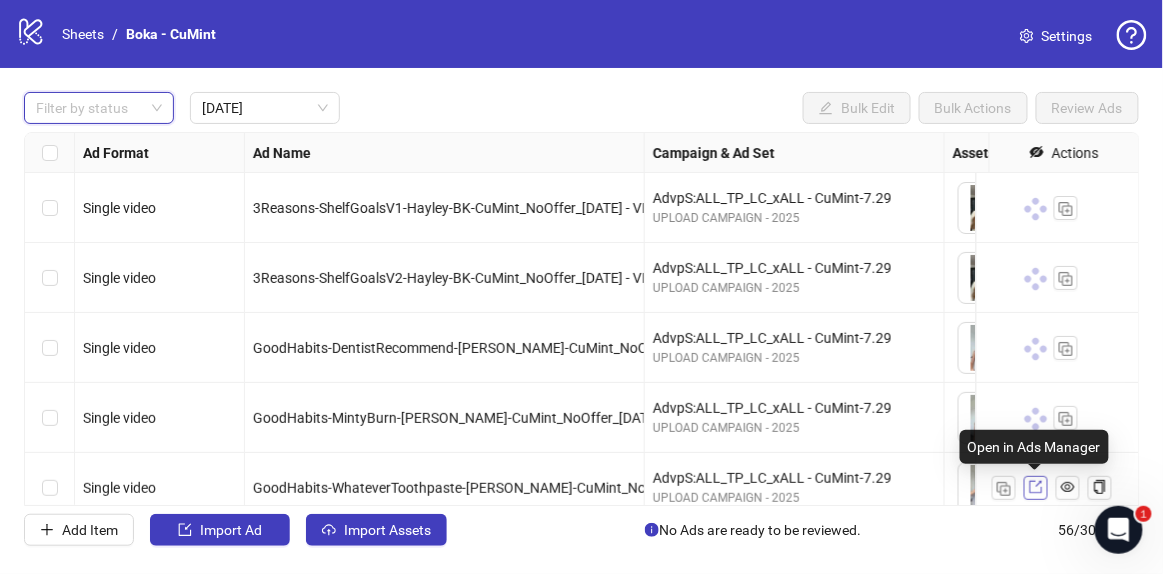 click 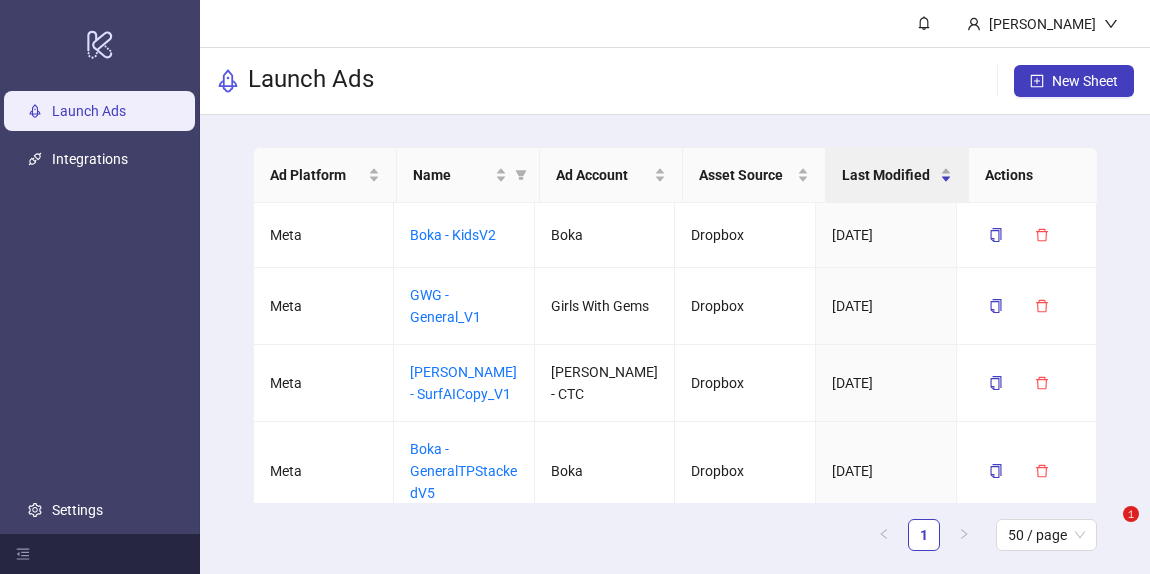 scroll, scrollTop: 0, scrollLeft: 0, axis: both 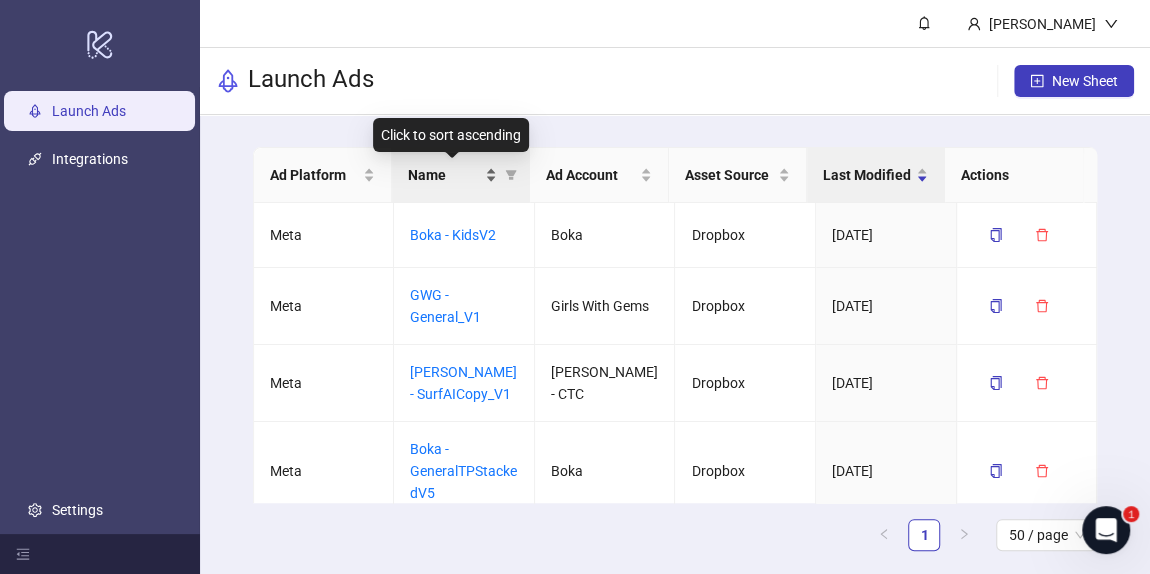 click on "Name" at bounding box center (444, 175) 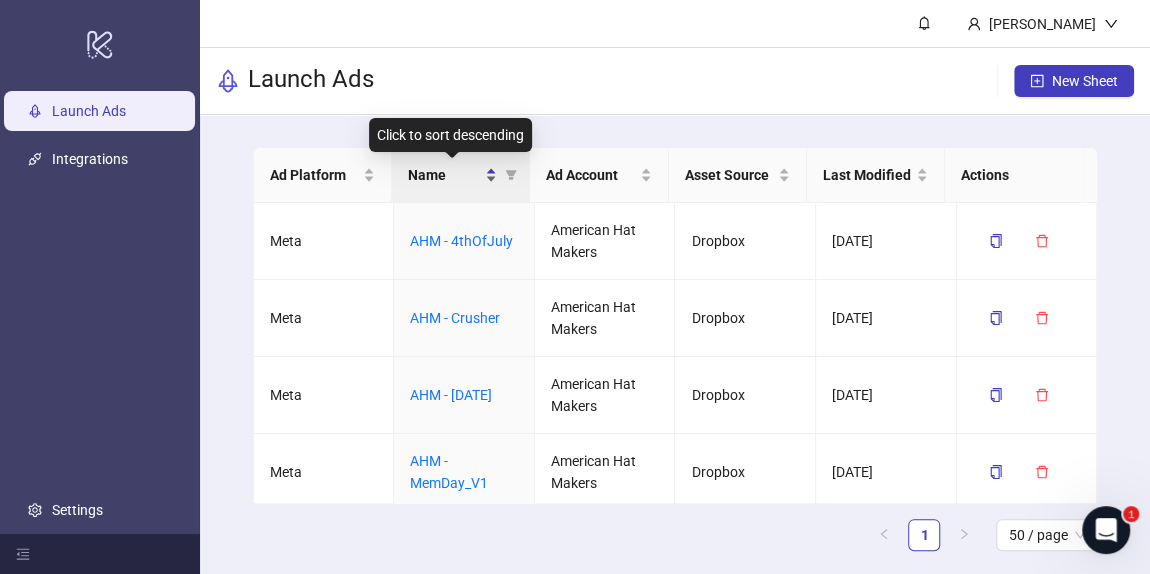 click on "Name" at bounding box center (444, 175) 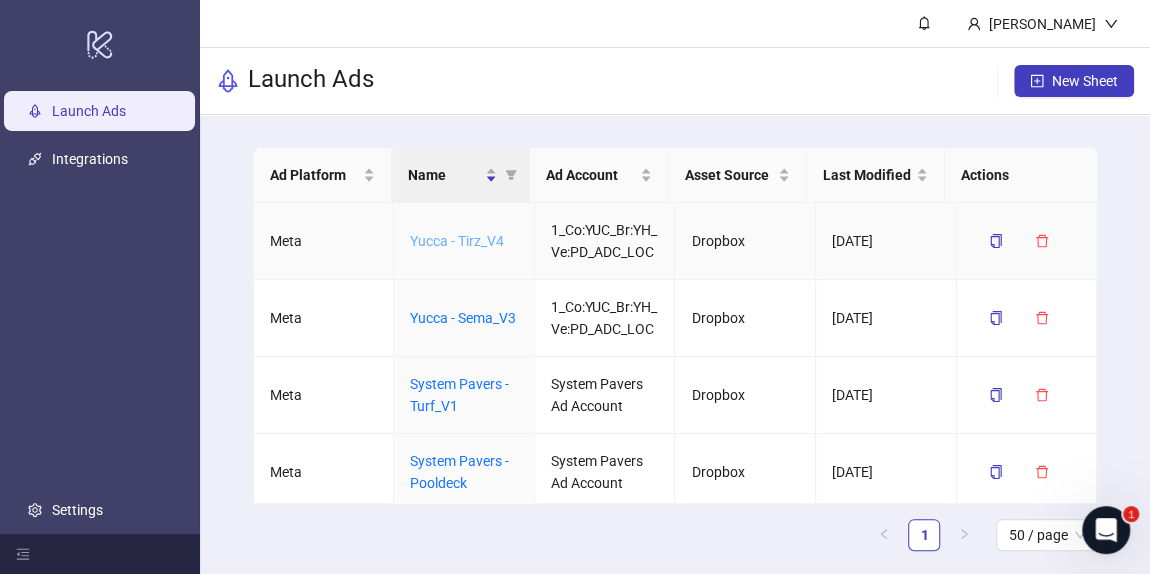 click on "Yucca - Tirz_V4" at bounding box center [457, 241] 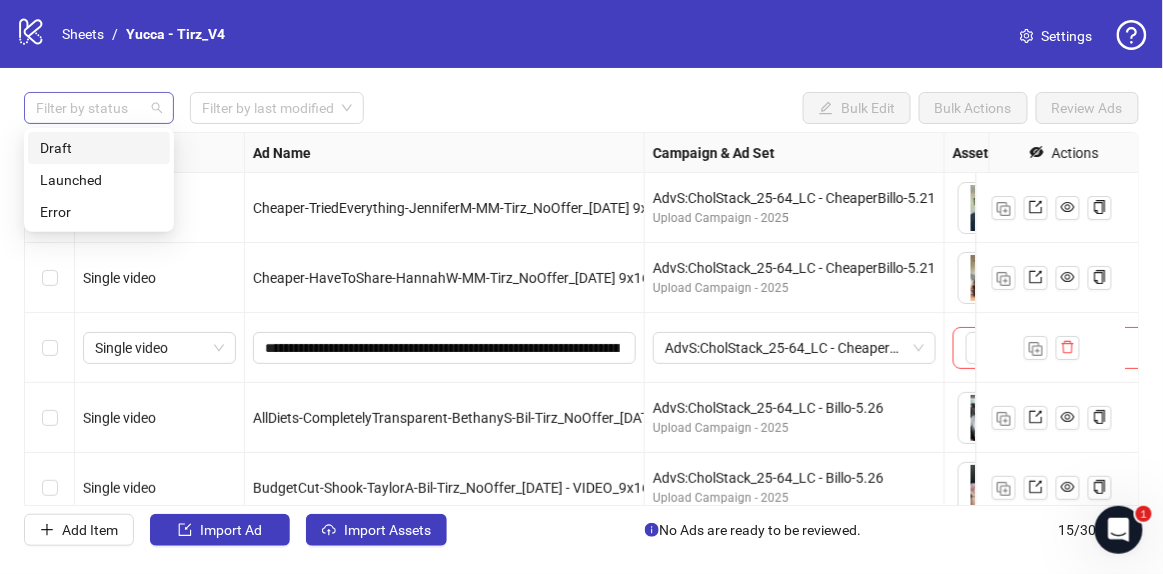 click at bounding box center (88, 108) 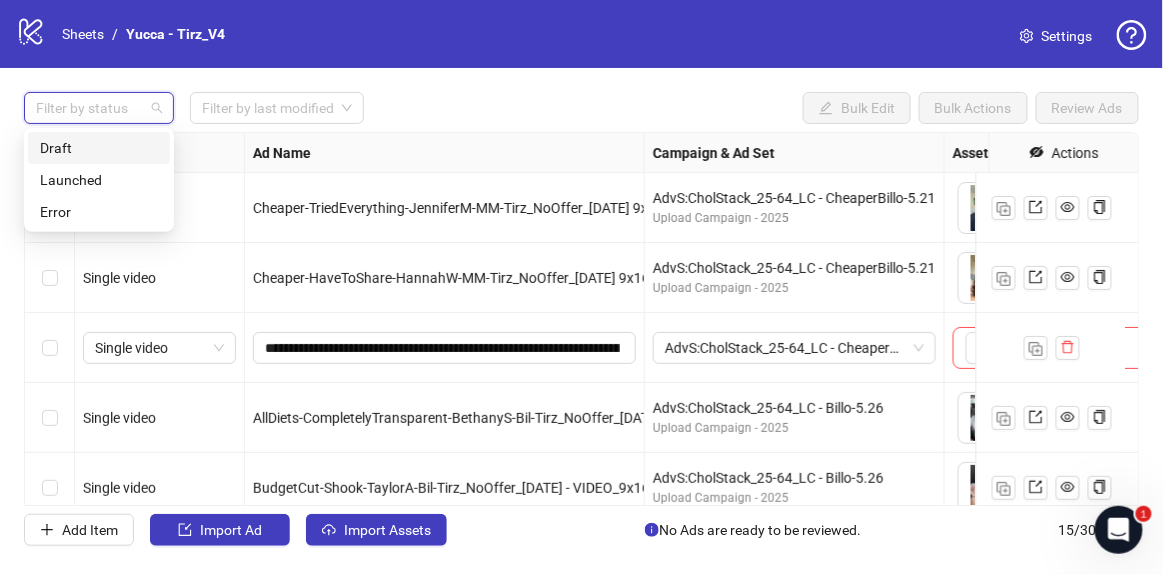 click on "Draft" at bounding box center (99, 148) 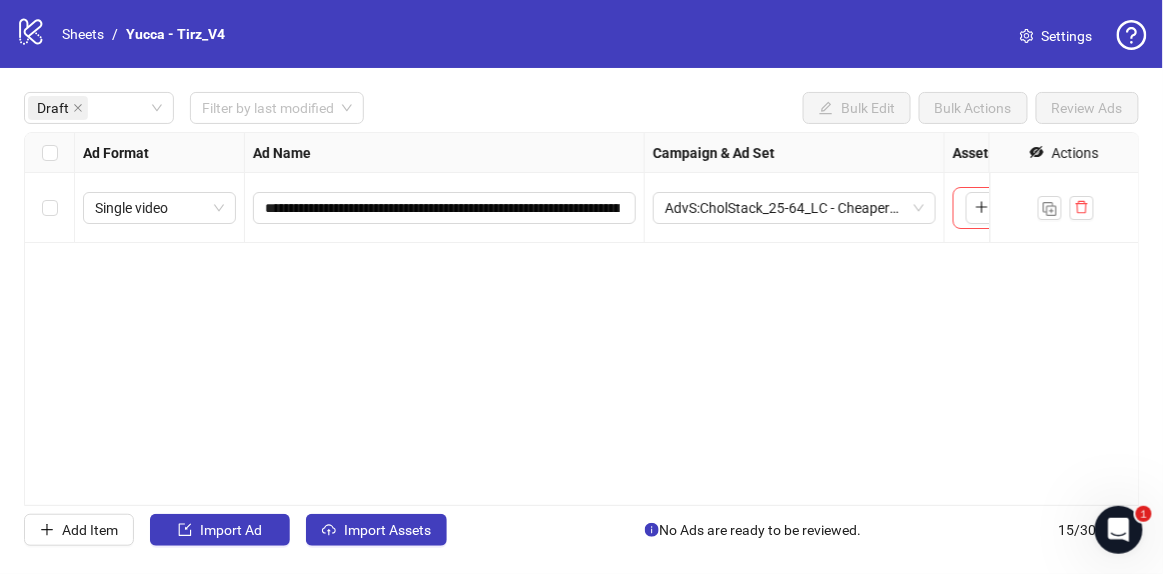 click on "Draft   Filter by last modified Bulk Edit Bulk Actions Review Ads" at bounding box center [581, 108] 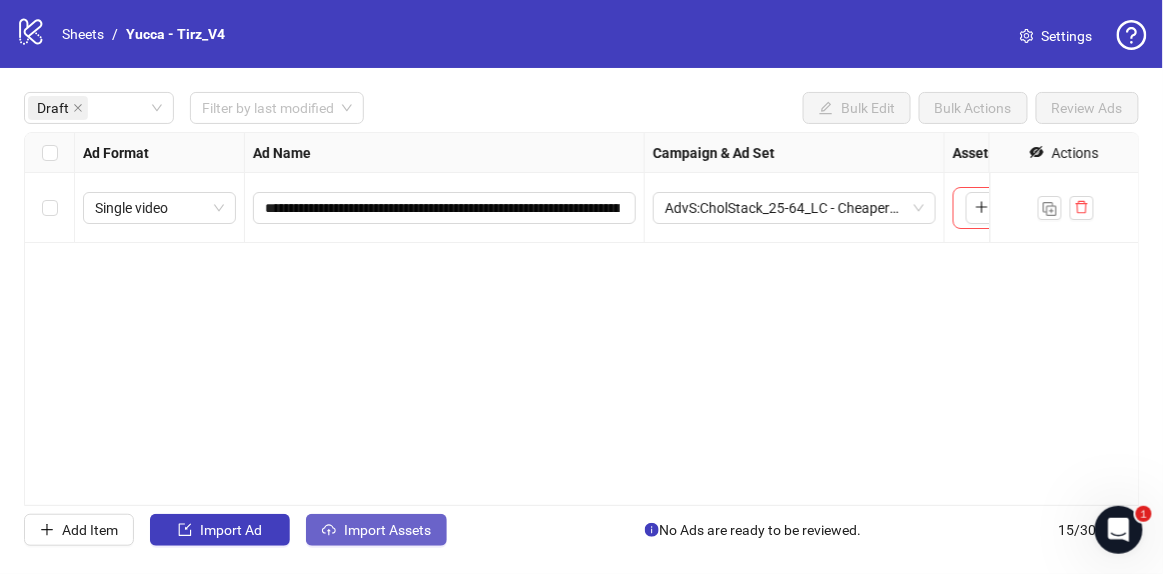 click on "Import Assets" at bounding box center [387, 530] 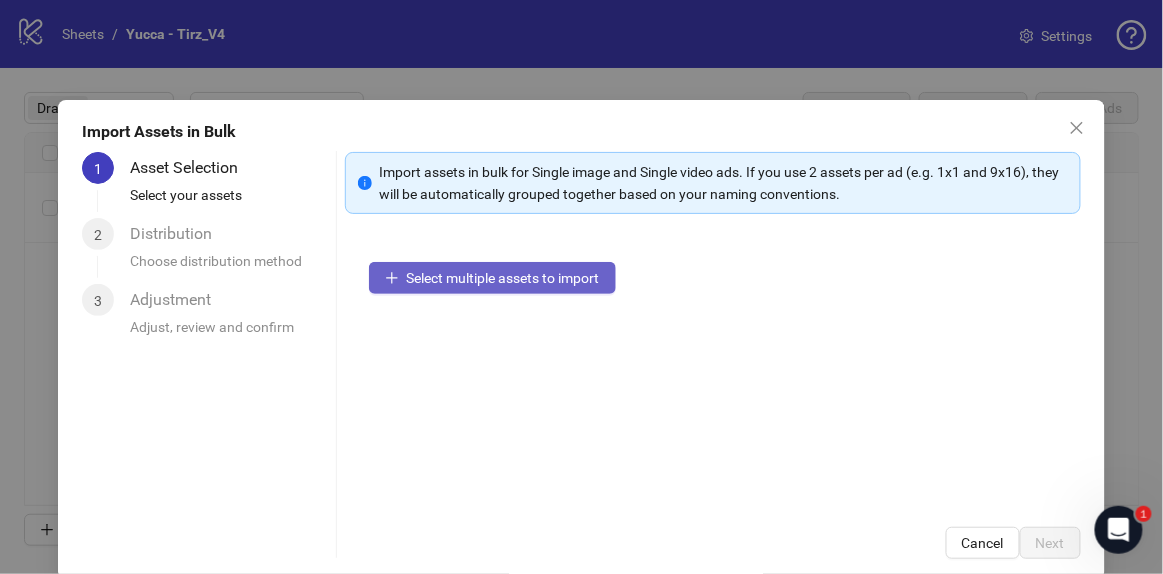click on "Select multiple assets to import" at bounding box center [503, 278] 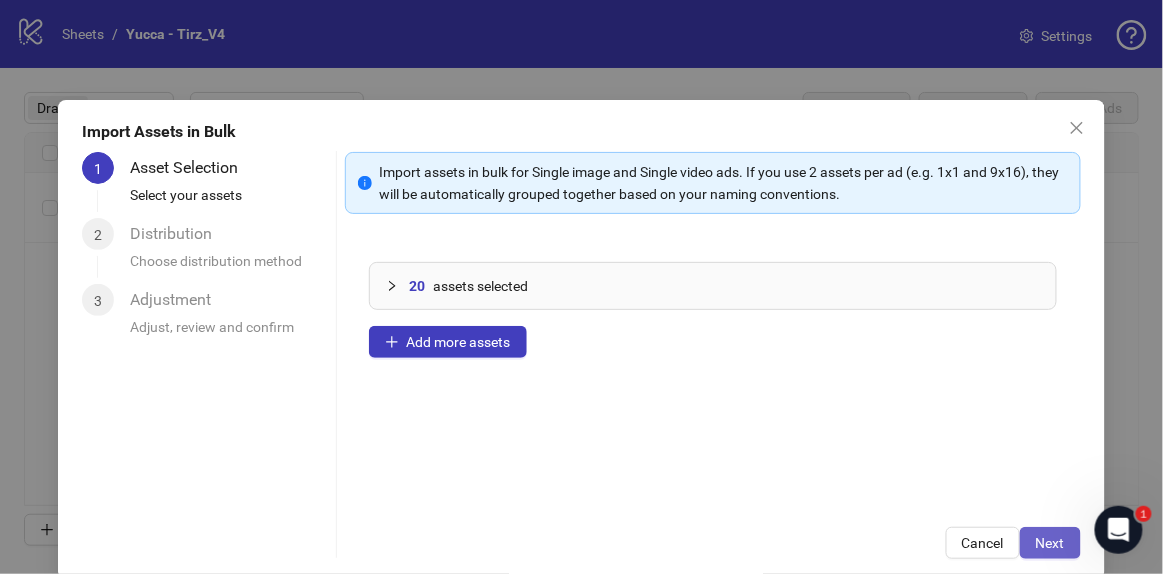 click on "Next" at bounding box center [1050, 543] 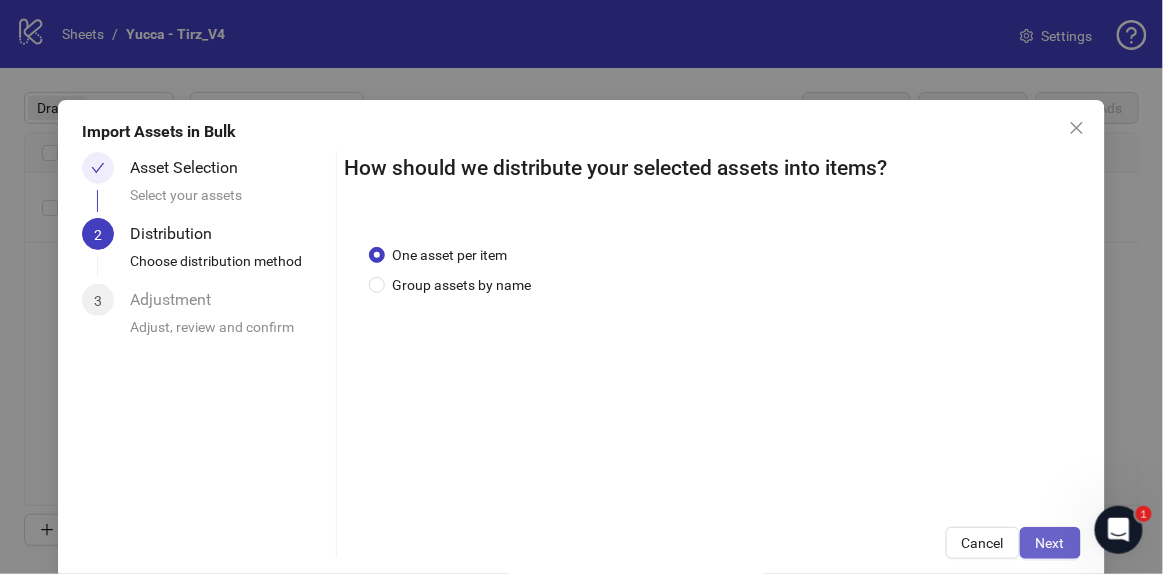 click on "Next" at bounding box center [1050, 543] 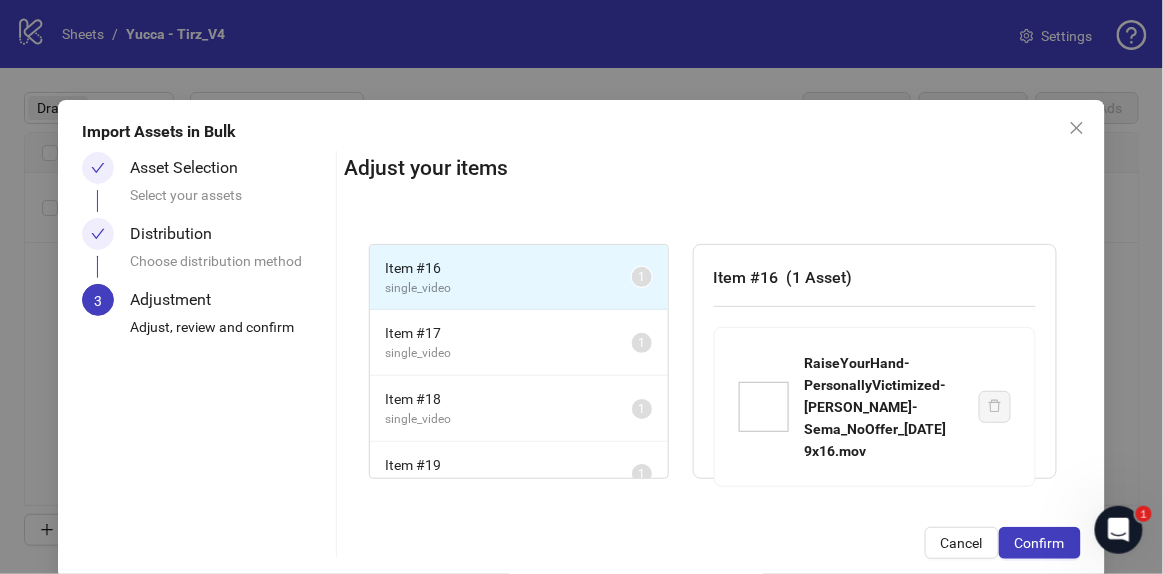 click on "Confirm" at bounding box center (1040, 543) 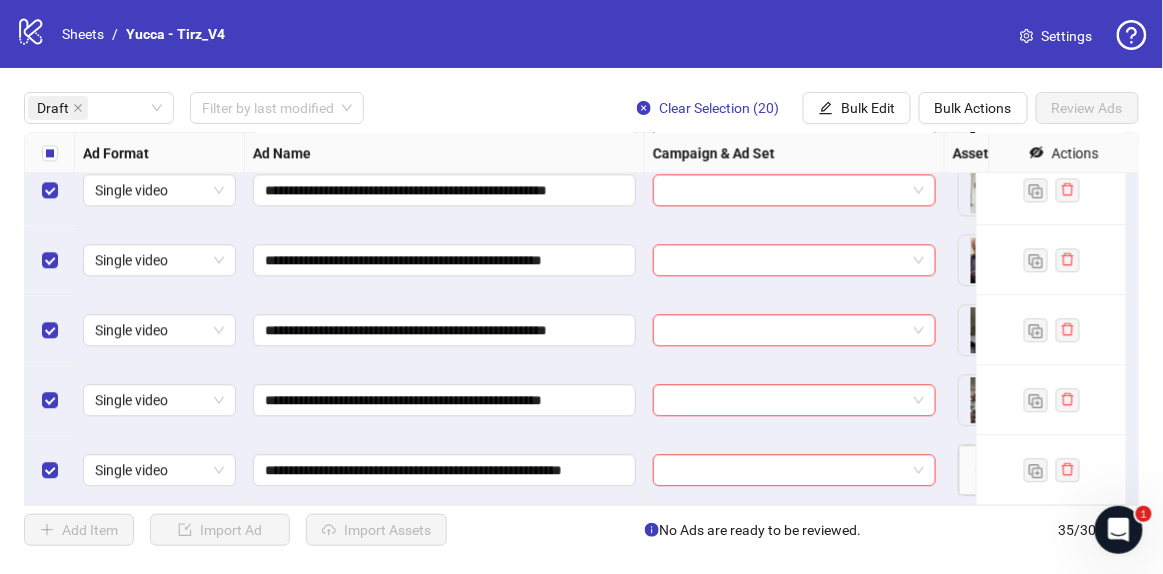 scroll, scrollTop: 1151, scrollLeft: 0, axis: vertical 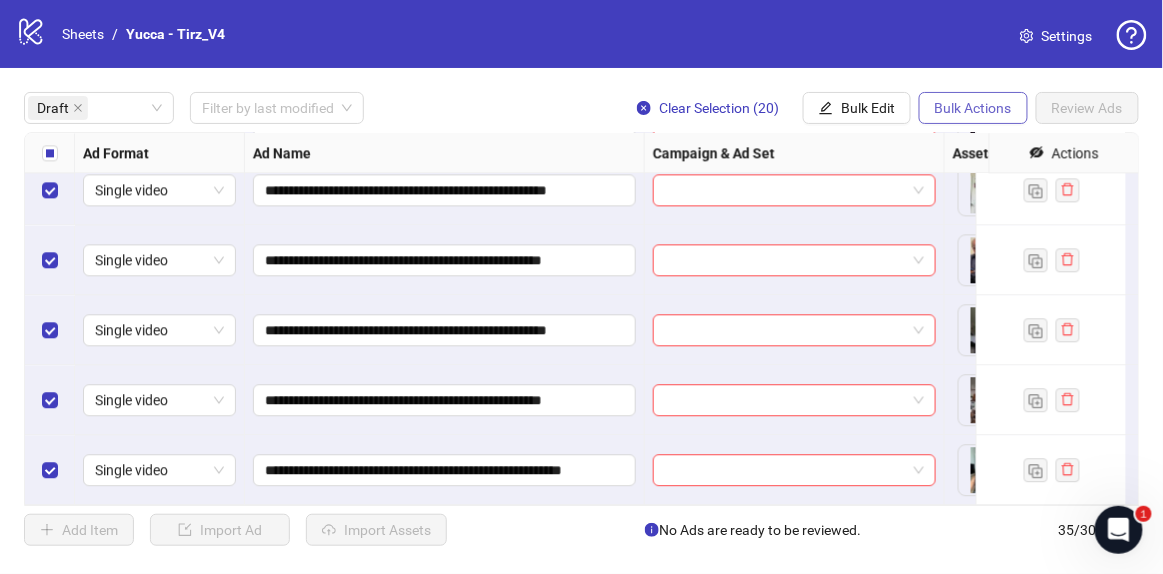 click on "Bulk Actions" at bounding box center [973, 108] 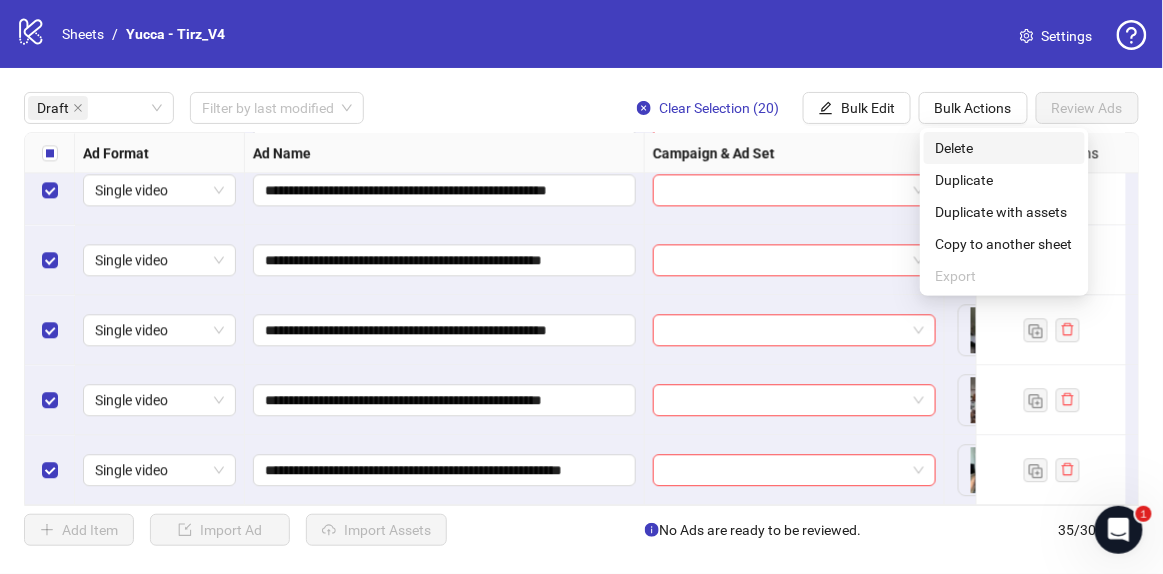 click on "Delete" at bounding box center [1004, 148] 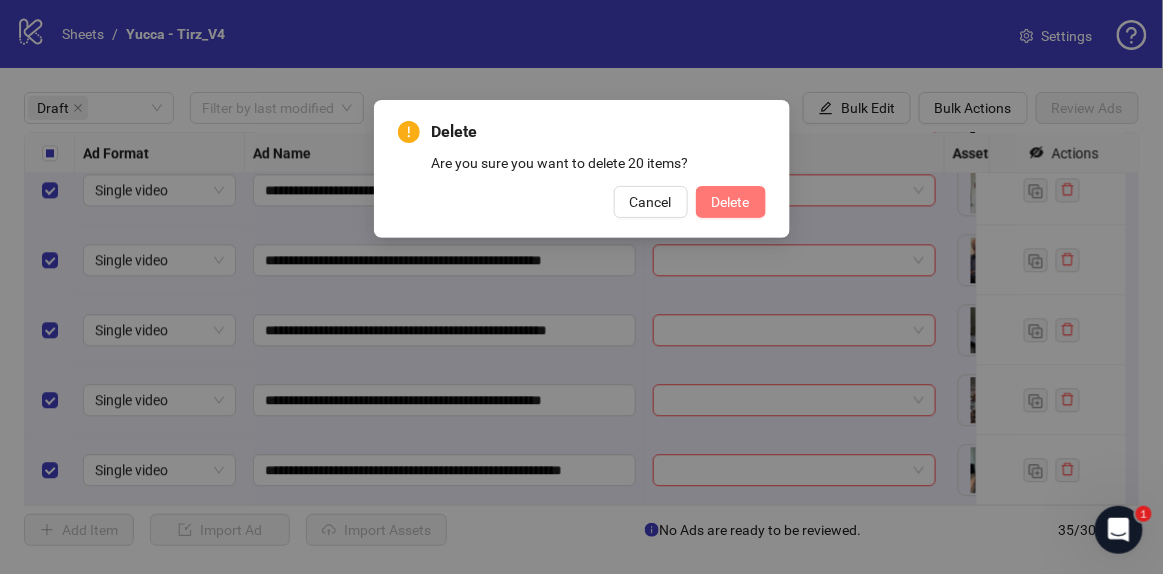 click on "Delete" at bounding box center [731, 202] 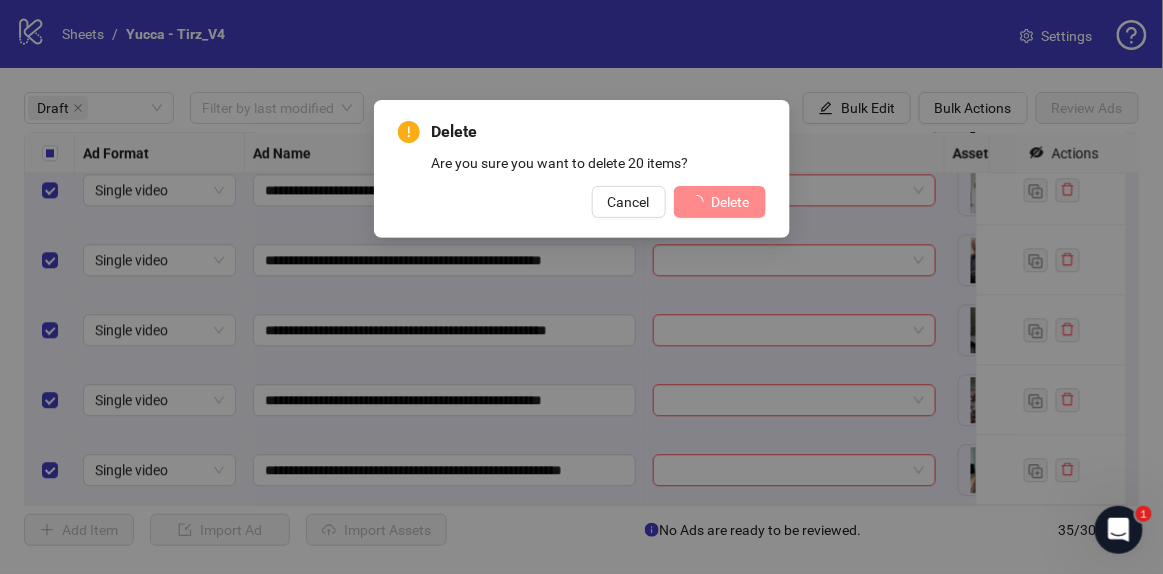 scroll, scrollTop: 0, scrollLeft: 0, axis: both 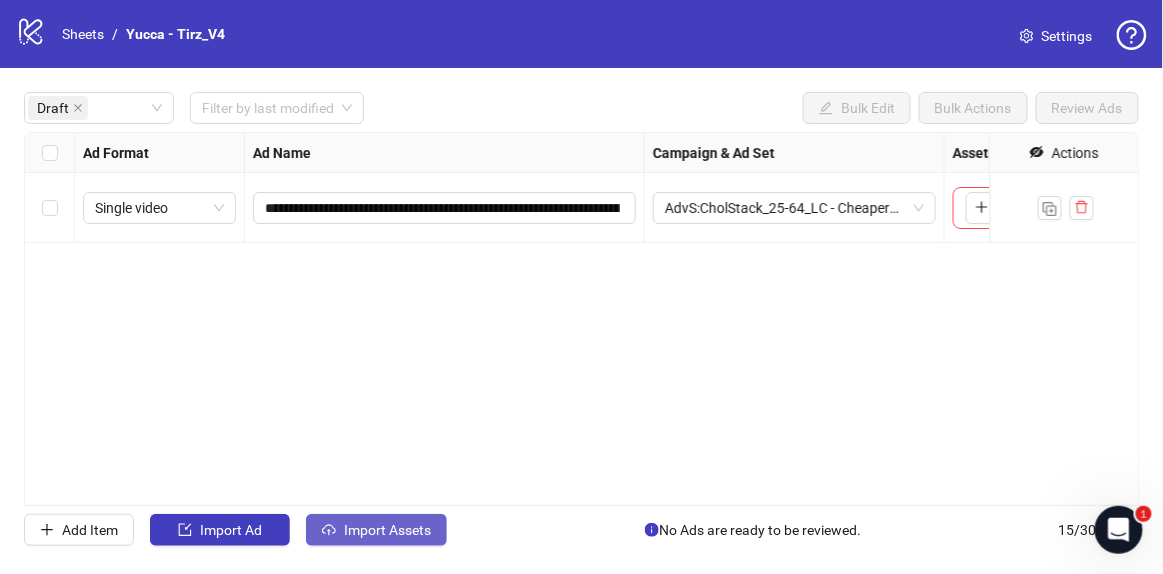 click on "Import Assets" at bounding box center [387, 530] 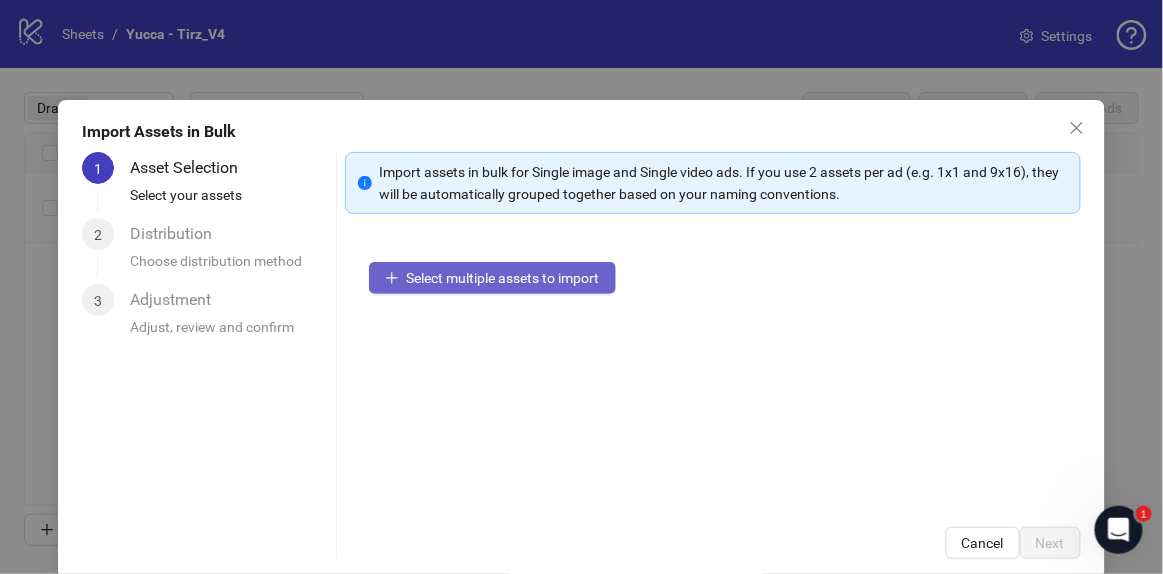click on "Select multiple assets to import" at bounding box center [503, 278] 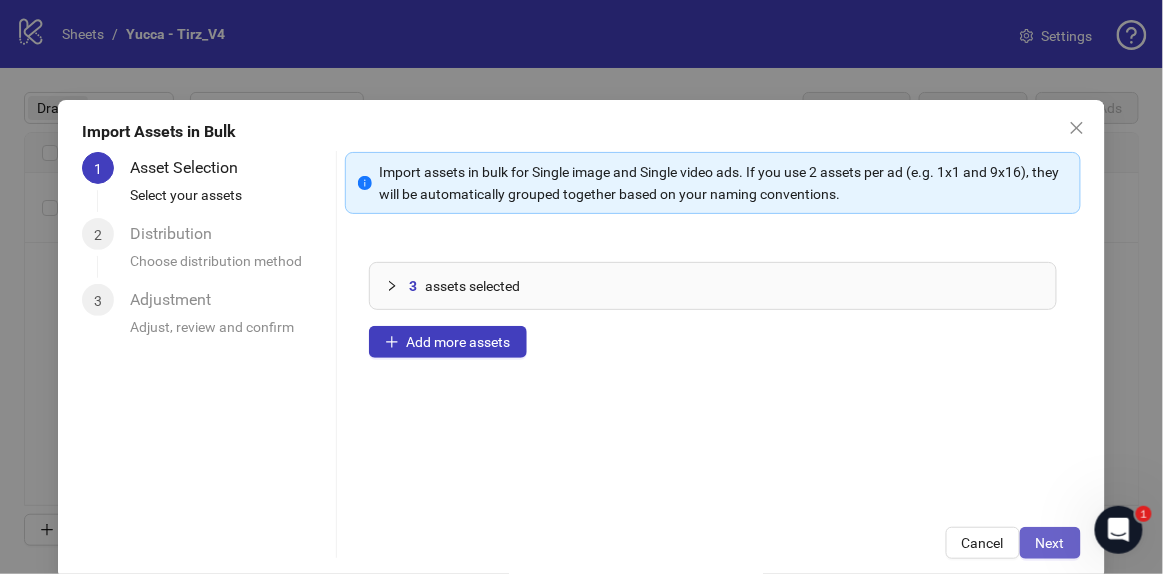 click on "Next" at bounding box center (1050, 543) 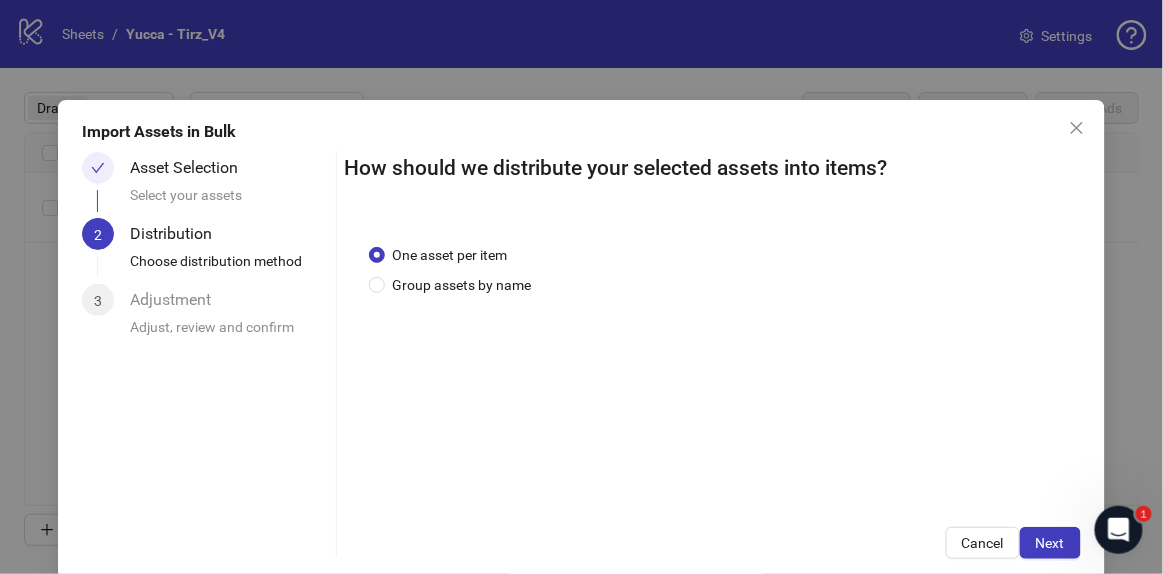 click on "Next" at bounding box center (1050, 543) 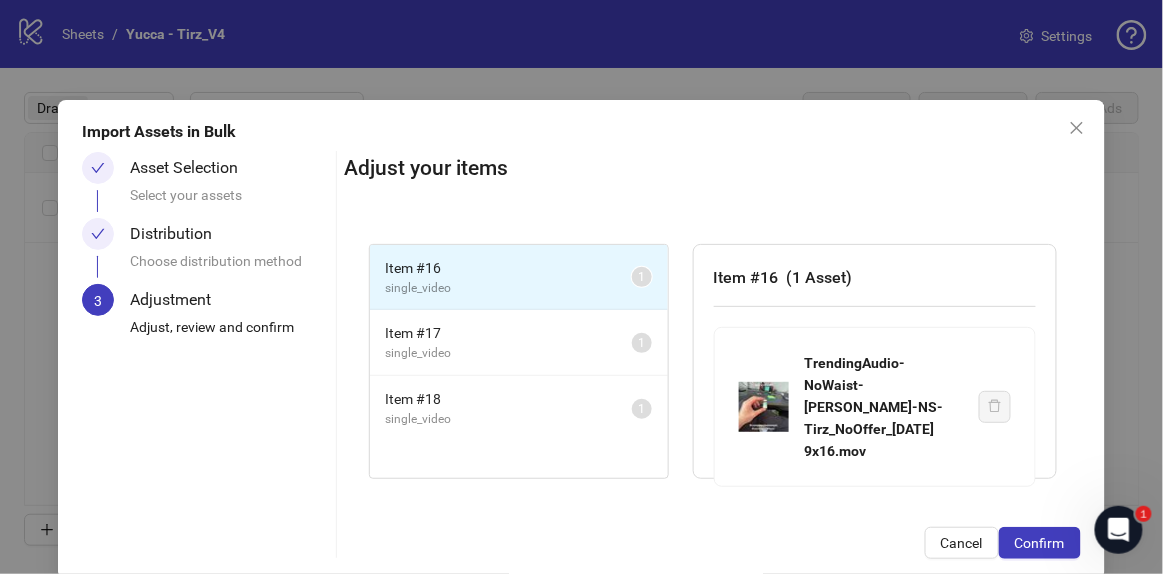 click on "Confirm" at bounding box center [1040, 543] 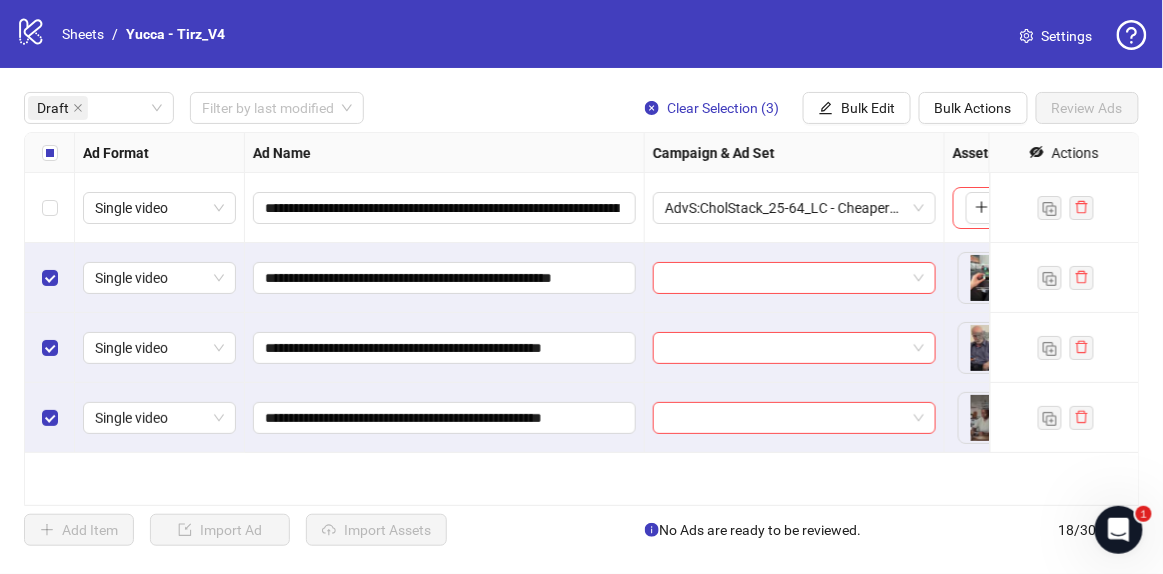 click at bounding box center (50, 153) 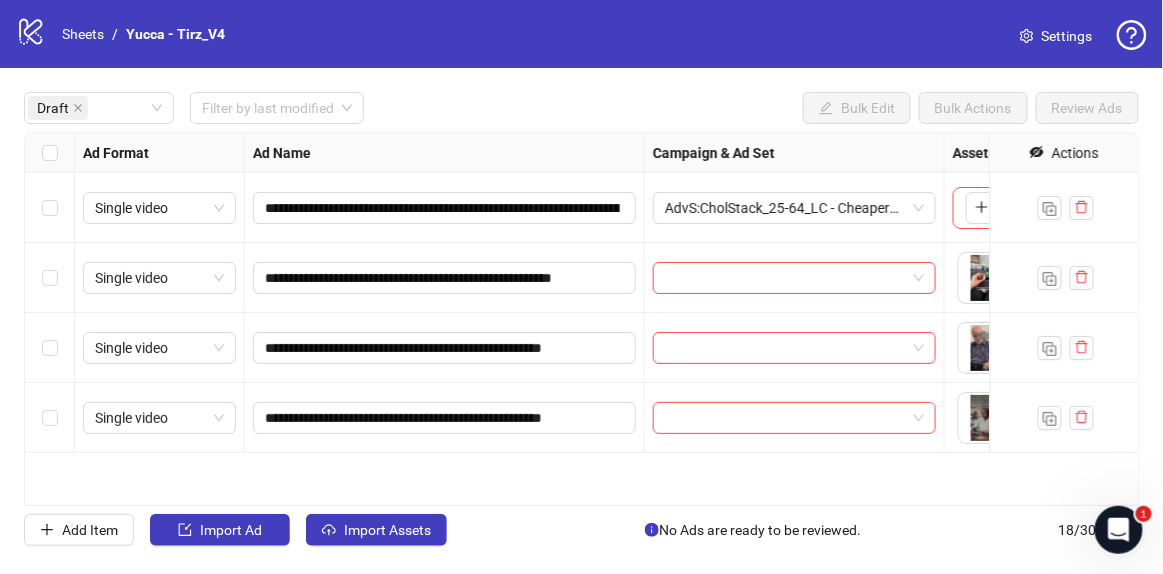 click at bounding box center [50, 153] 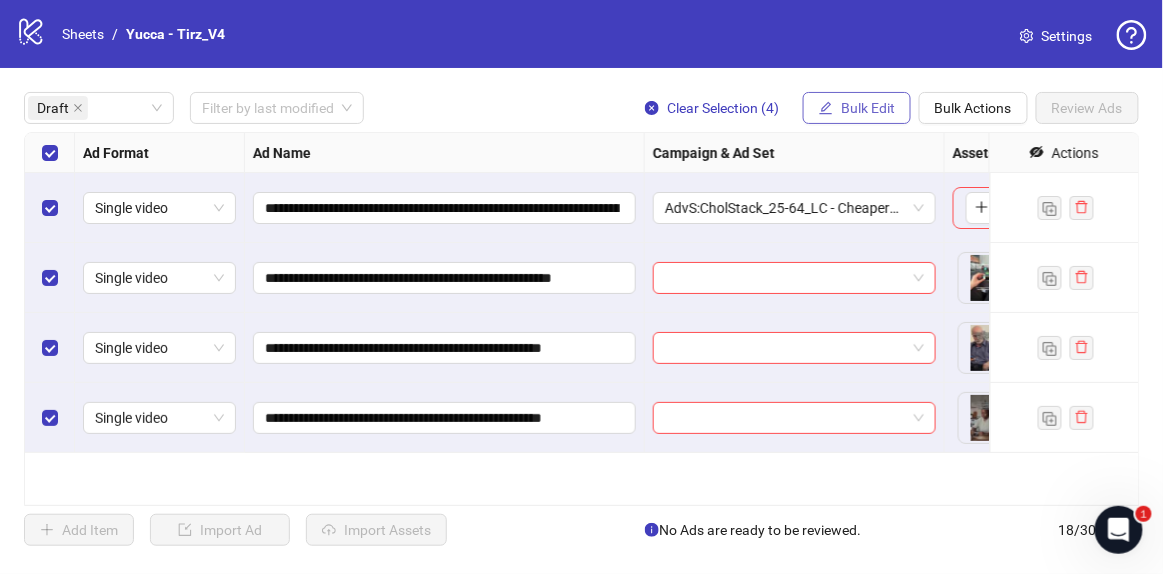 click on "Bulk Edit" at bounding box center (868, 108) 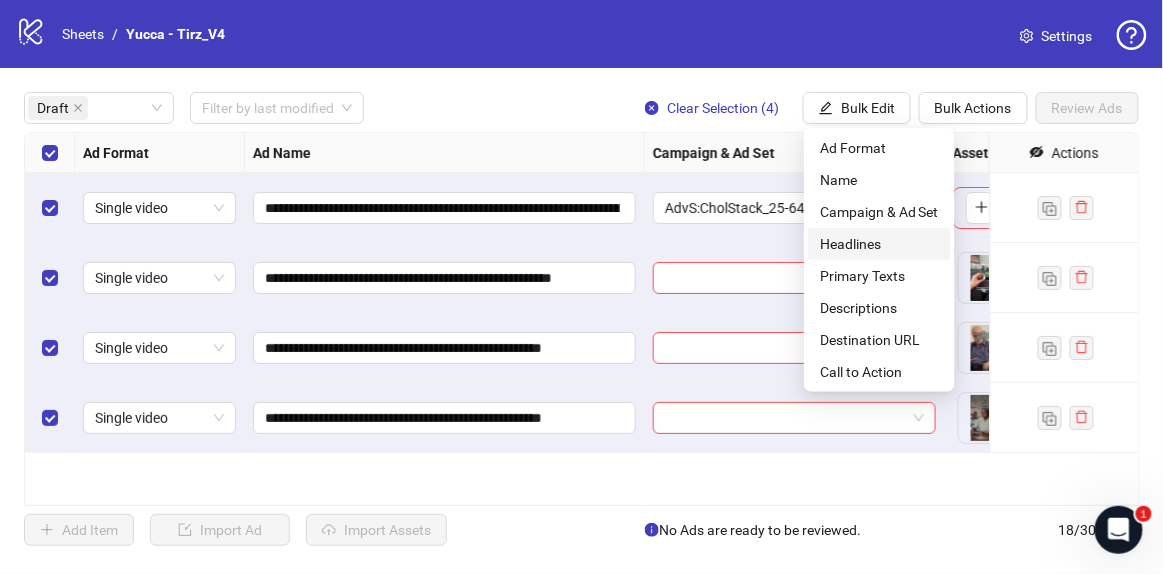 click on "Headlines" at bounding box center (879, 244) 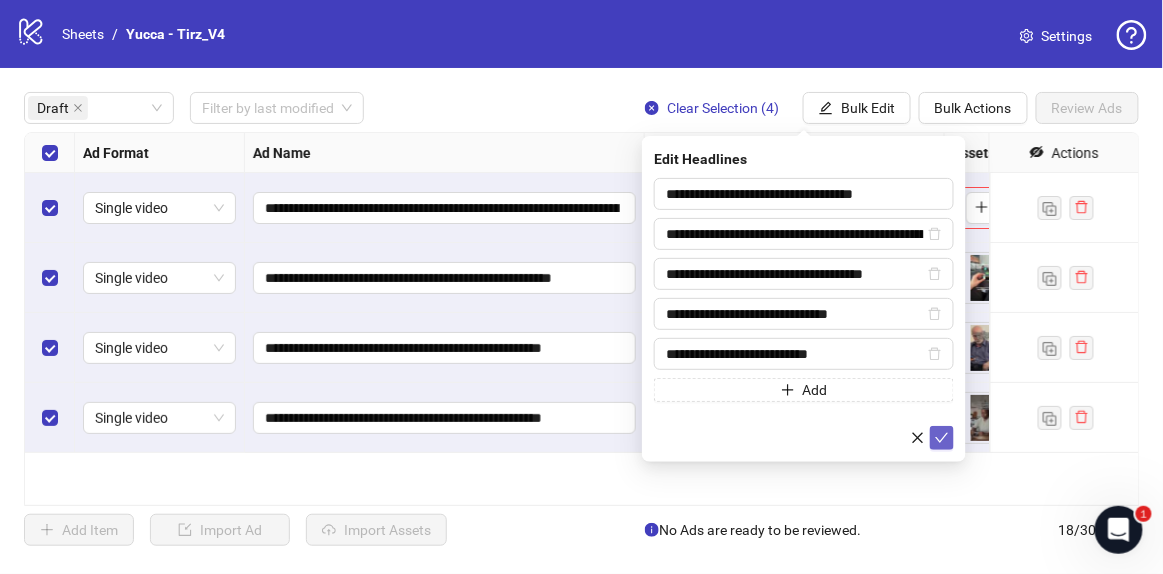 click 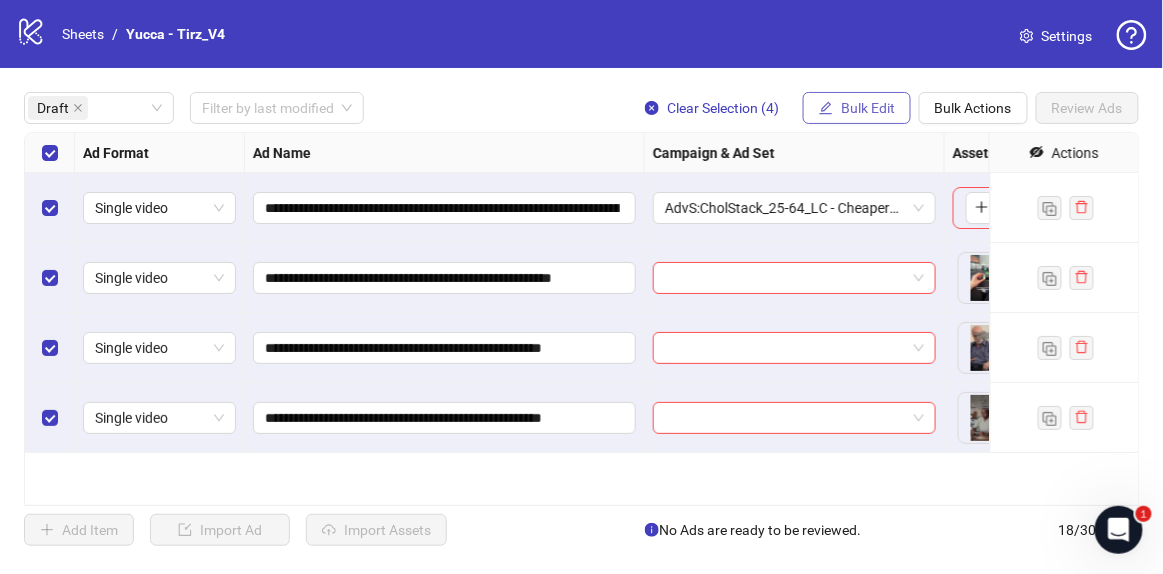 click on "Bulk Edit" at bounding box center (868, 108) 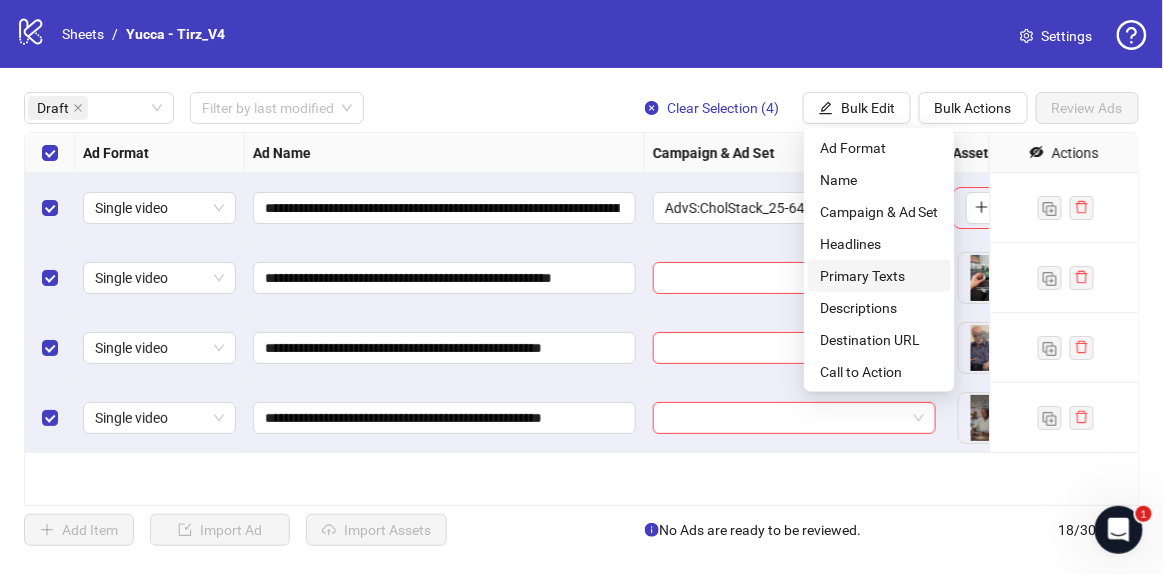 click on "Primary Texts" at bounding box center [879, 276] 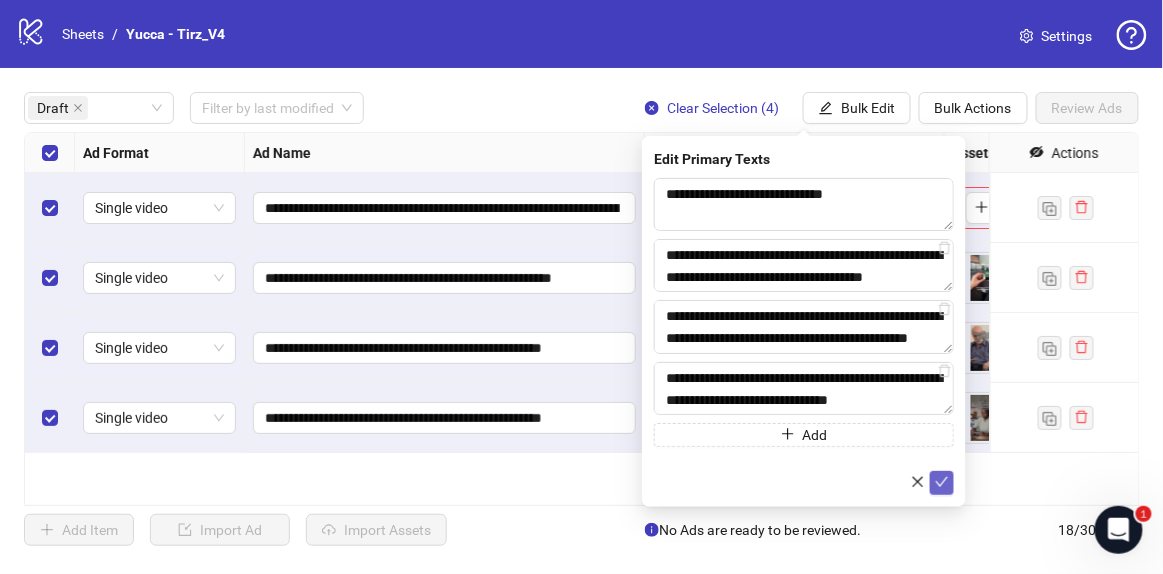 click at bounding box center (942, 483) 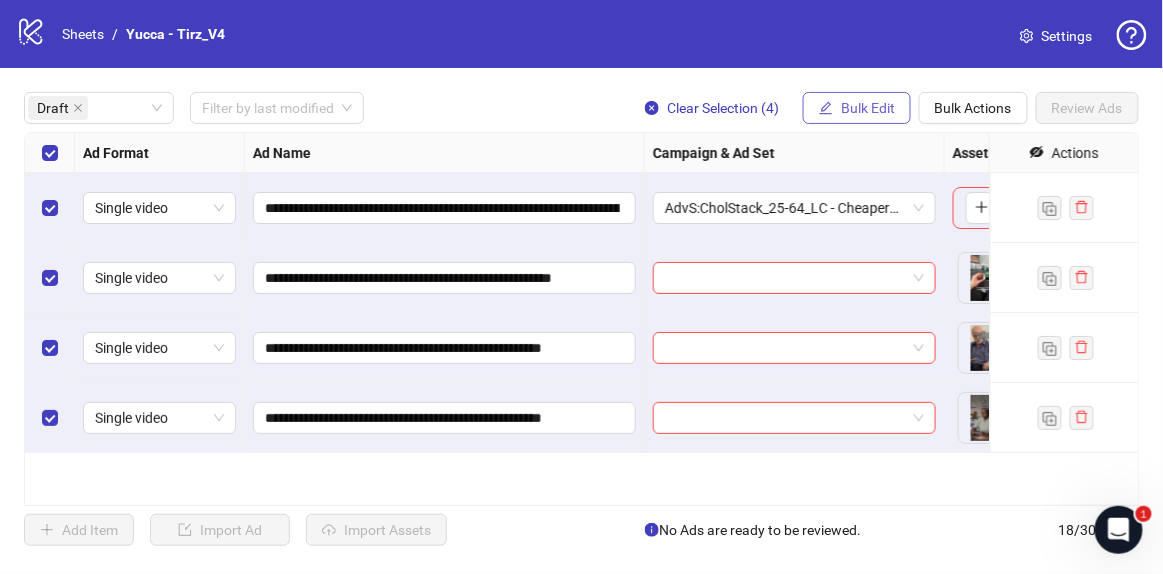click on "Bulk Edit" at bounding box center [868, 108] 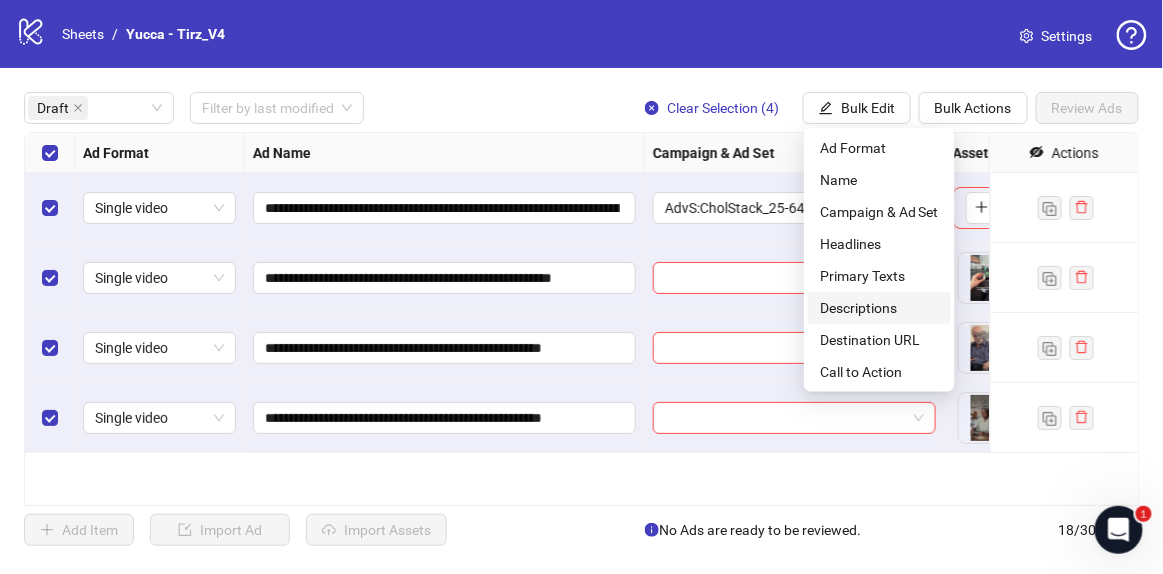 click on "Descriptions" at bounding box center [879, 308] 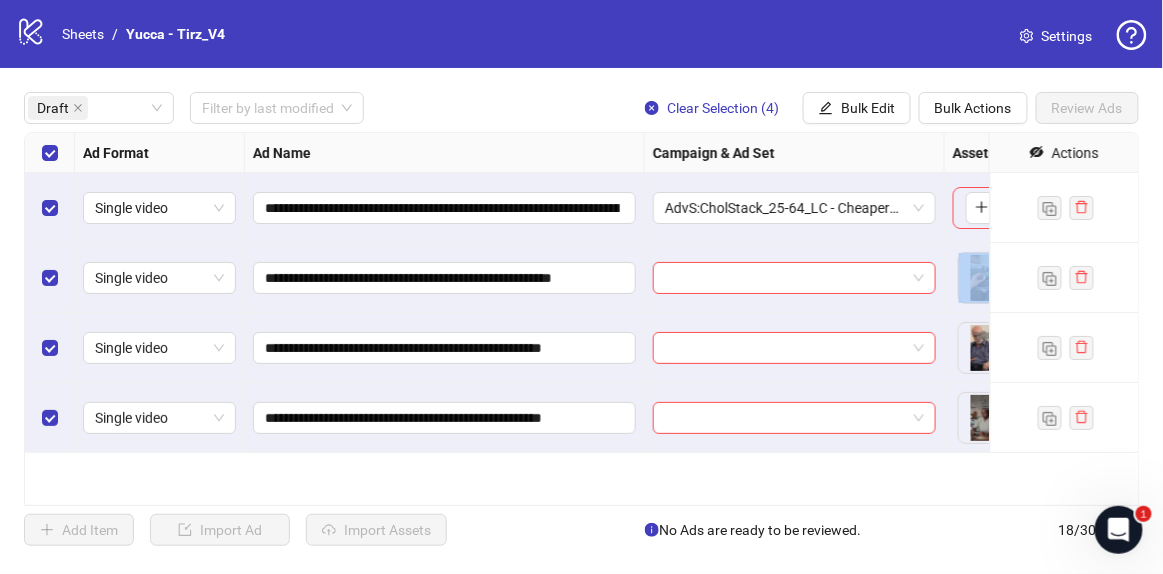 click at bounding box center (795, 278) 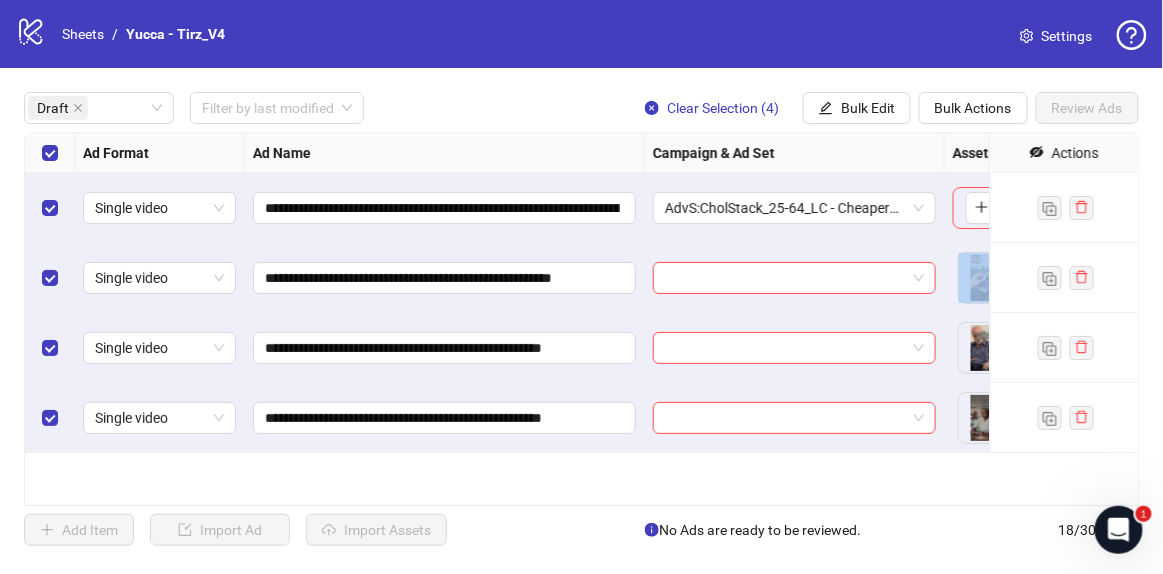 drag, startPoint x: 867, startPoint y: 104, endPoint x: 827, endPoint y: 126, distance: 45.65085 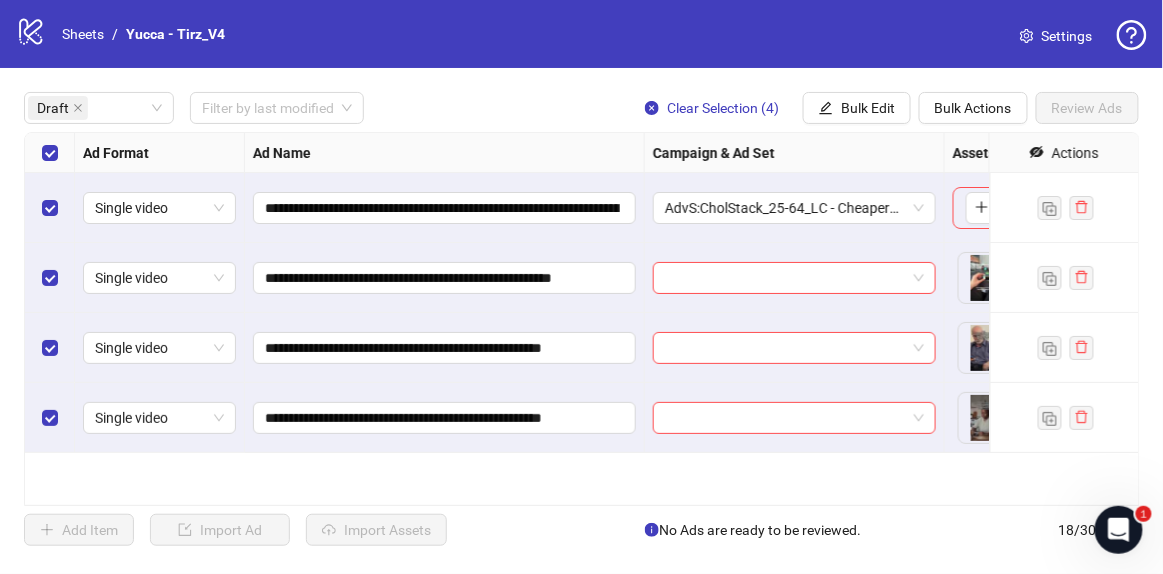click on "**********" at bounding box center [581, 319] 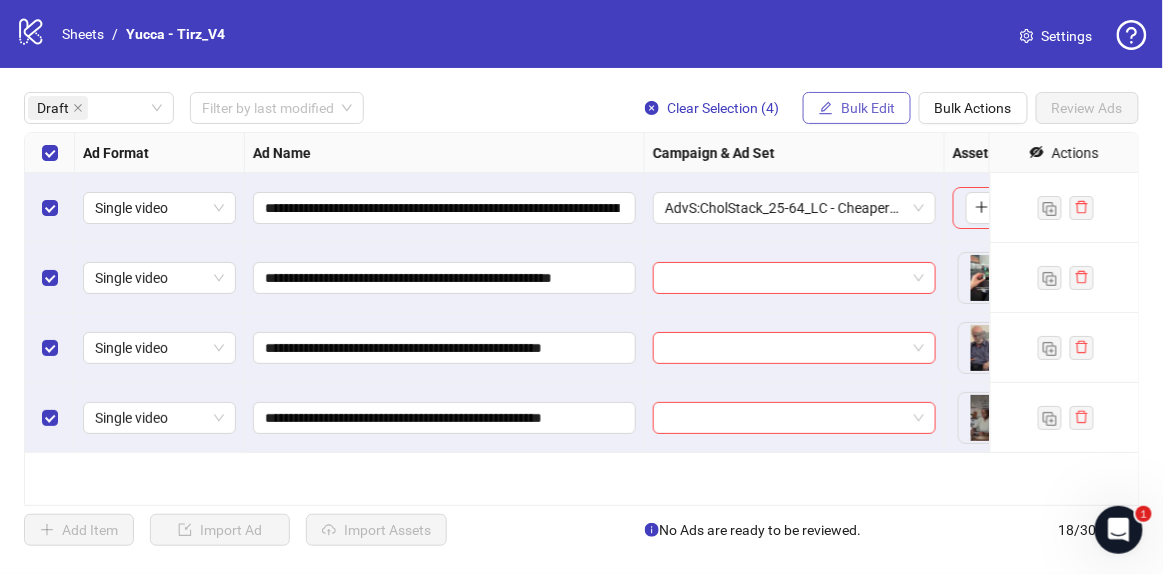 click on "Bulk Edit" at bounding box center [868, 108] 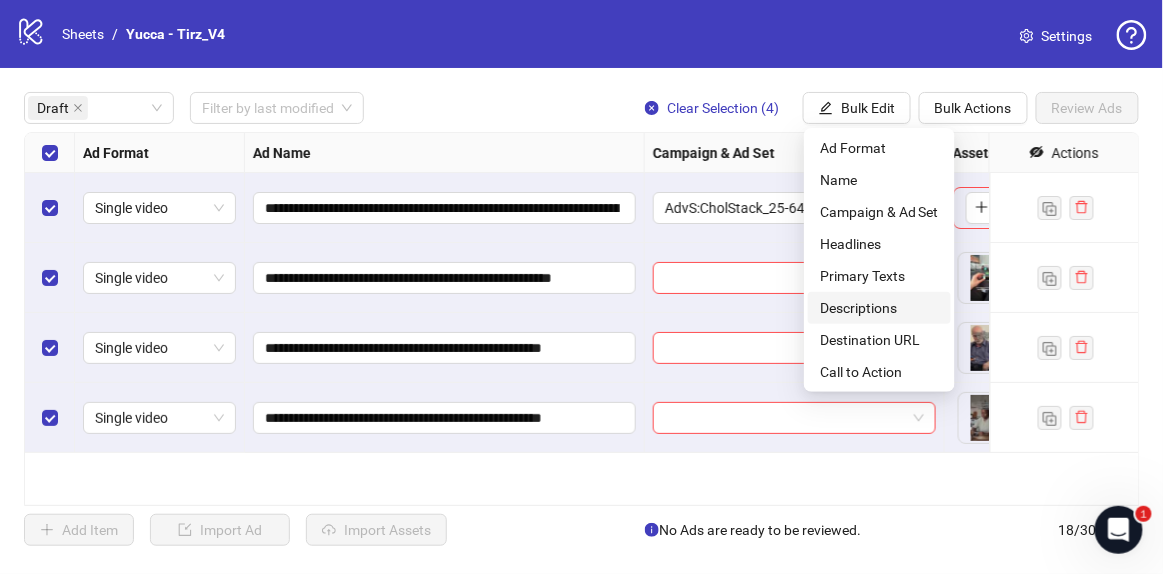 click on "Descriptions" at bounding box center (879, 308) 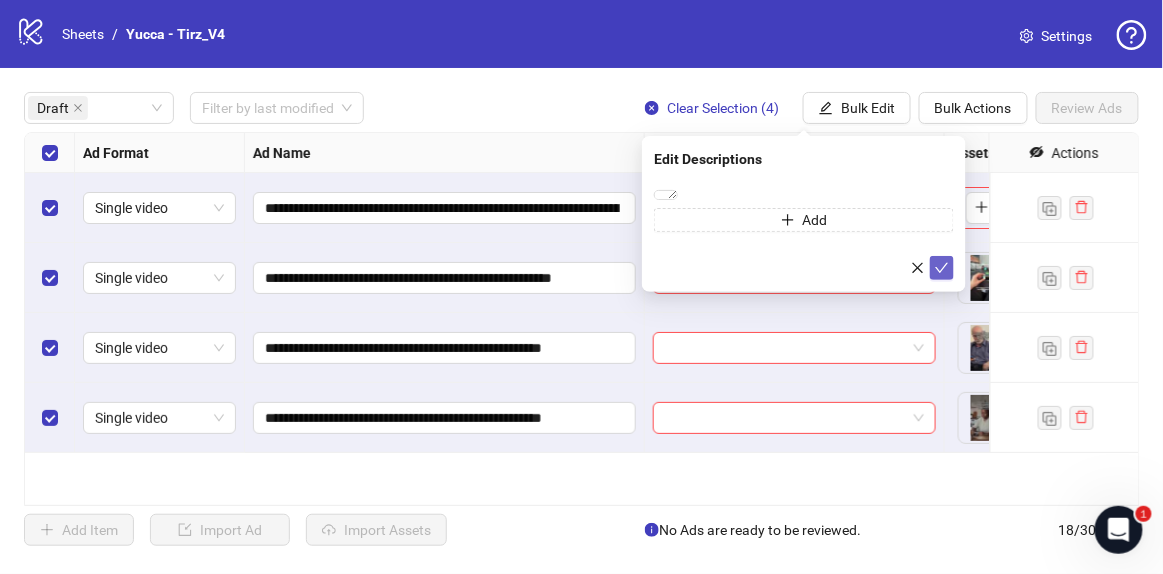 click 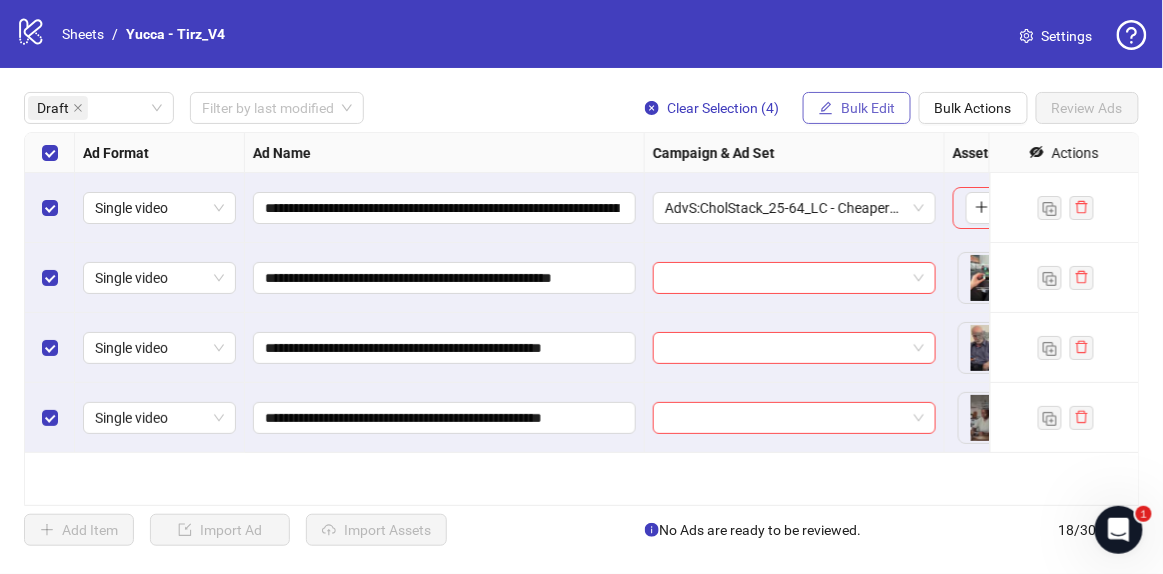 click on "Bulk Edit" at bounding box center (868, 108) 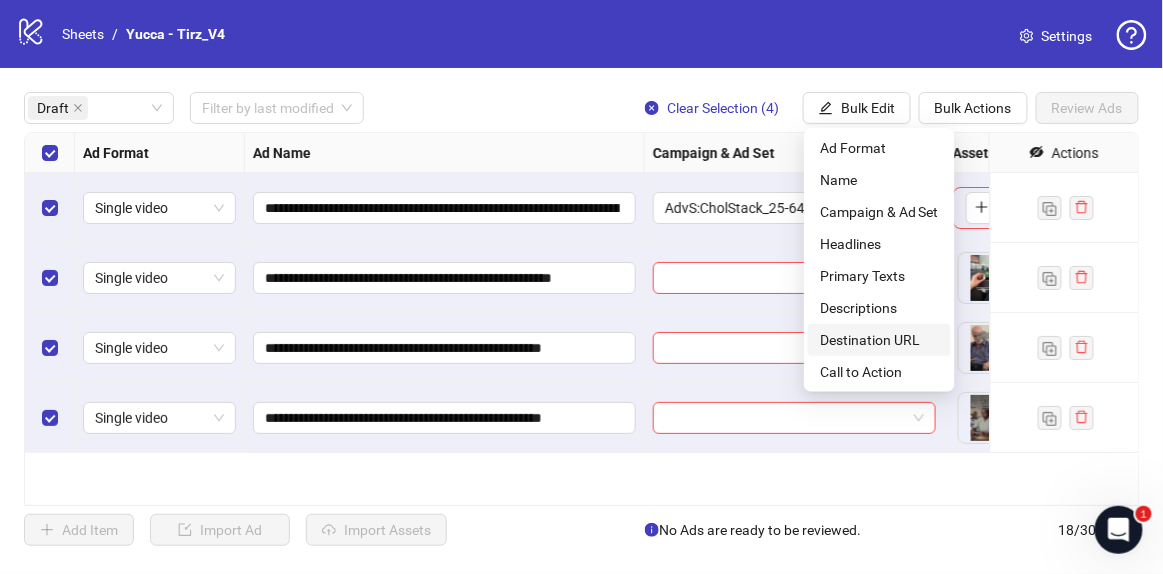 click on "Destination URL" at bounding box center [879, 340] 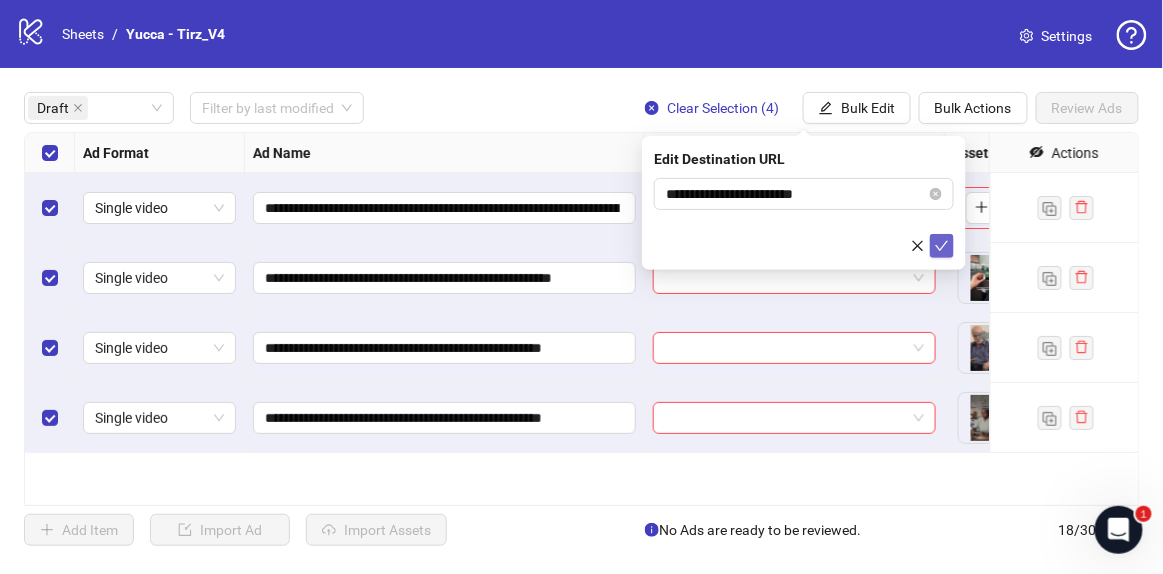 click 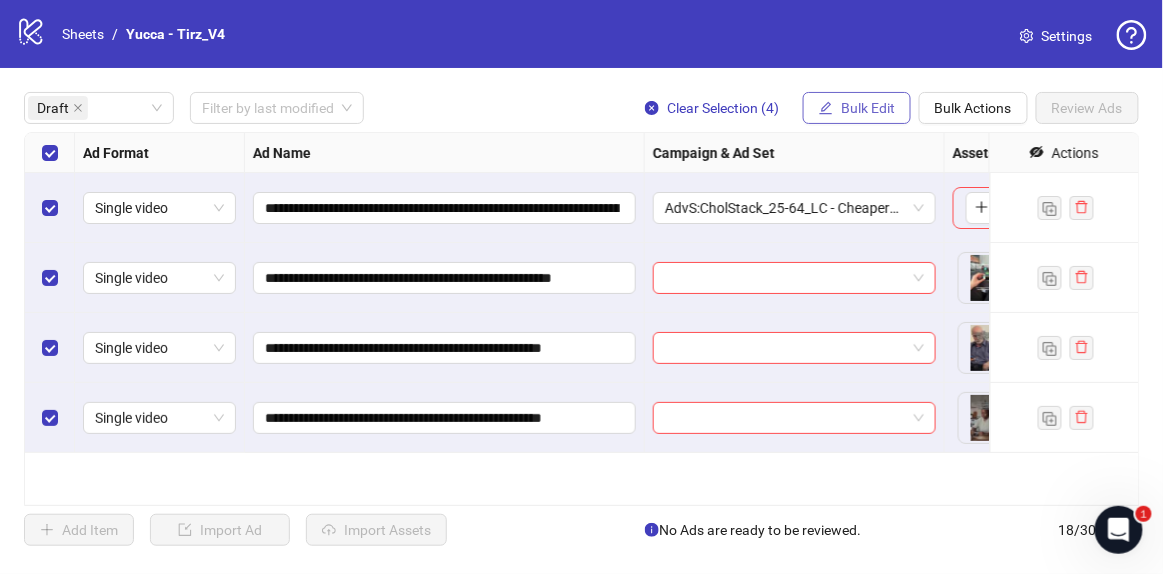 click on "Bulk Edit" at bounding box center (868, 108) 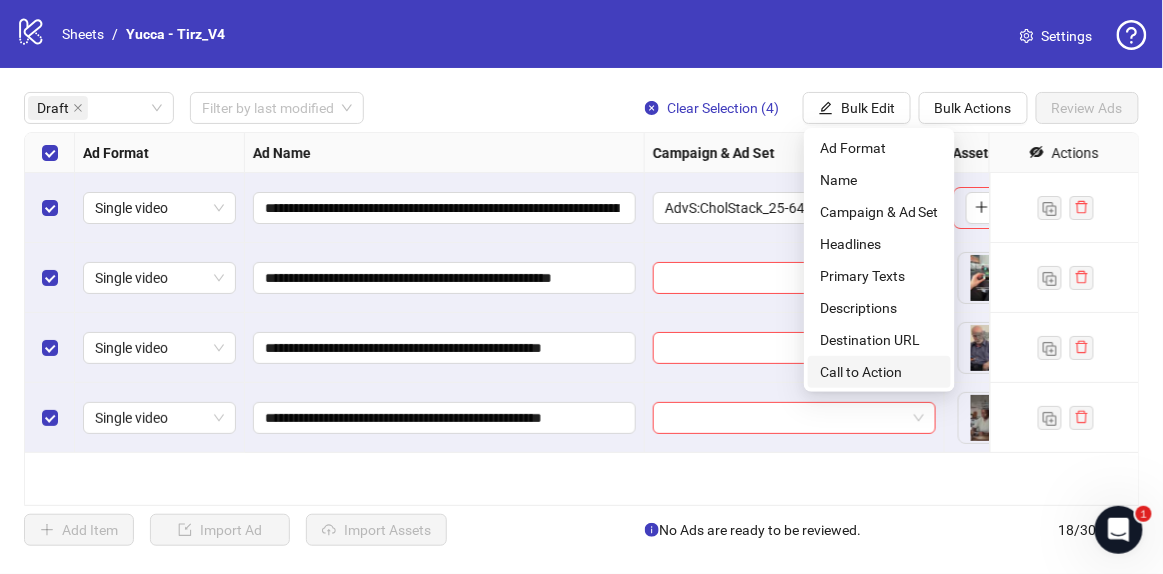click on "Call to Action" at bounding box center (879, 372) 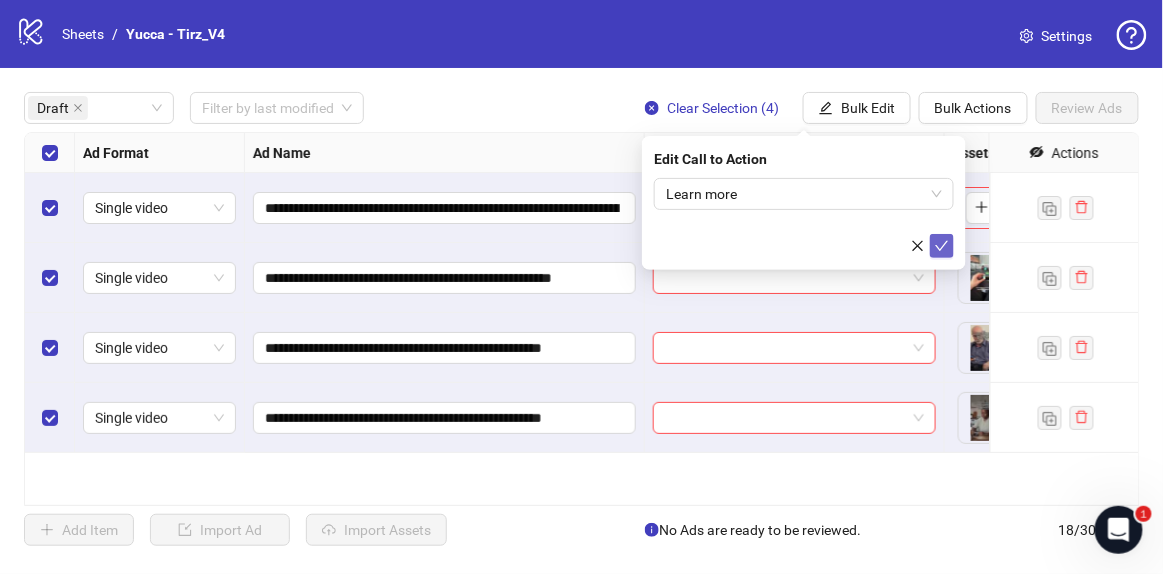 click 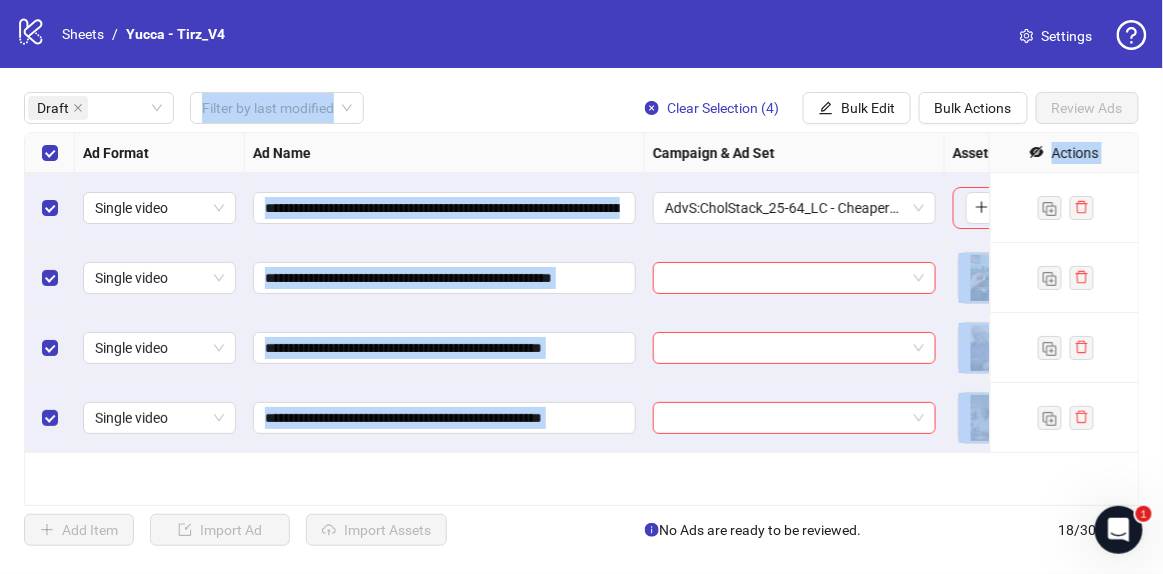 drag, startPoint x: 63, startPoint y: 208, endPoint x: 718, endPoint y: 65, distance: 670.4282 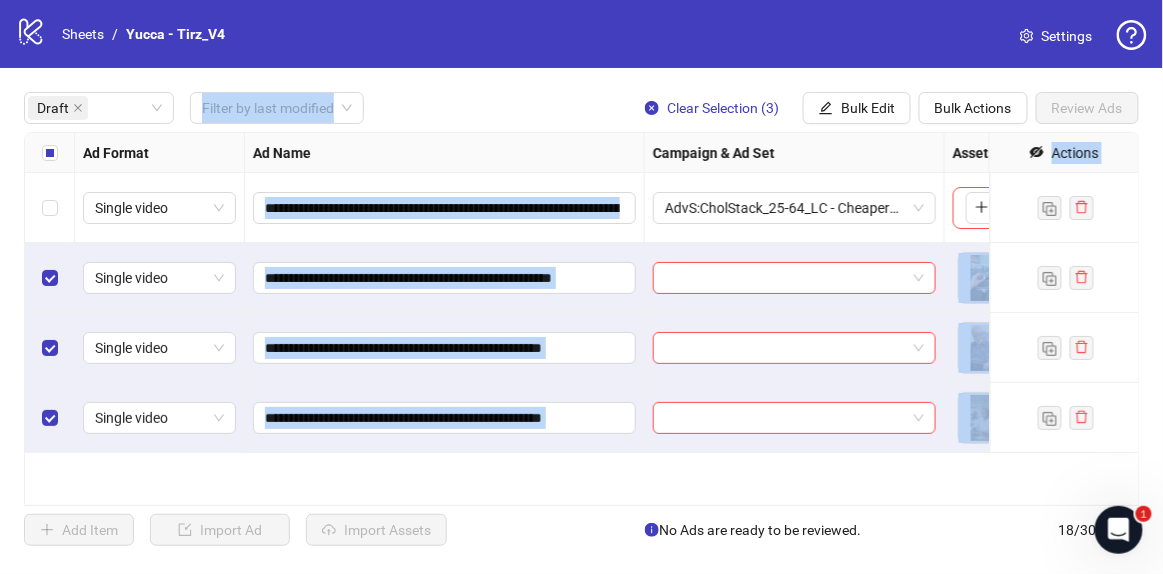 click on "Ad Name" at bounding box center (445, 153) 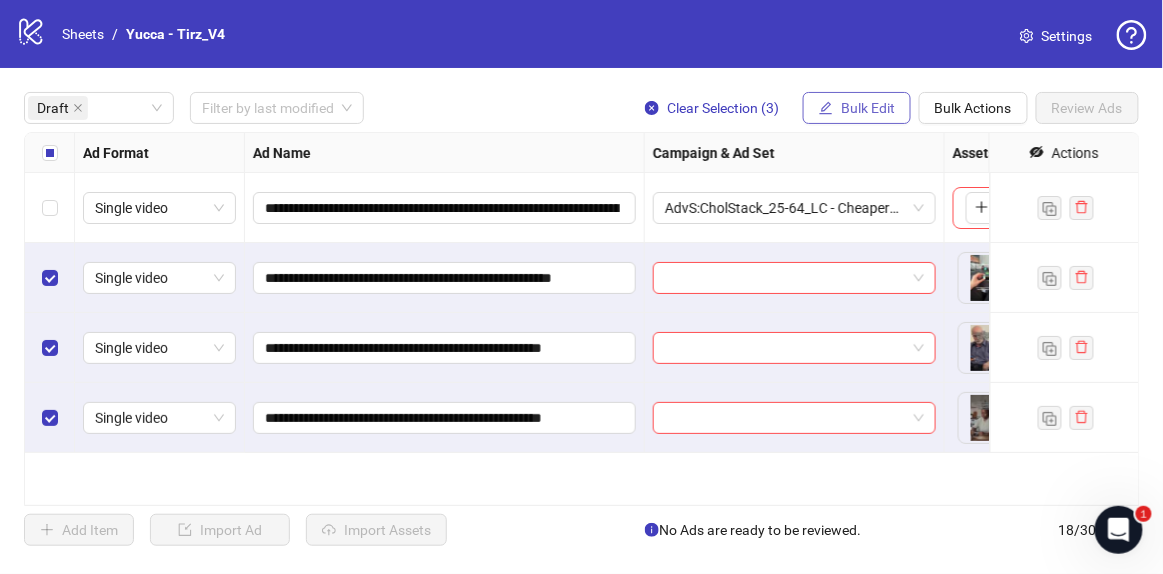 click on "Bulk Edit" at bounding box center (868, 108) 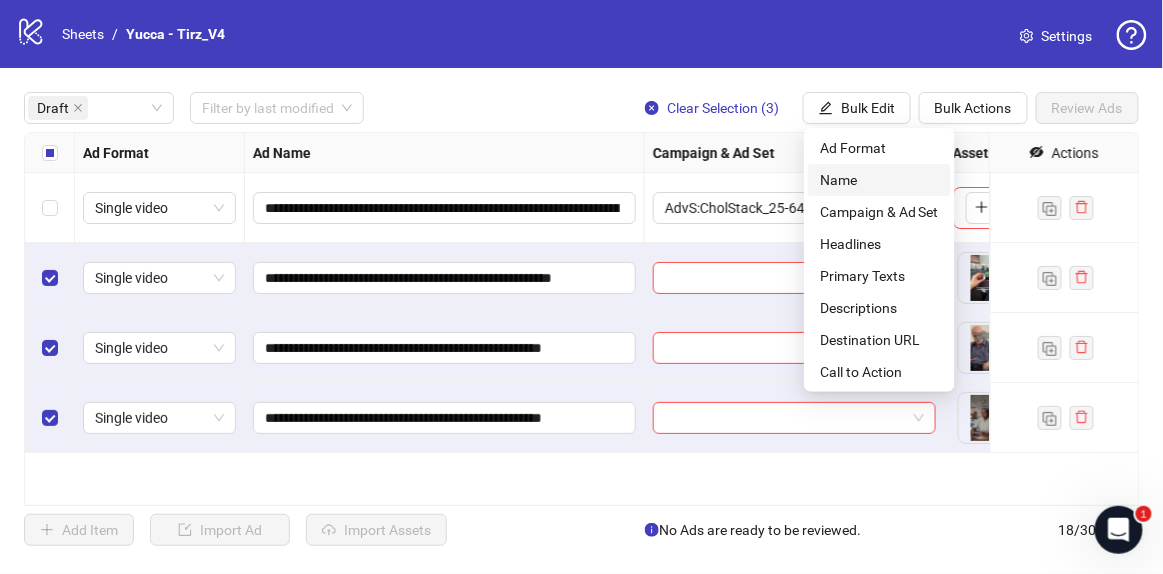 click on "Name" at bounding box center (879, 180) 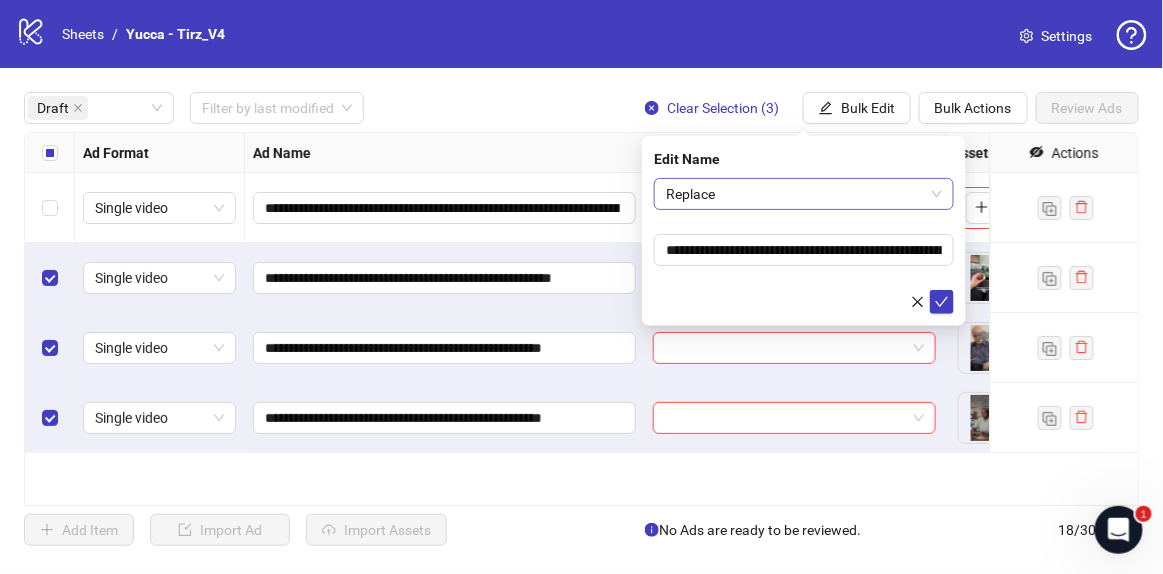 click on "Replace" at bounding box center [804, 194] 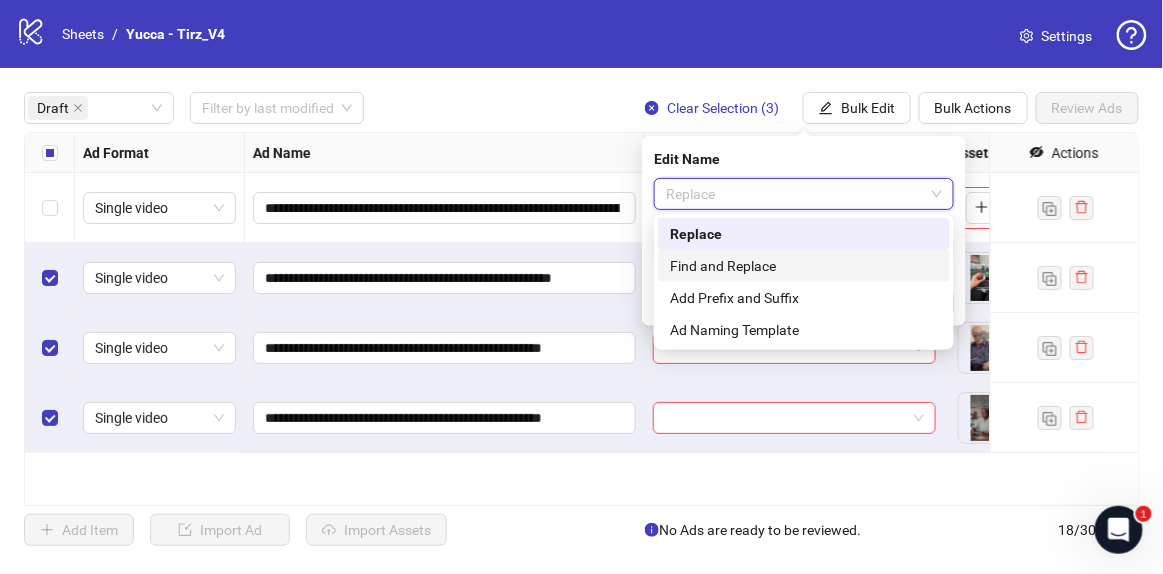 click on "Find and Replace" at bounding box center [804, 266] 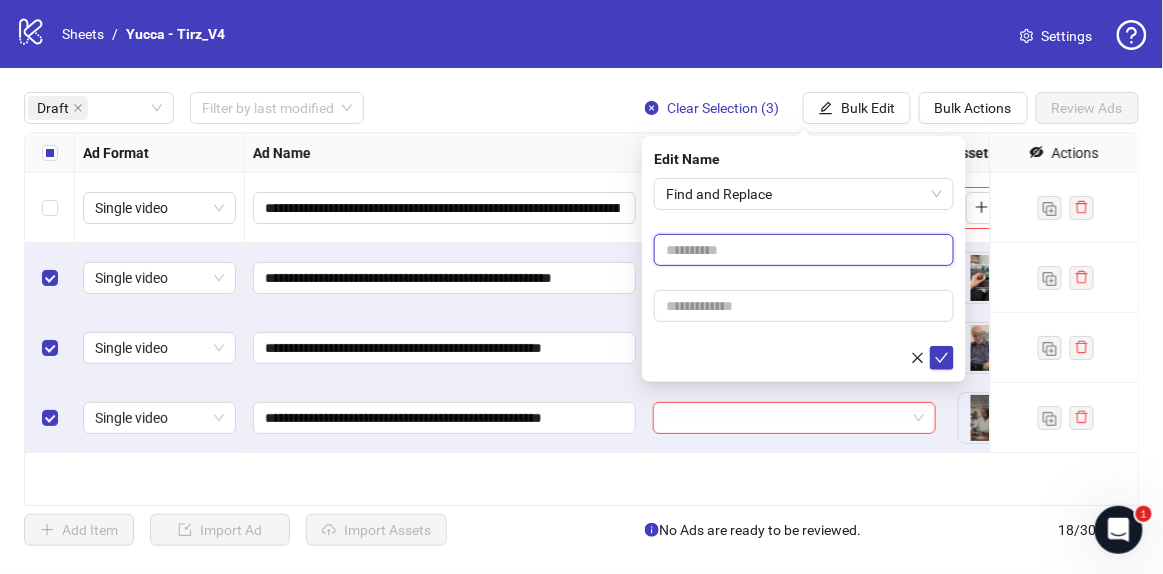 click at bounding box center [804, 250] 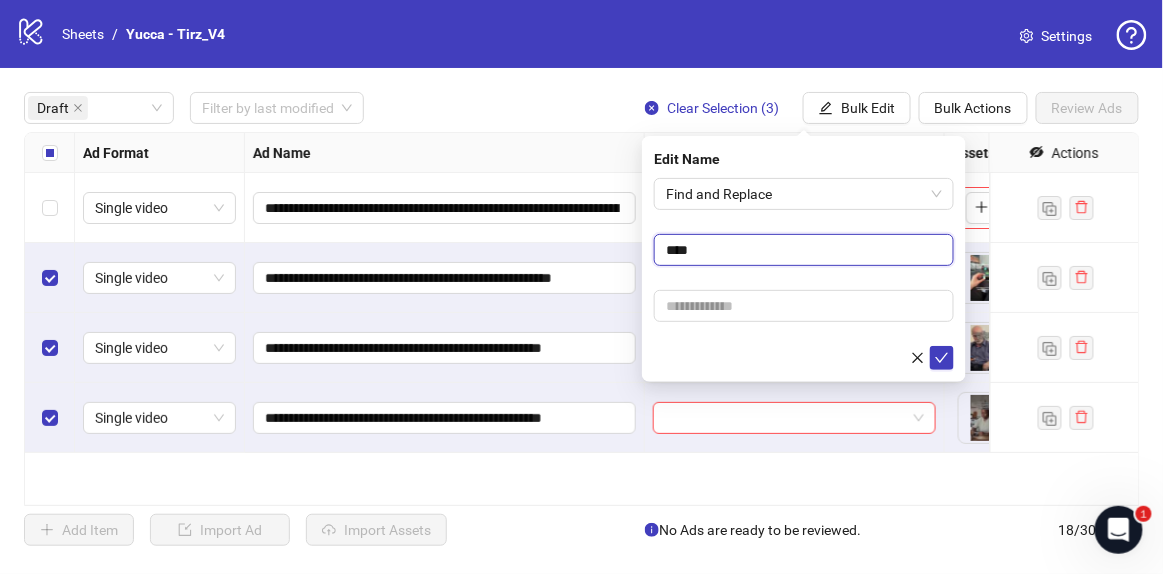 type on "***" 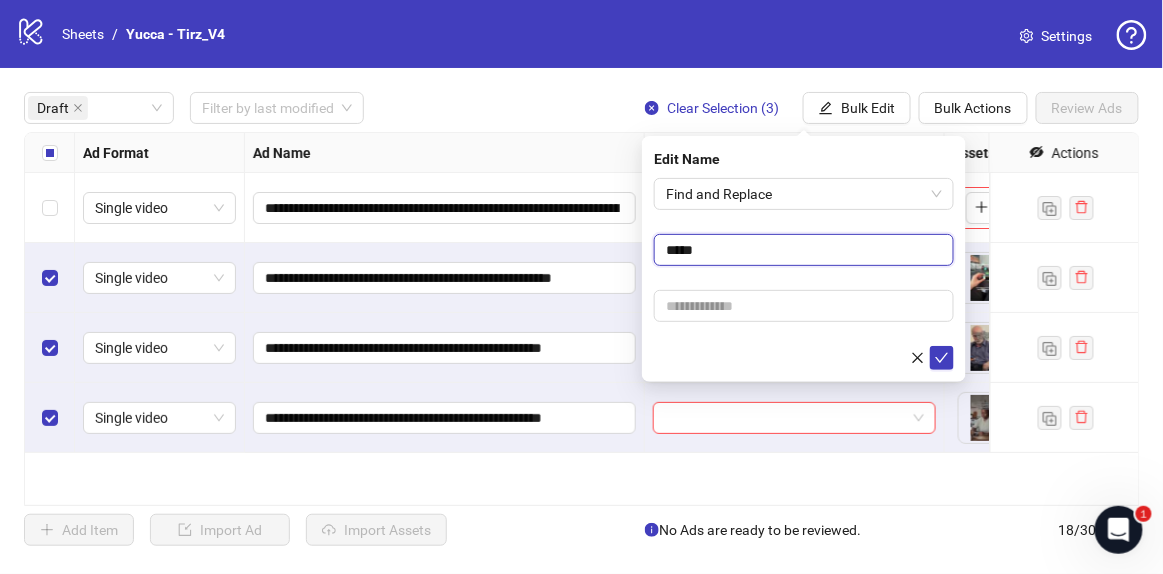 type on "****" 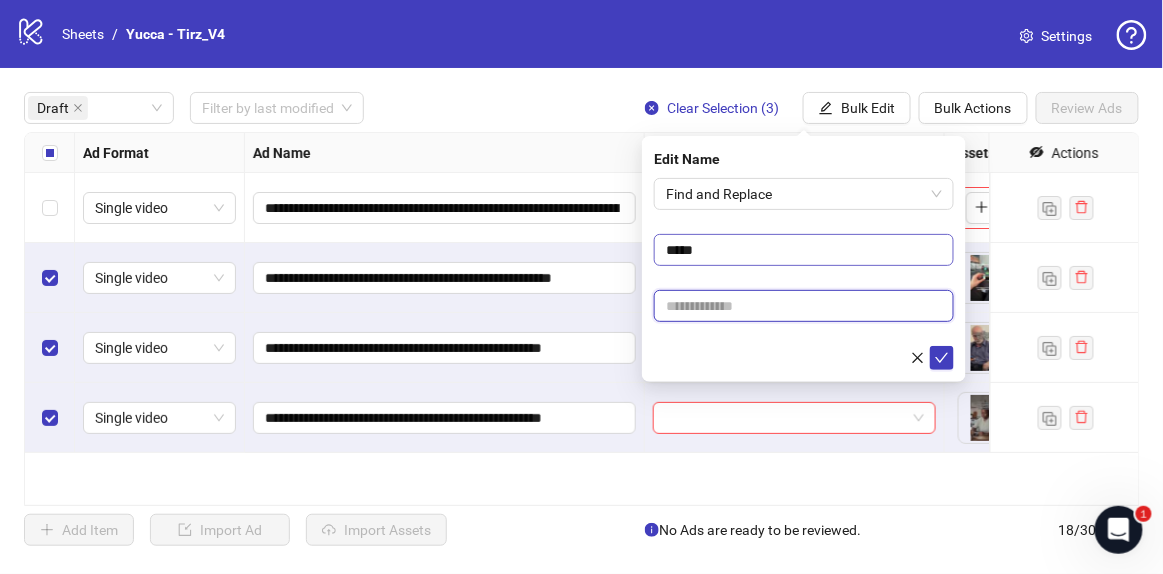 paste on "**********" 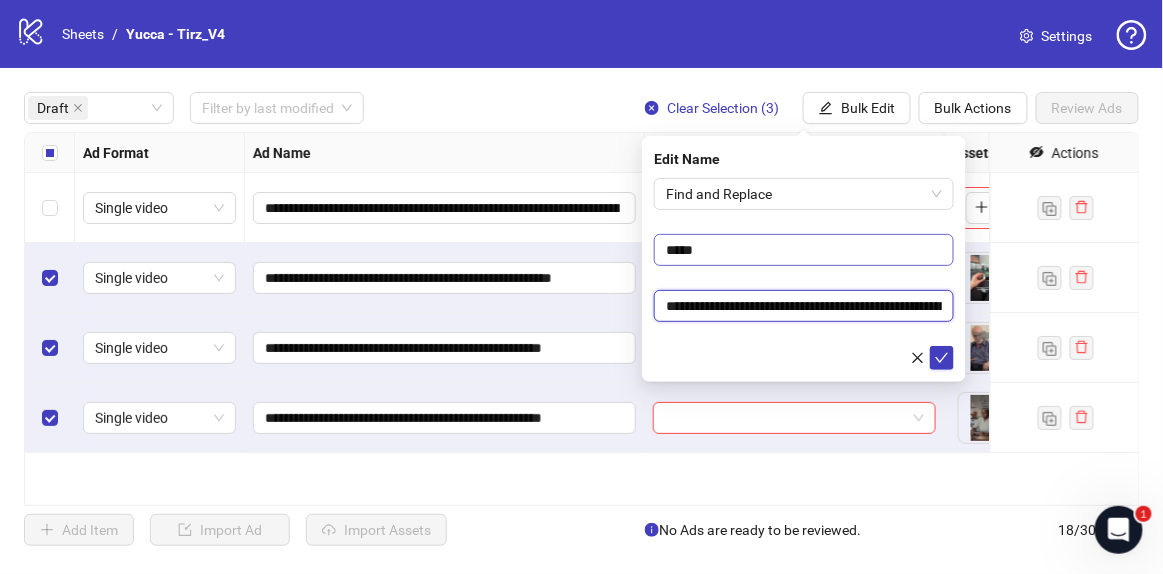 scroll, scrollTop: 0, scrollLeft: 87, axis: horizontal 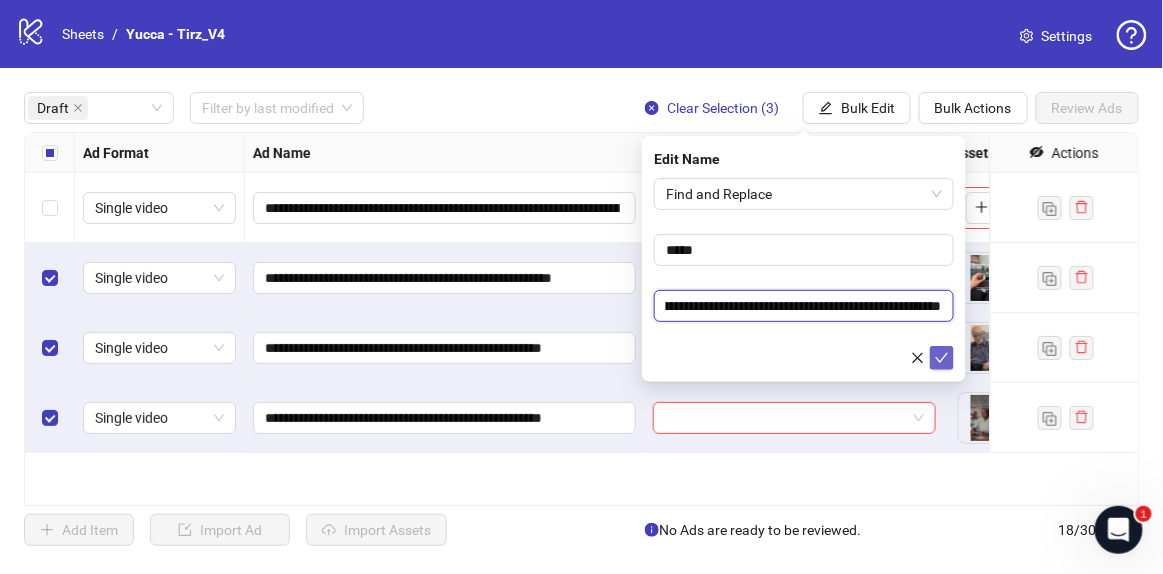 type on "**********" 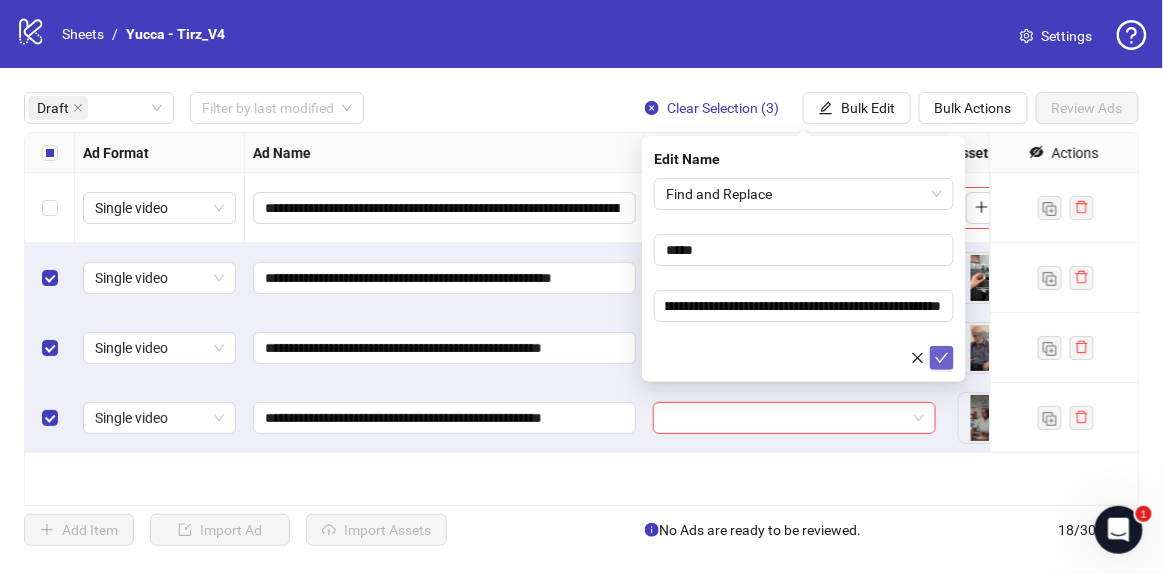 scroll, scrollTop: 0, scrollLeft: 0, axis: both 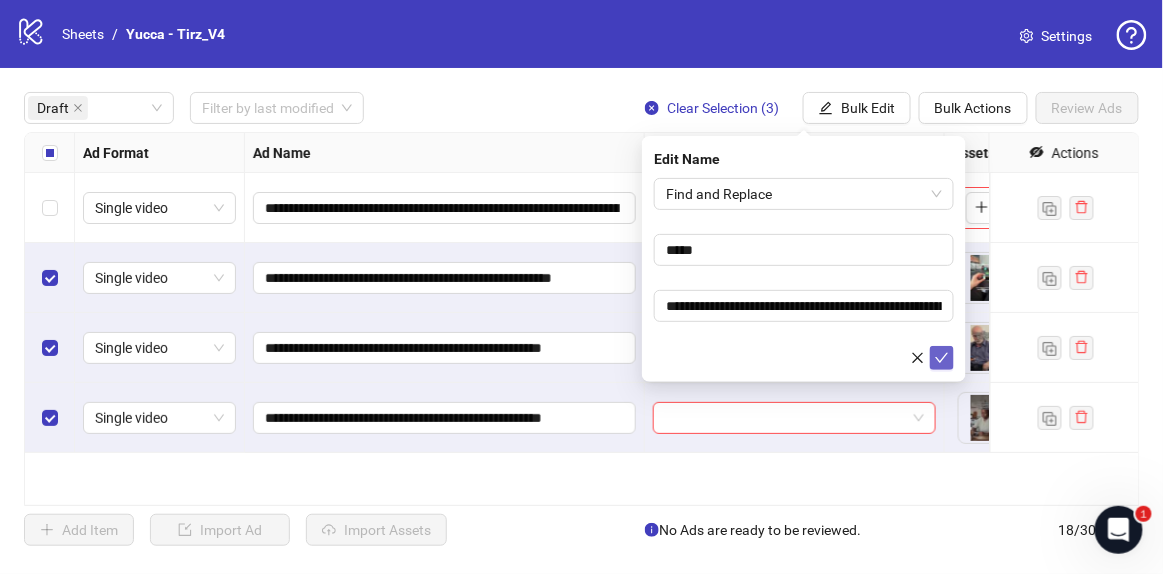 click 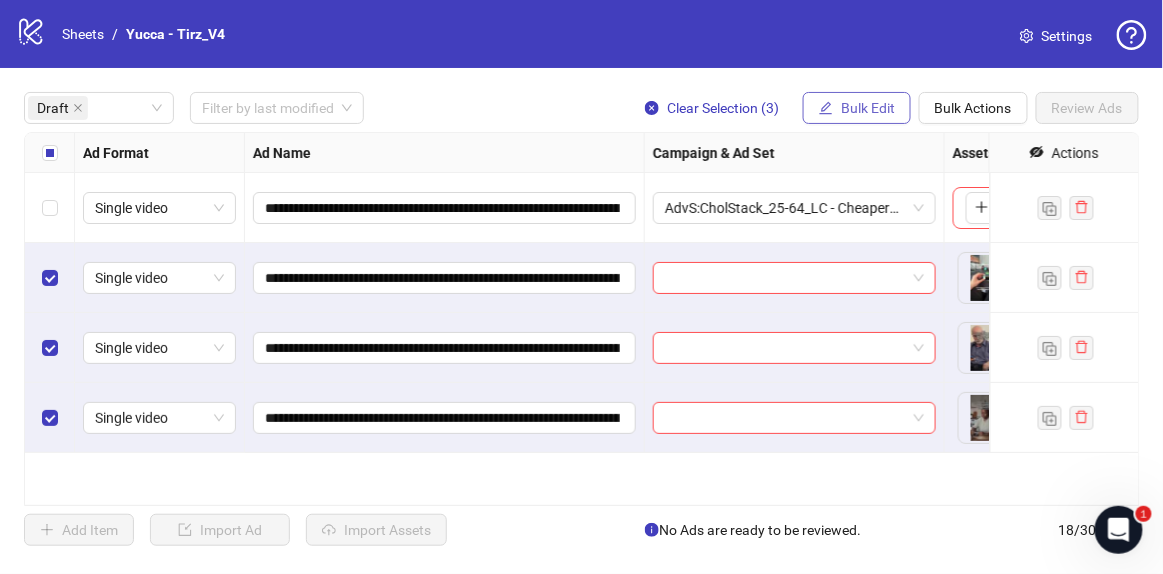 click on "Bulk Edit" at bounding box center [868, 108] 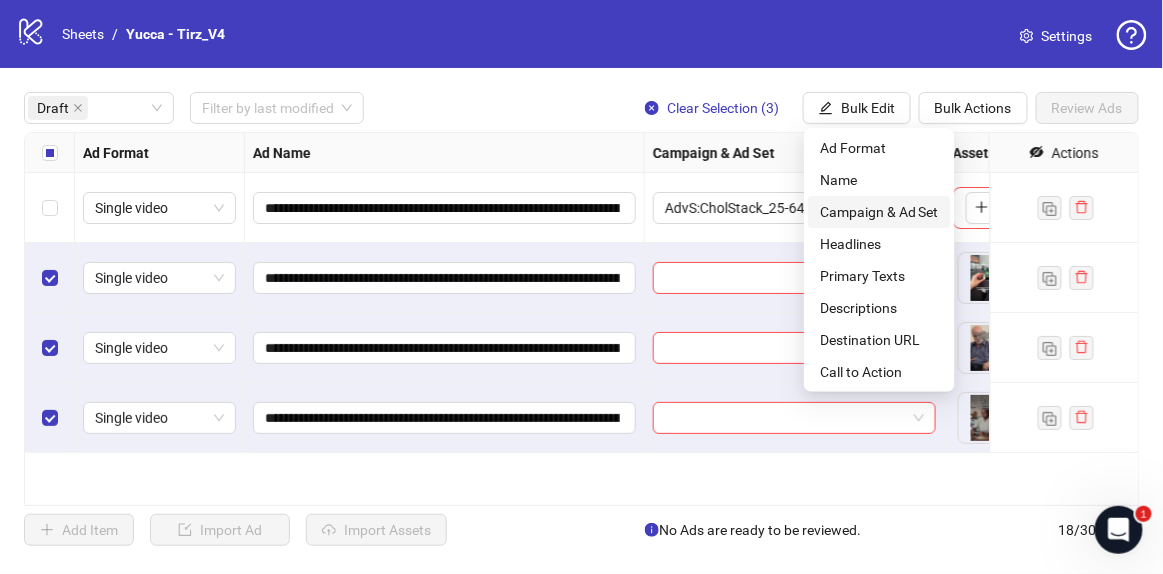 click on "Campaign & Ad Set" at bounding box center (879, 212) 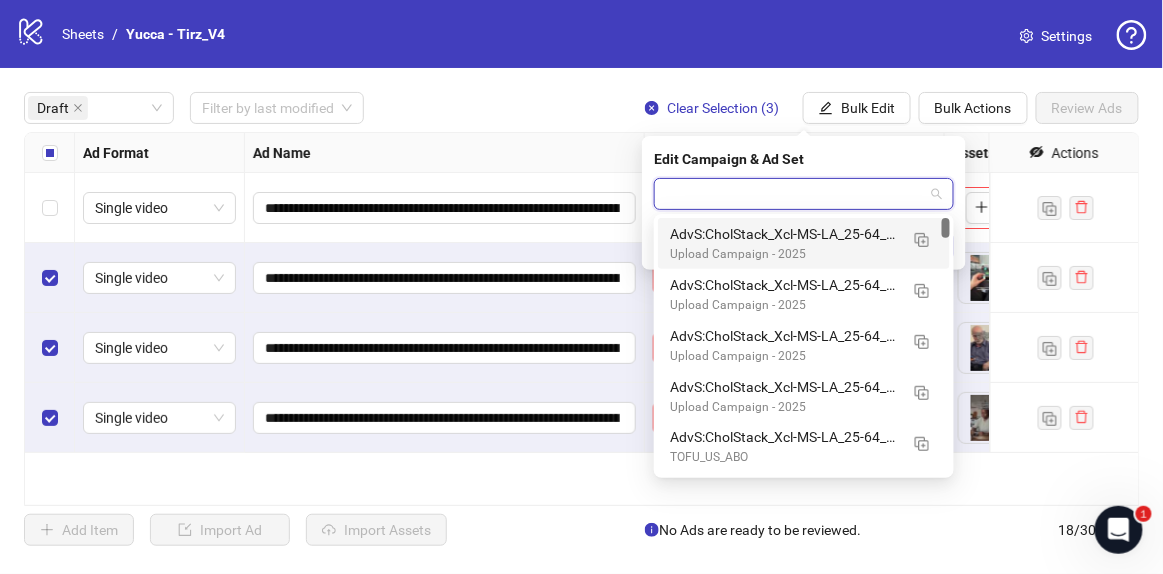 click at bounding box center (795, 194) 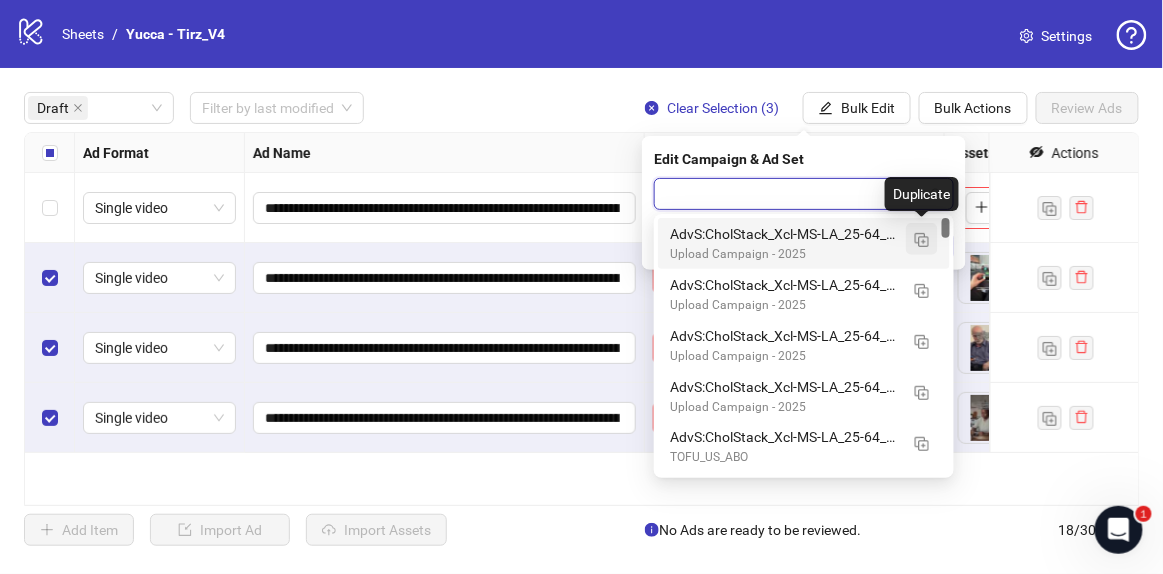 click at bounding box center (922, 240) 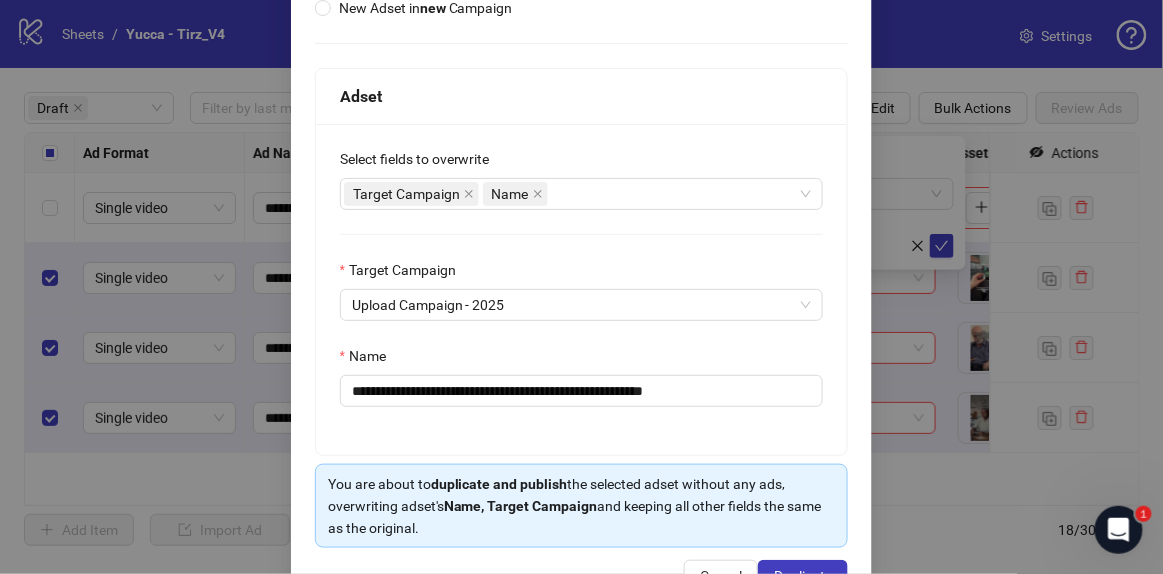 scroll, scrollTop: 321, scrollLeft: 0, axis: vertical 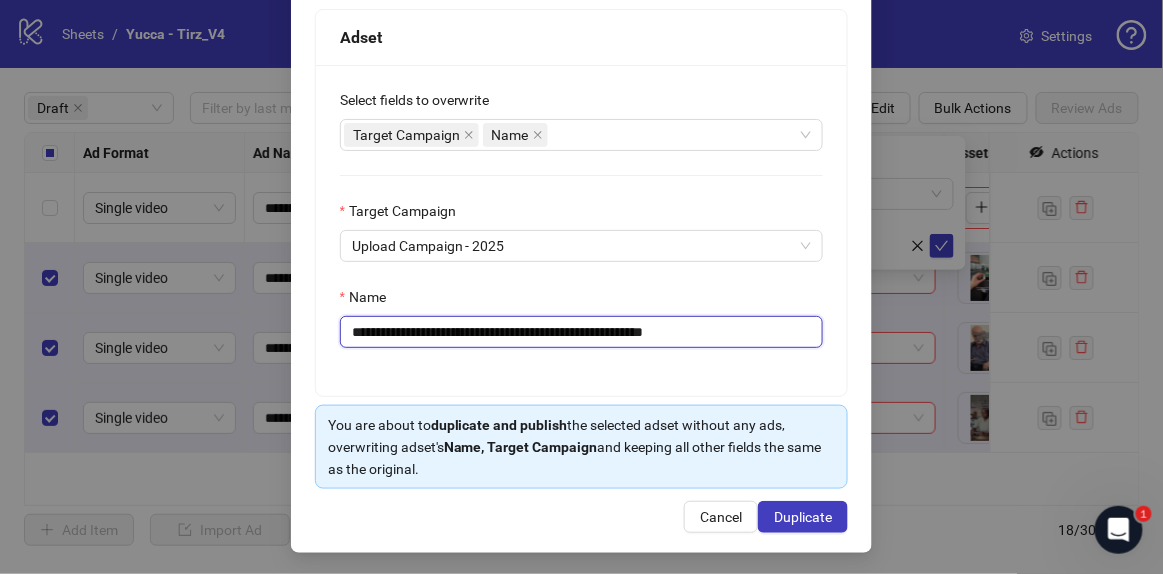 drag, startPoint x: 595, startPoint y: 330, endPoint x: 1044, endPoint y: 327, distance: 449.01 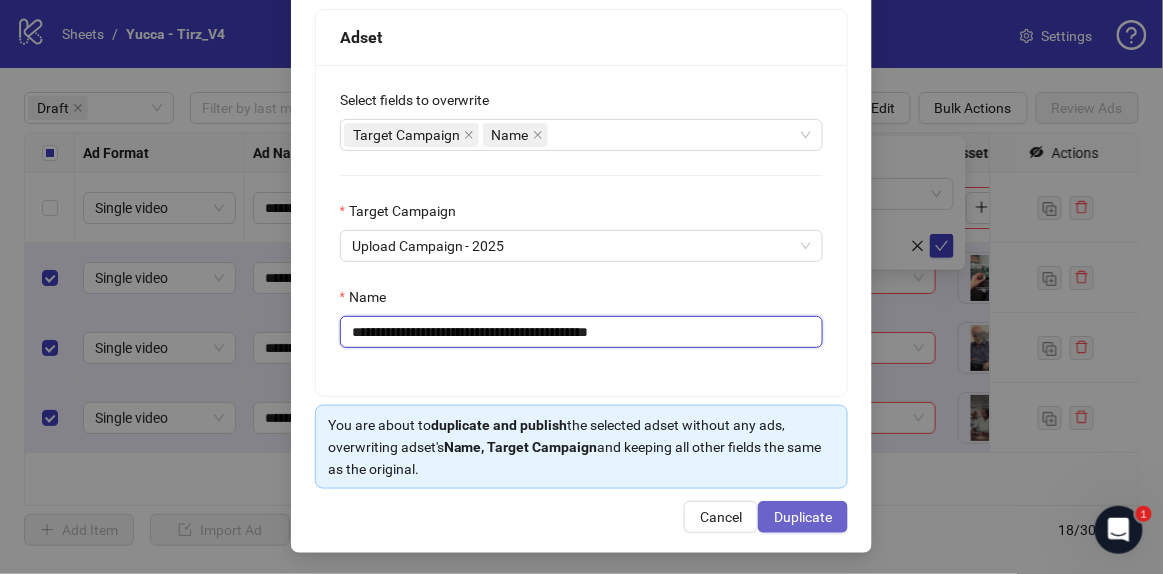 type on "**********" 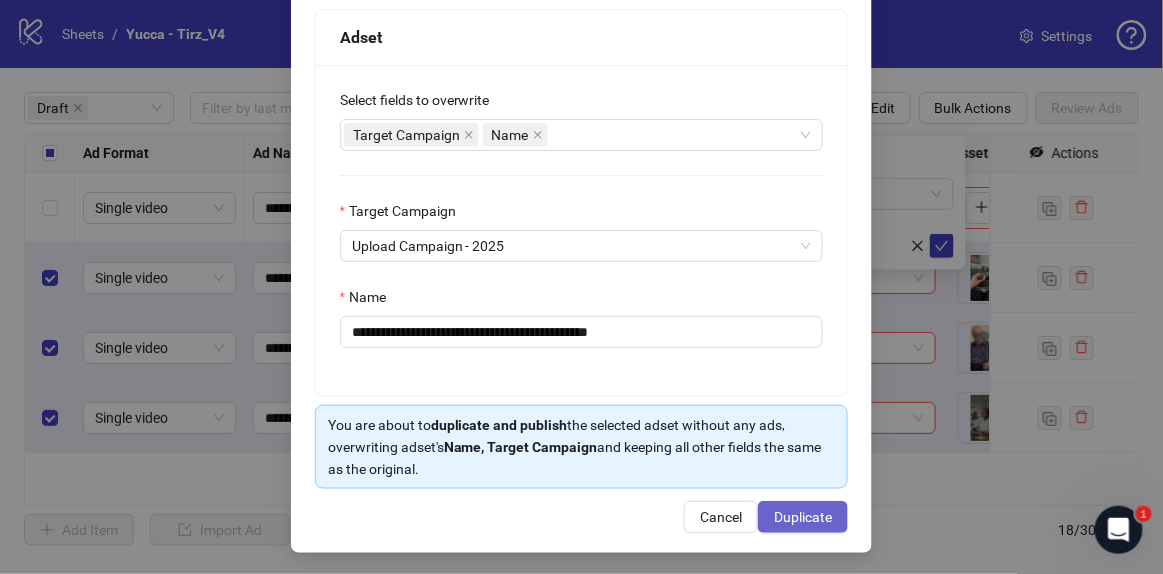 click on "Duplicate" at bounding box center (803, 517) 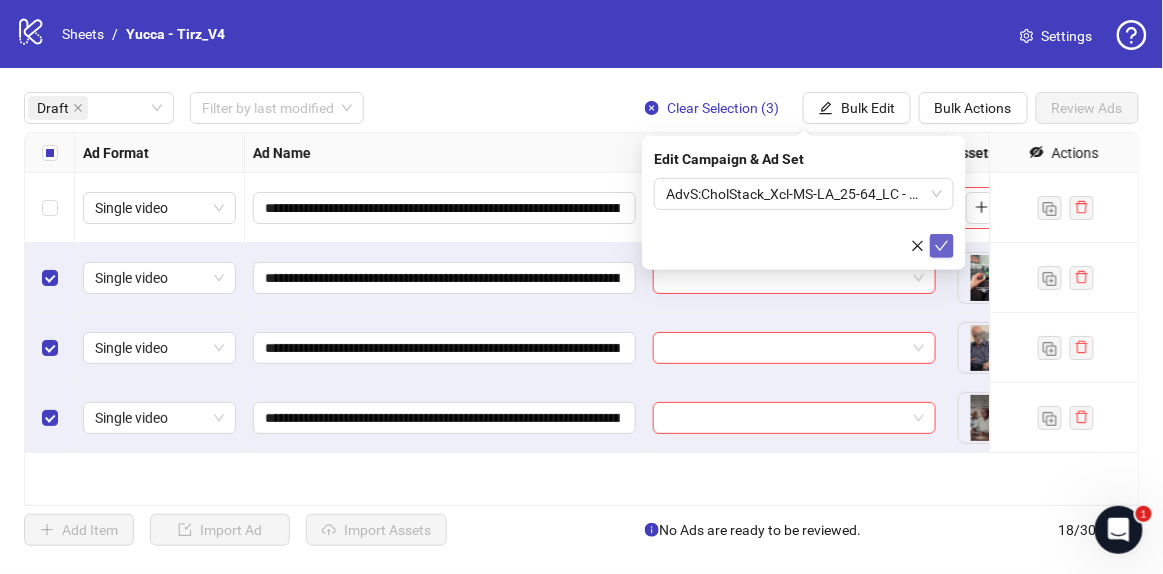 click 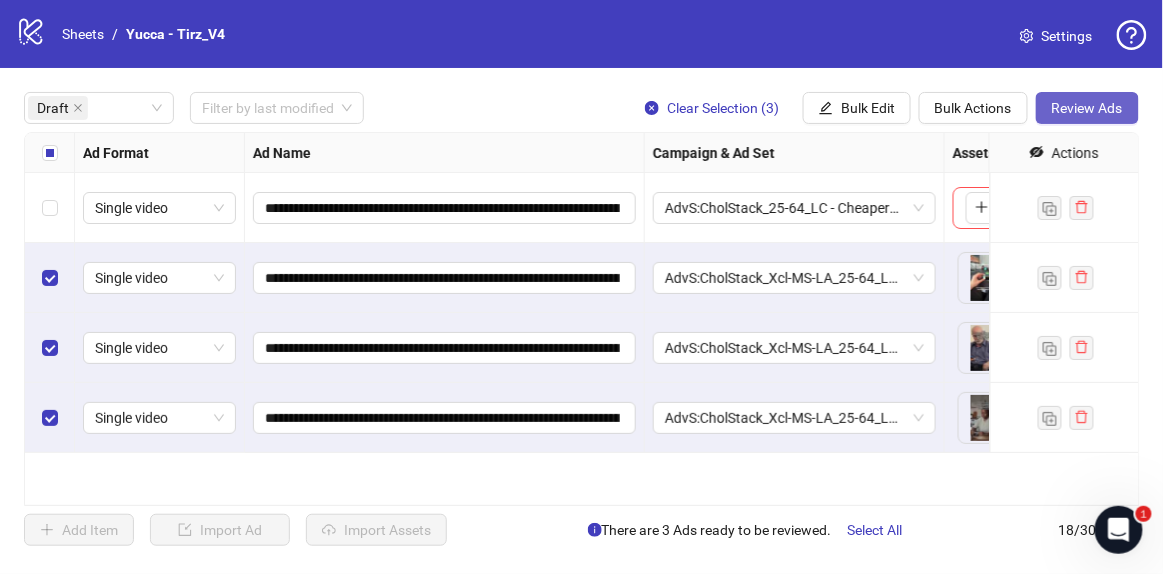 click on "Review Ads" at bounding box center (1087, 108) 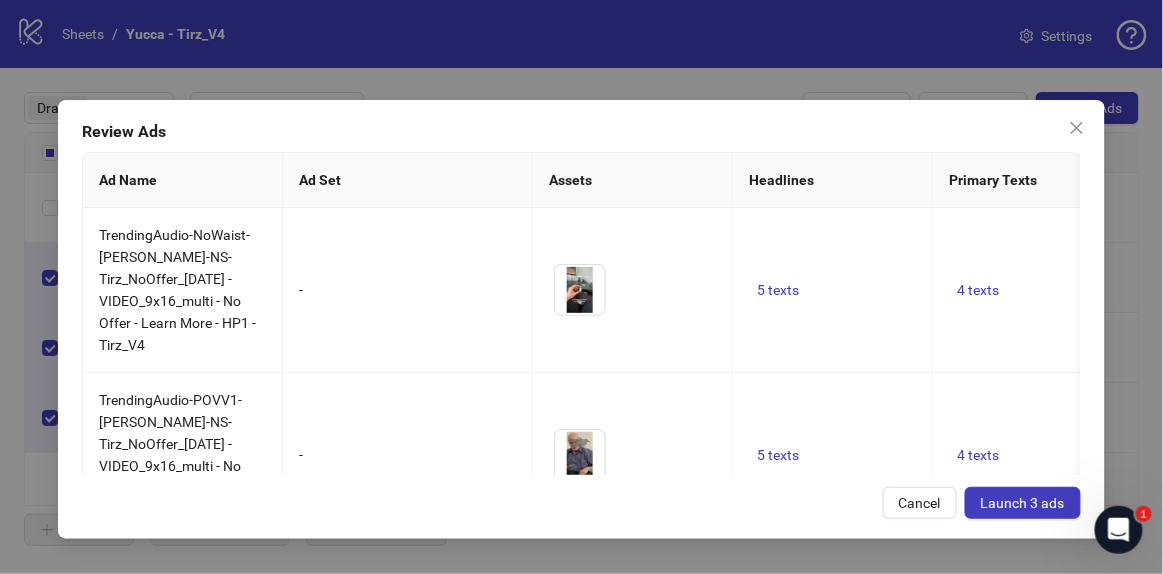 click on "Launch 3 ads" at bounding box center (1023, 503) 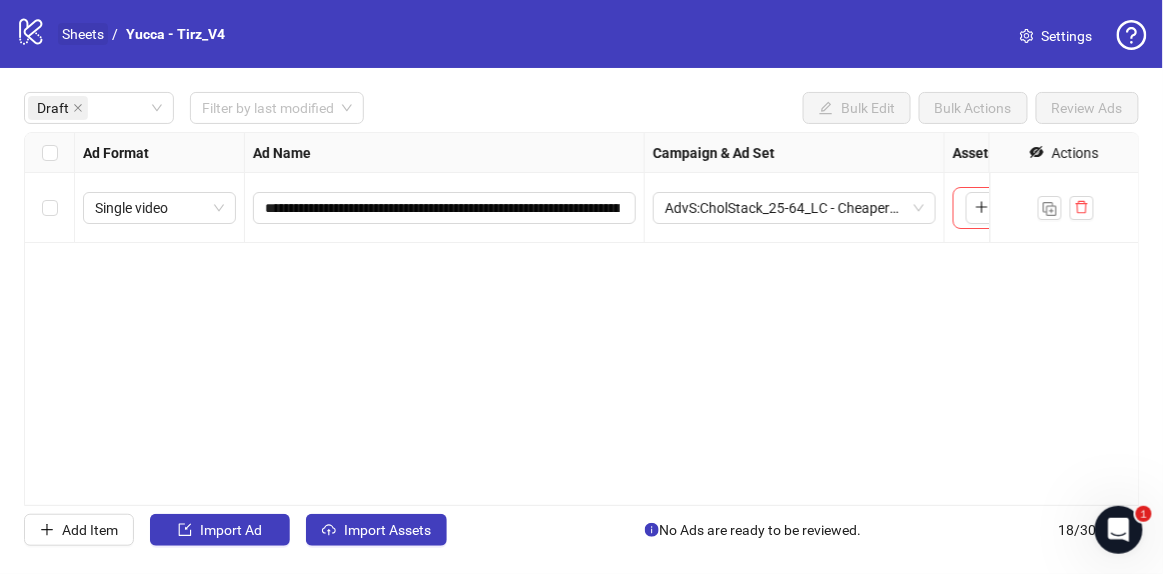 click on "Sheets" at bounding box center [83, 34] 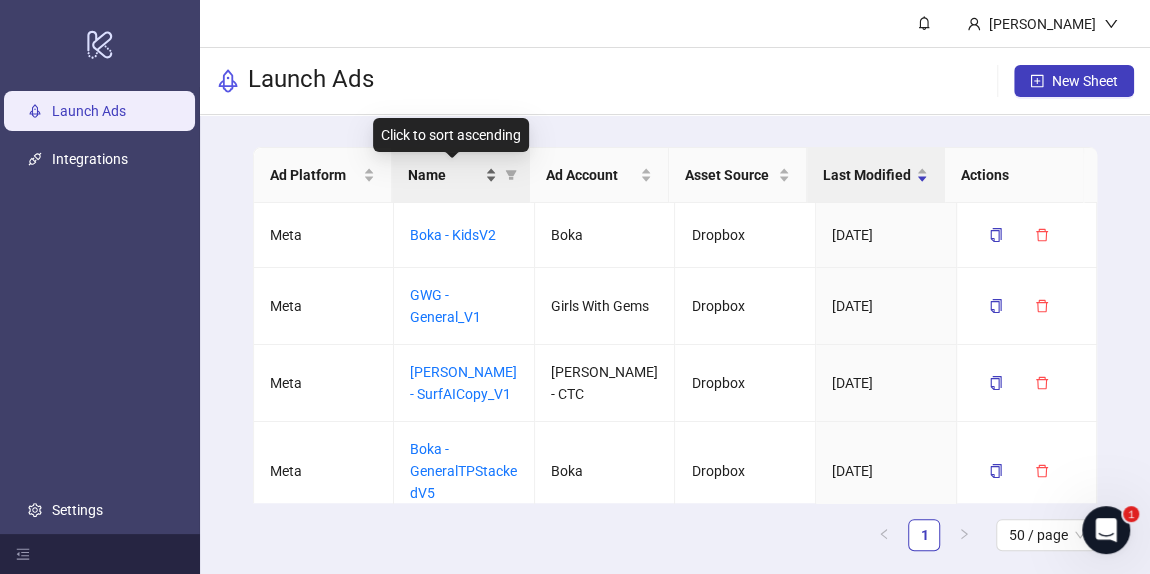 click on "Name" at bounding box center (444, 175) 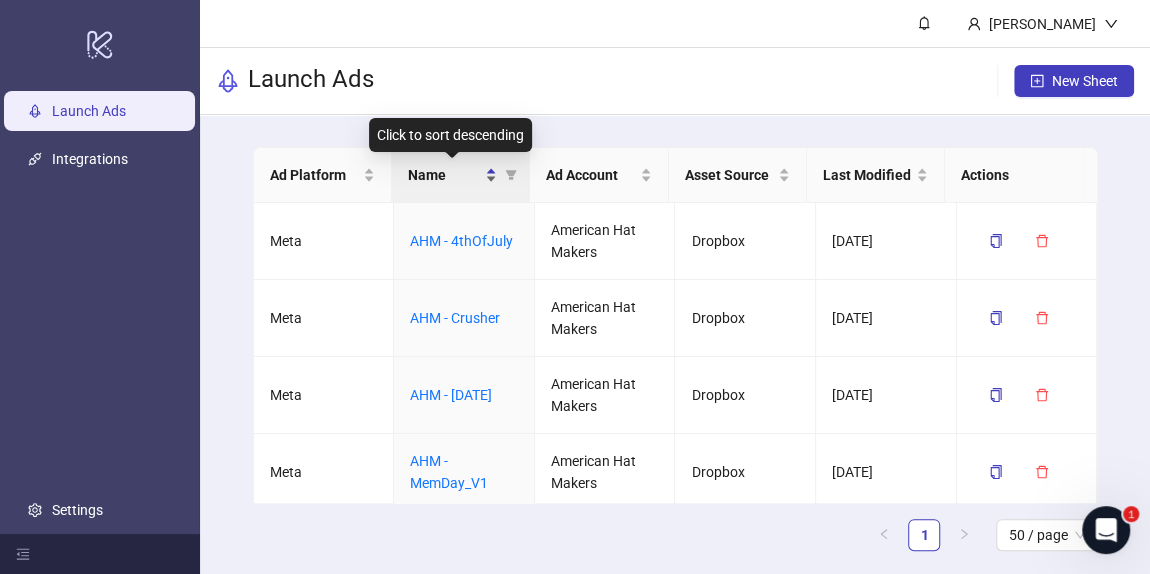 click on "Name" at bounding box center (444, 175) 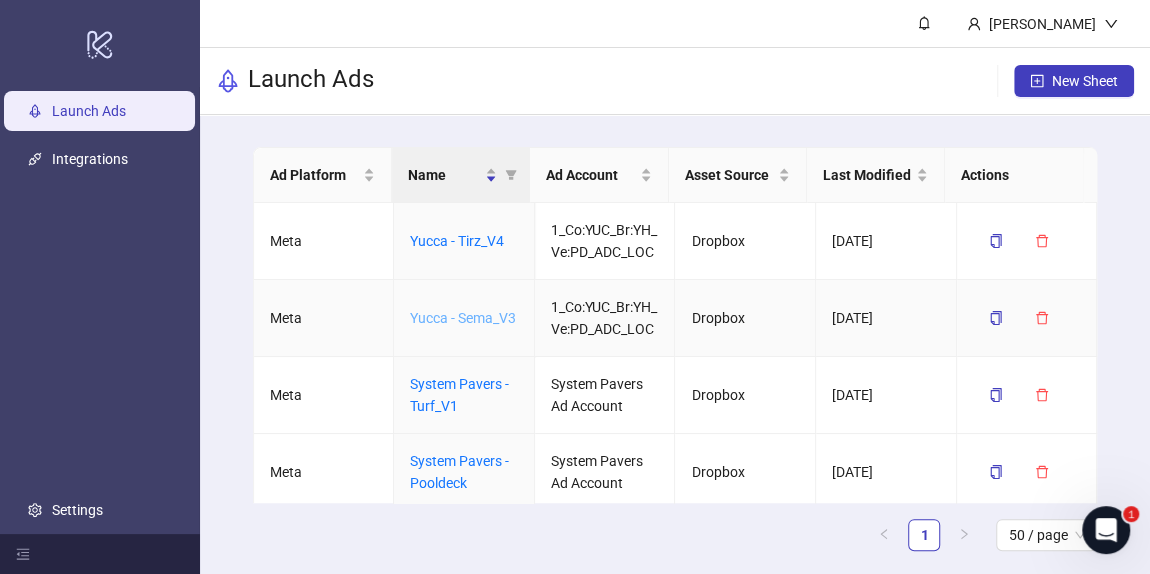 click on "Yucca - Sema_V3" at bounding box center [463, 318] 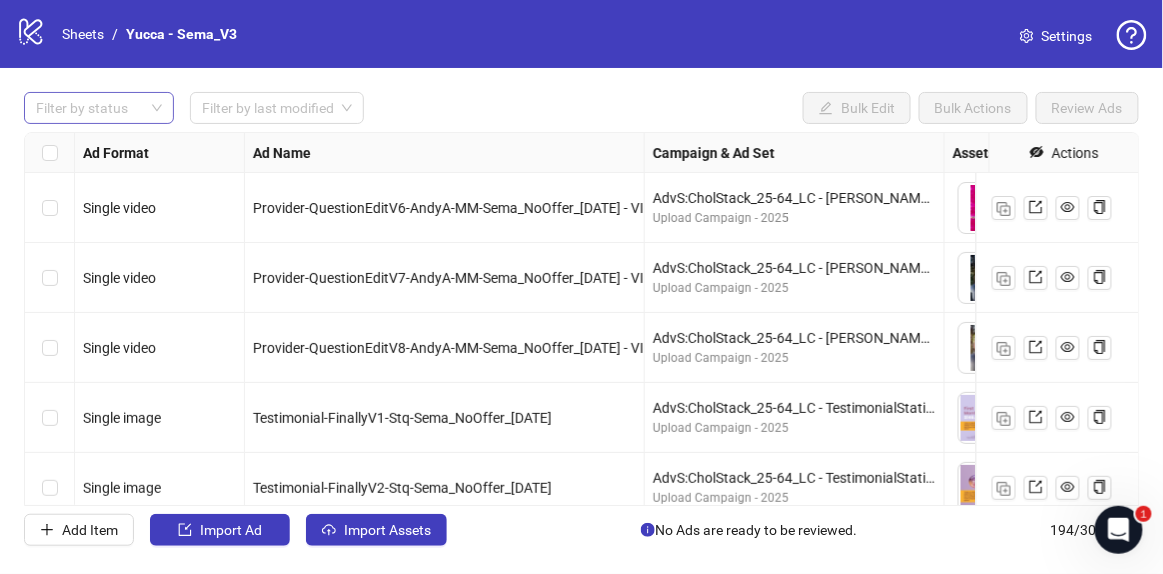 click at bounding box center (88, 108) 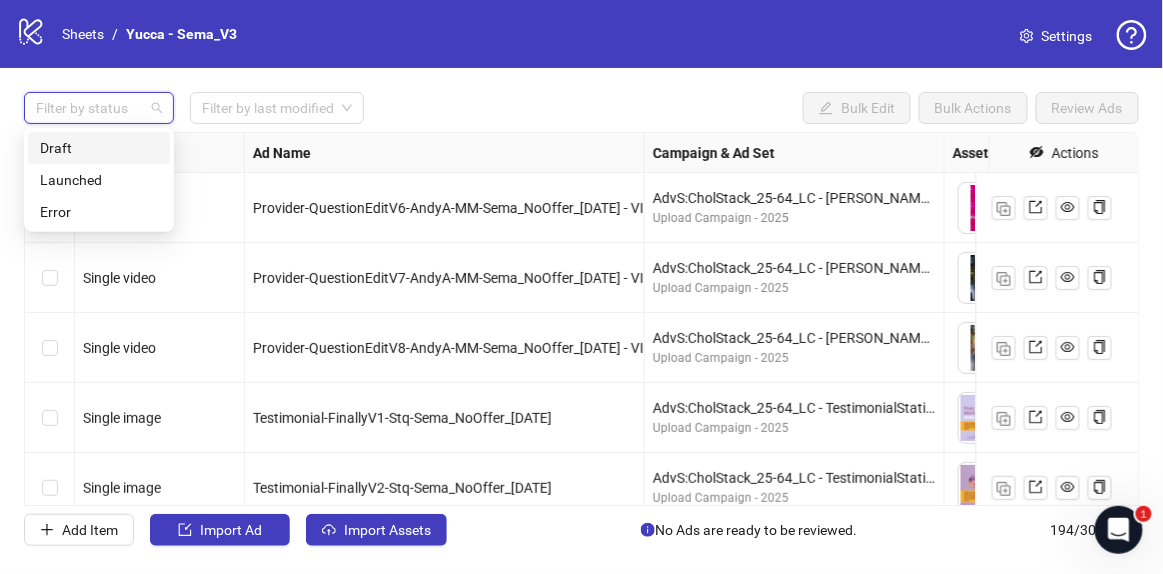 click on "Draft" at bounding box center (99, 148) 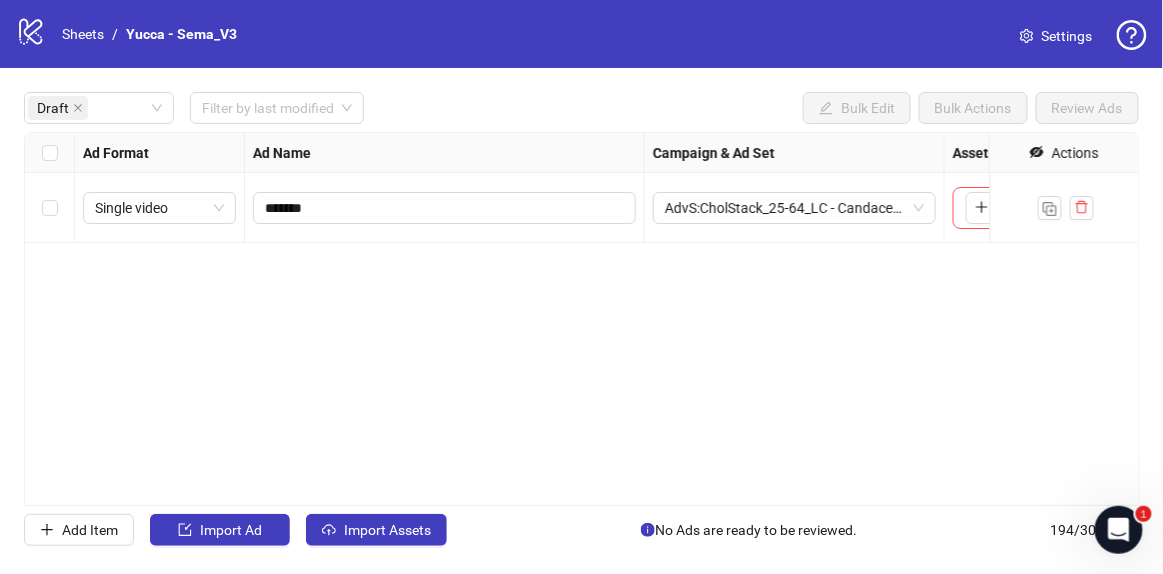 click on "Draft   Filter by last modified Bulk Edit Bulk Actions Review Ads" at bounding box center (581, 108) 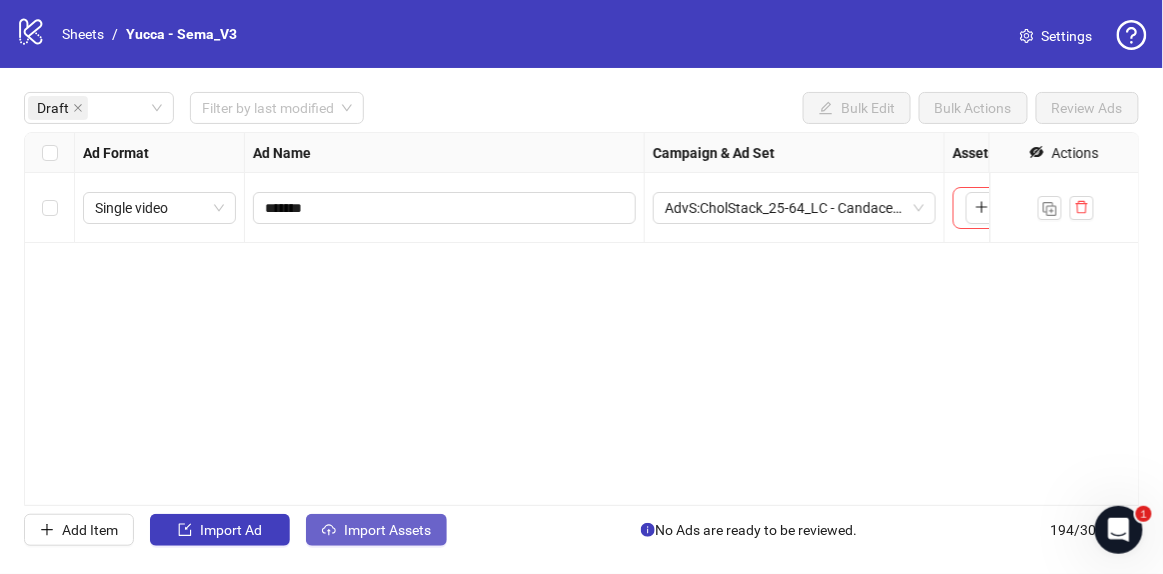 click on "Import Assets" at bounding box center (387, 530) 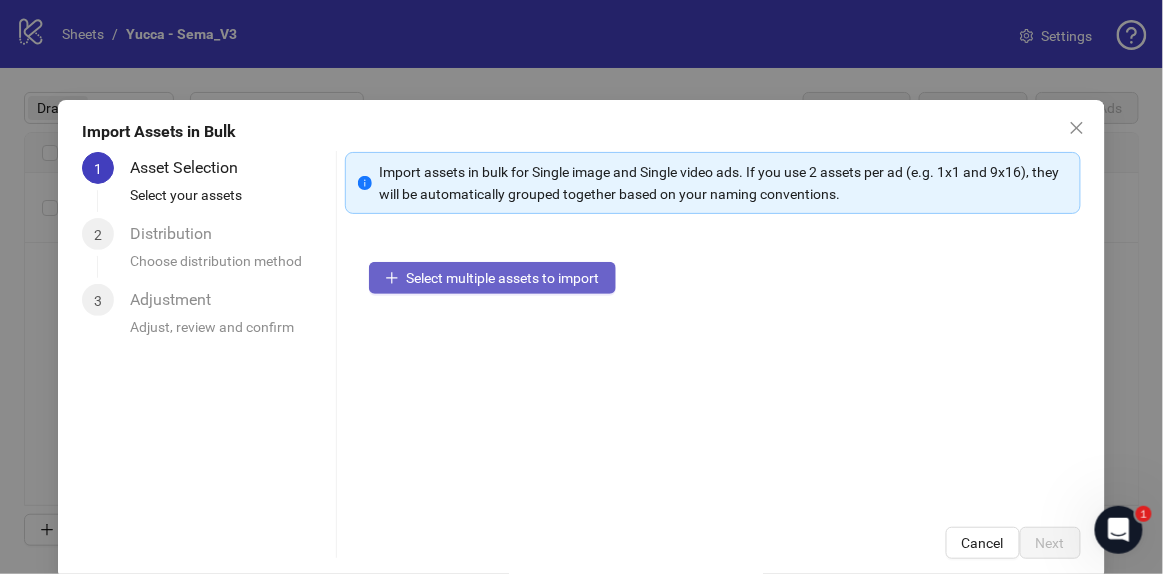click on "Select multiple assets to import" at bounding box center (503, 278) 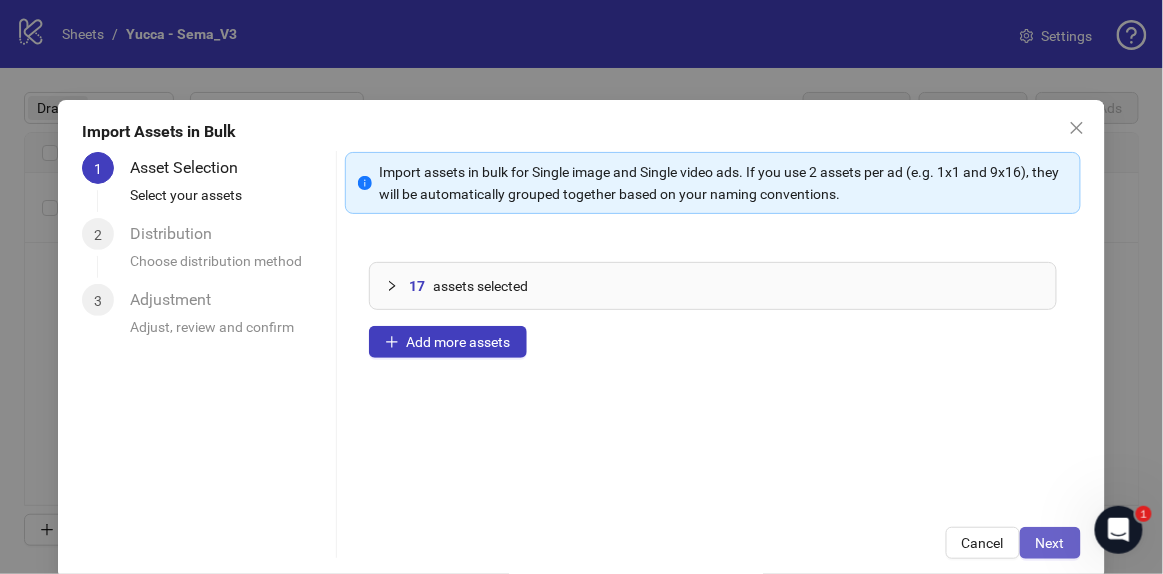click on "Next" at bounding box center [1050, 543] 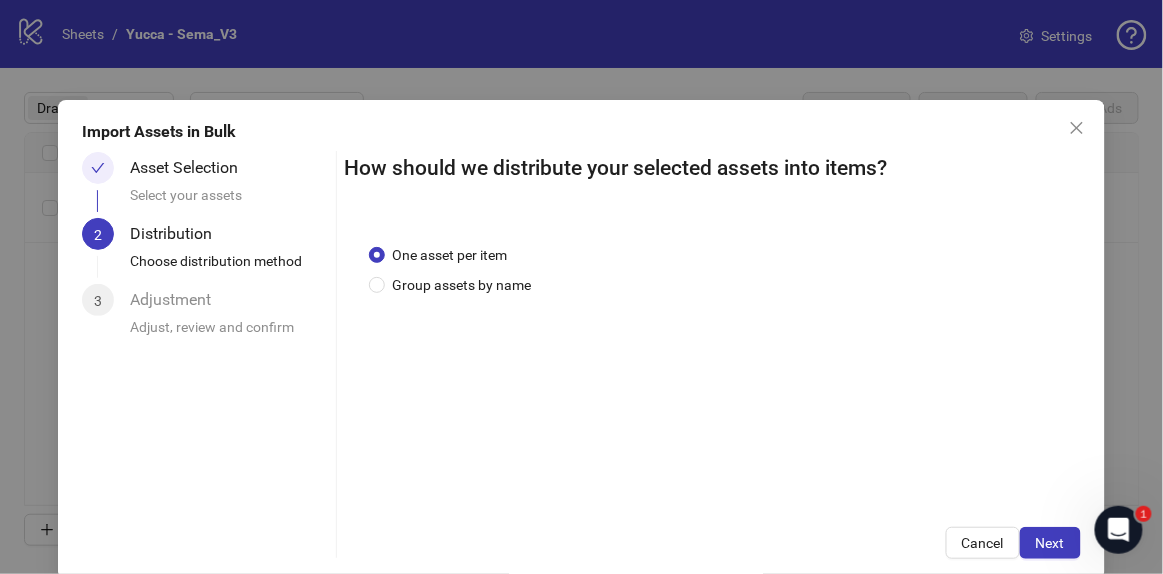 click on "Next" at bounding box center [1050, 543] 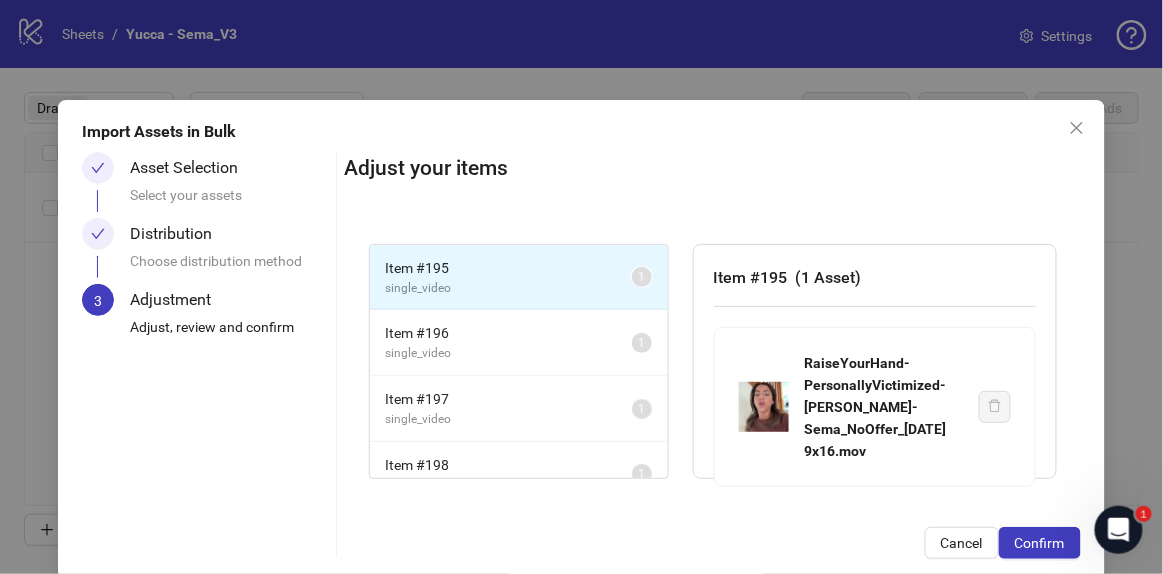 click on "Confirm" at bounding box center [1040, 543] 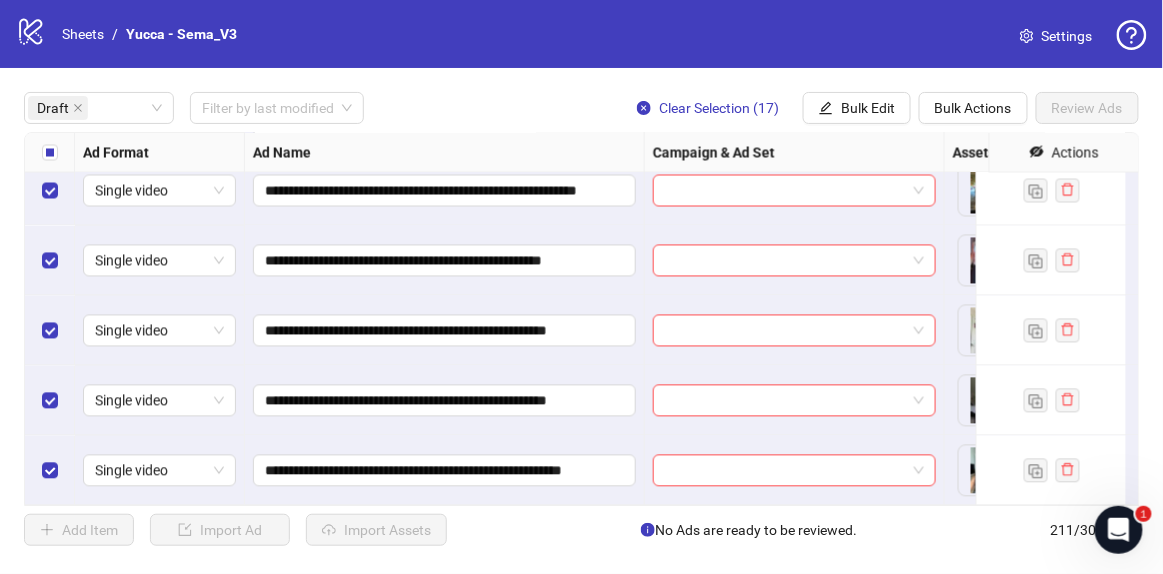 scroll, scrollTop: 941, scrollLeft: 0, axis: vertical 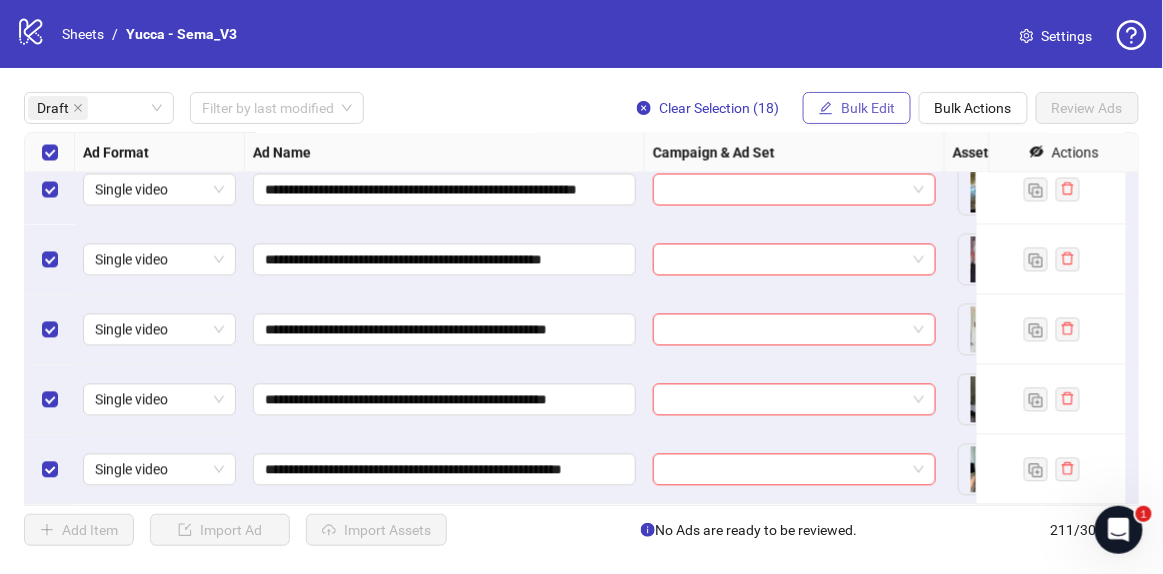 click on "Bulk Edit" at bounding box center (868, 108) 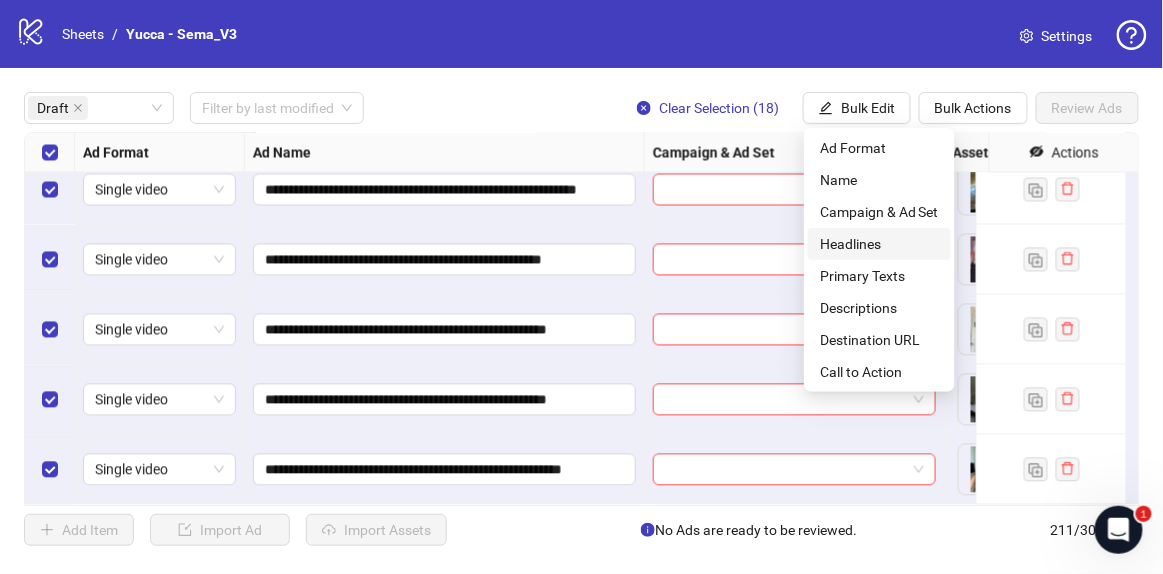 click on "Headlines" at bounding box center (879, 244) 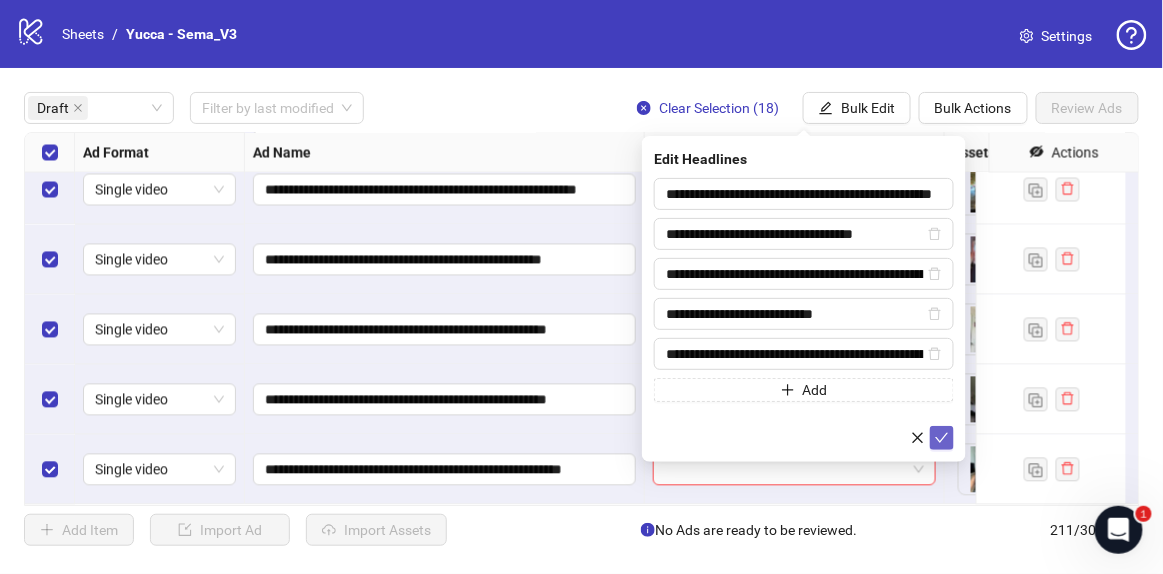click 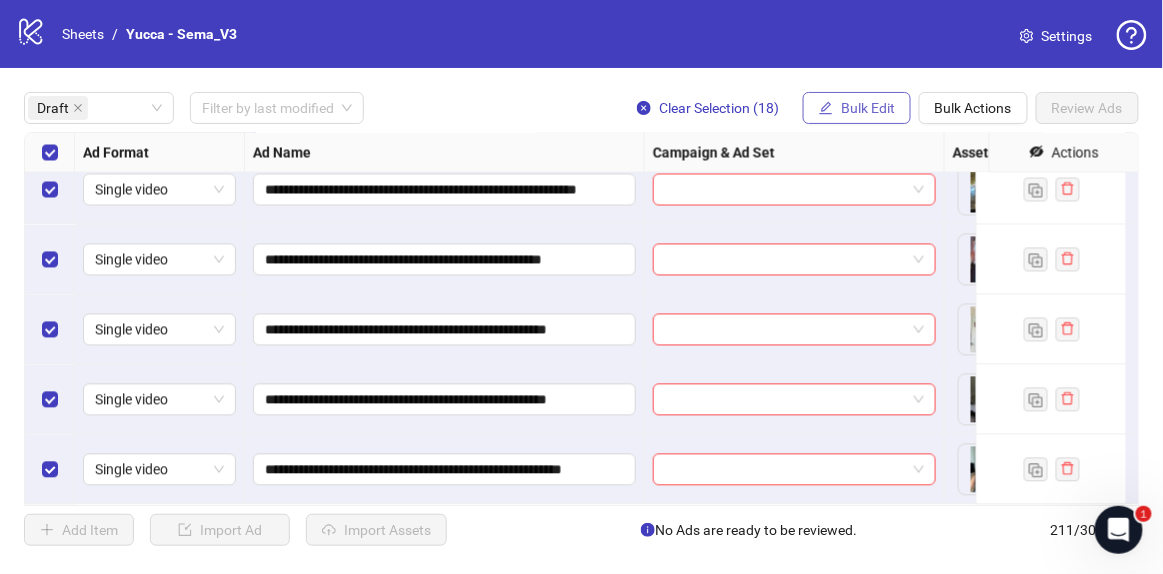 click on "Bulk Edit" at bounding box center (868, 108) 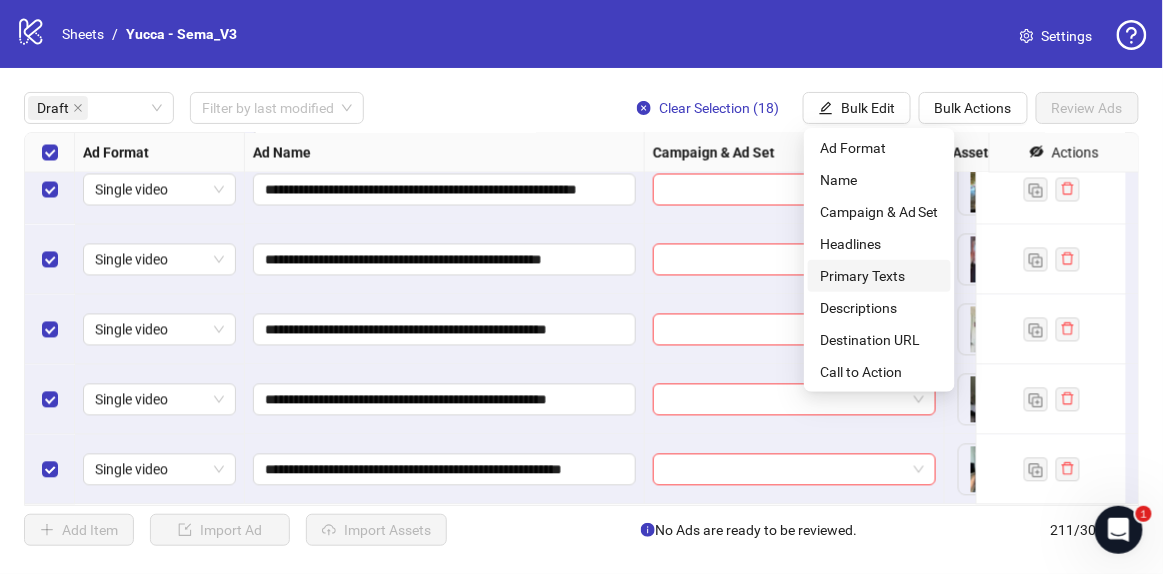click on "Primary Texts" at bounding box center [879, 276] 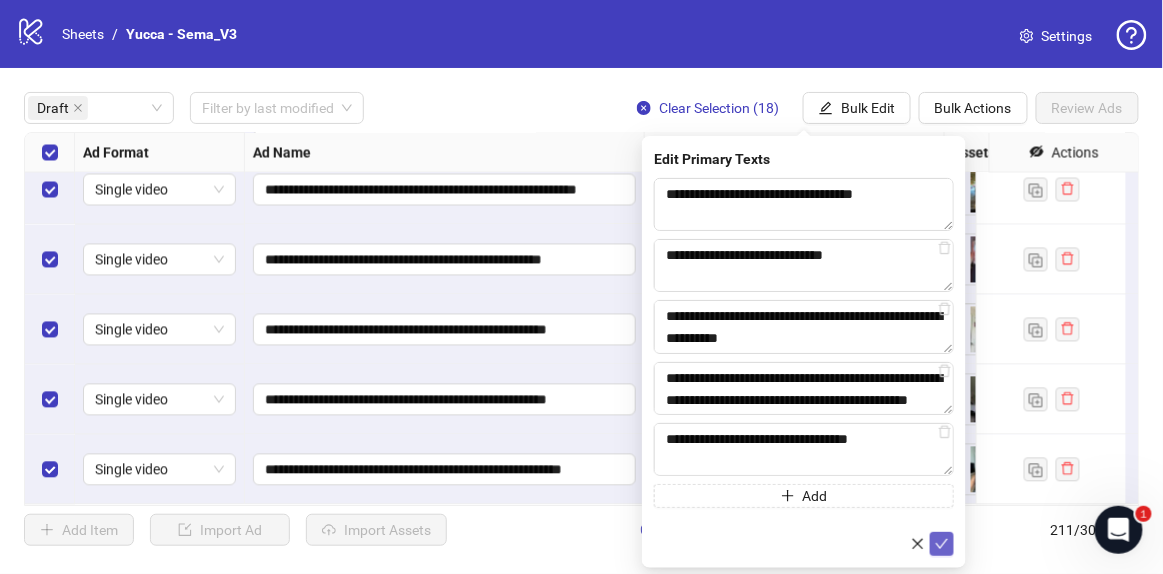 click 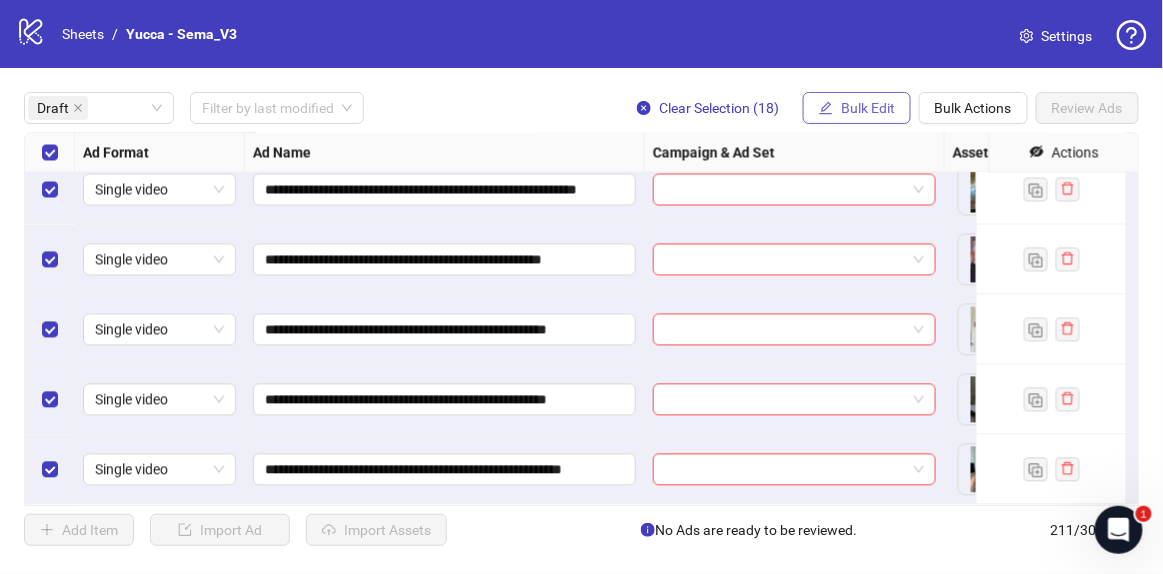 click on "Bulk Edit" at bounding box center [857, 108] 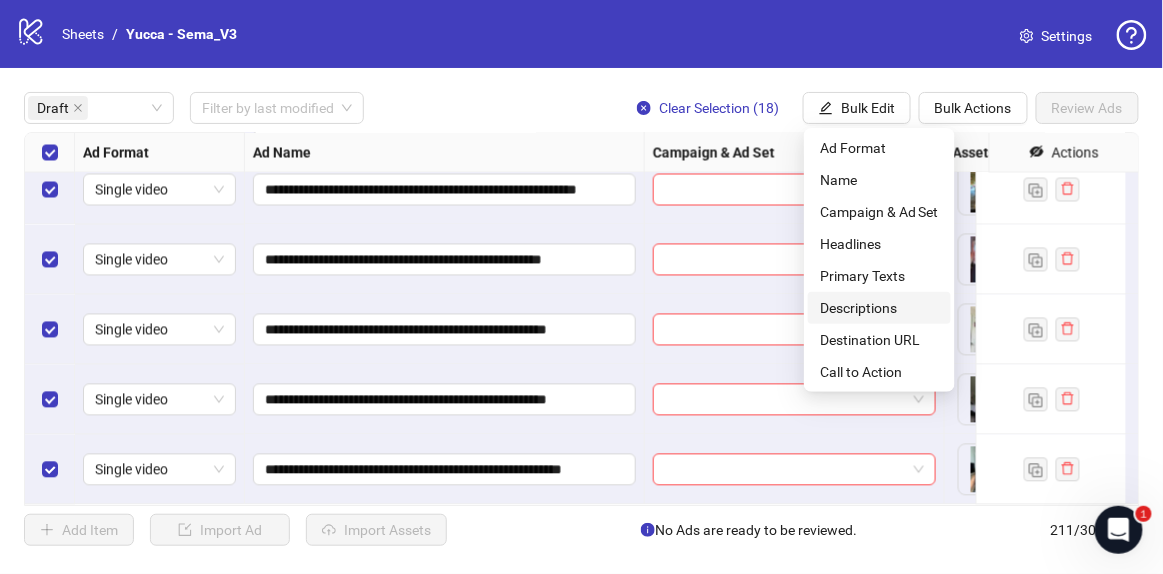 click on "Descriptions" at bounding box center [879, 308] 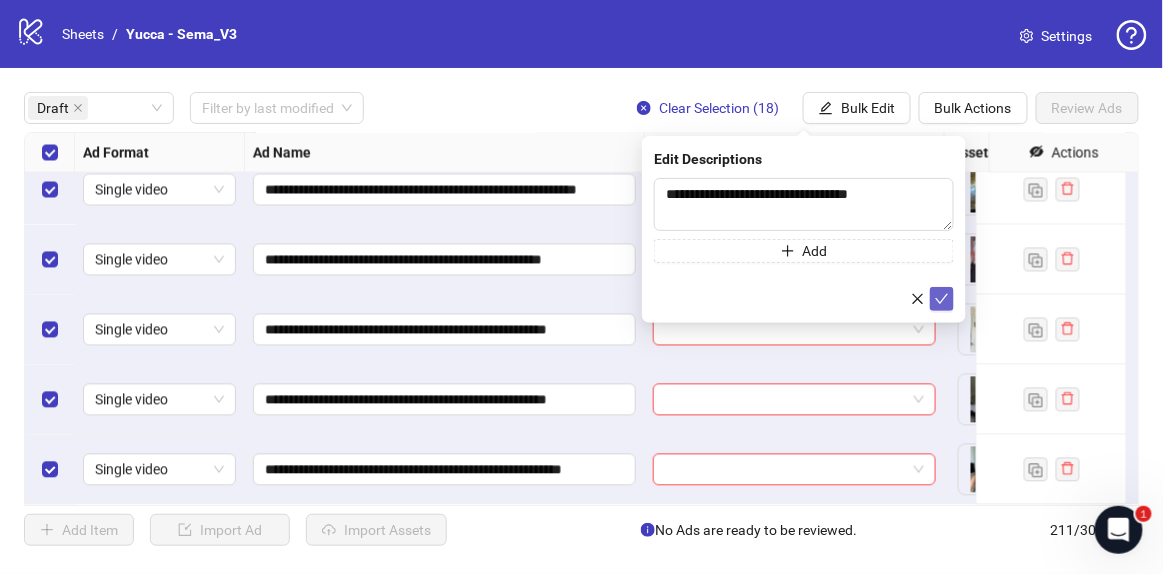 click 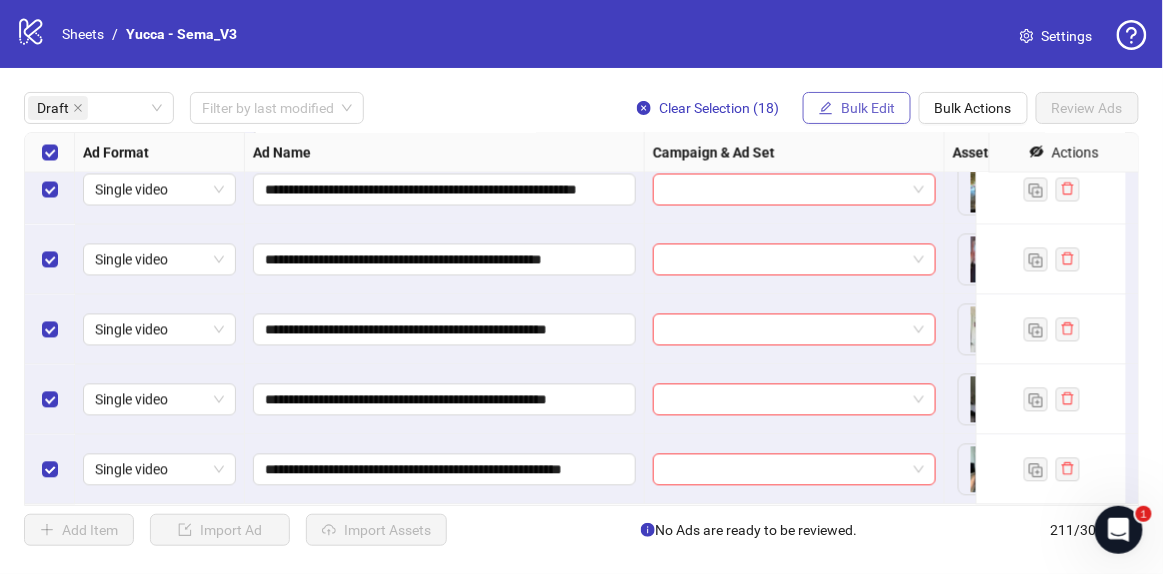 click on "Bulk Edit" at bounding box center [868, 108] 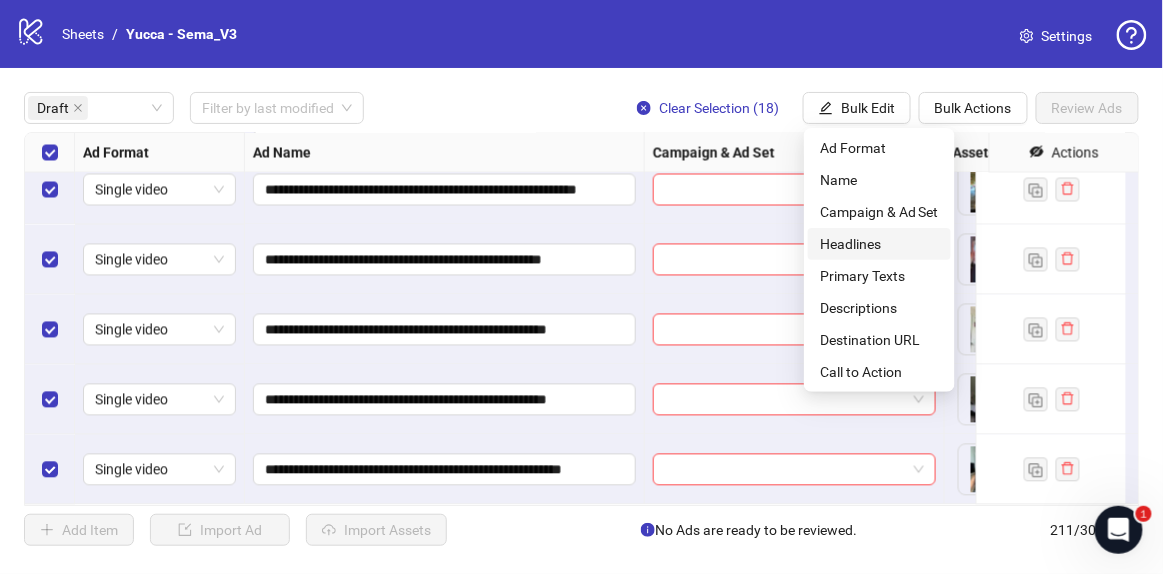 click on "Headlines" at bounding box center [879, 244] 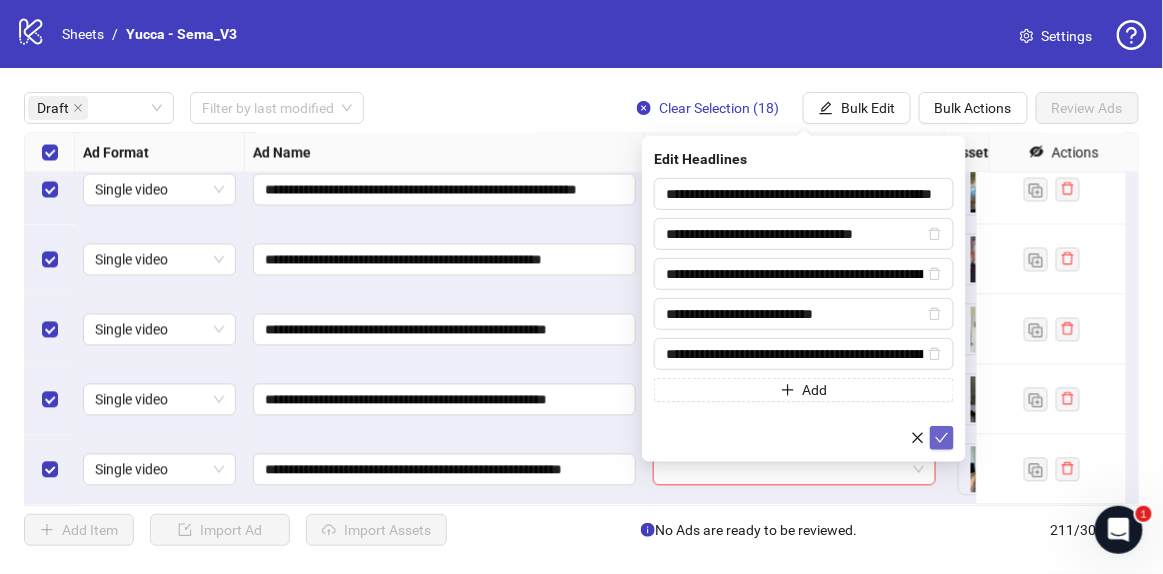 click 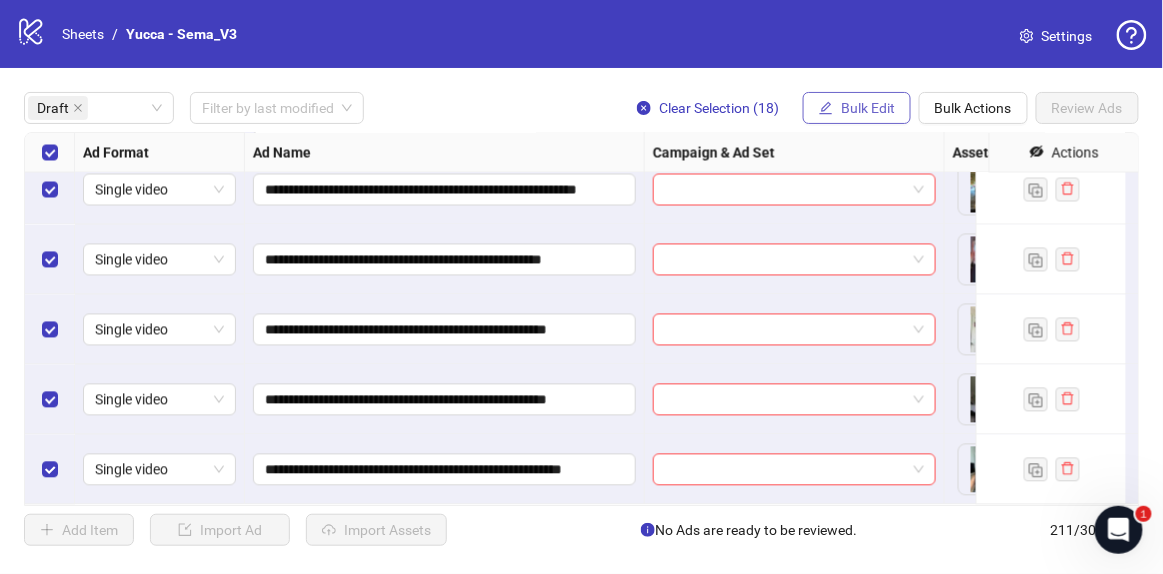 click on "Bulk Edit" at bounding box center (868, 108) 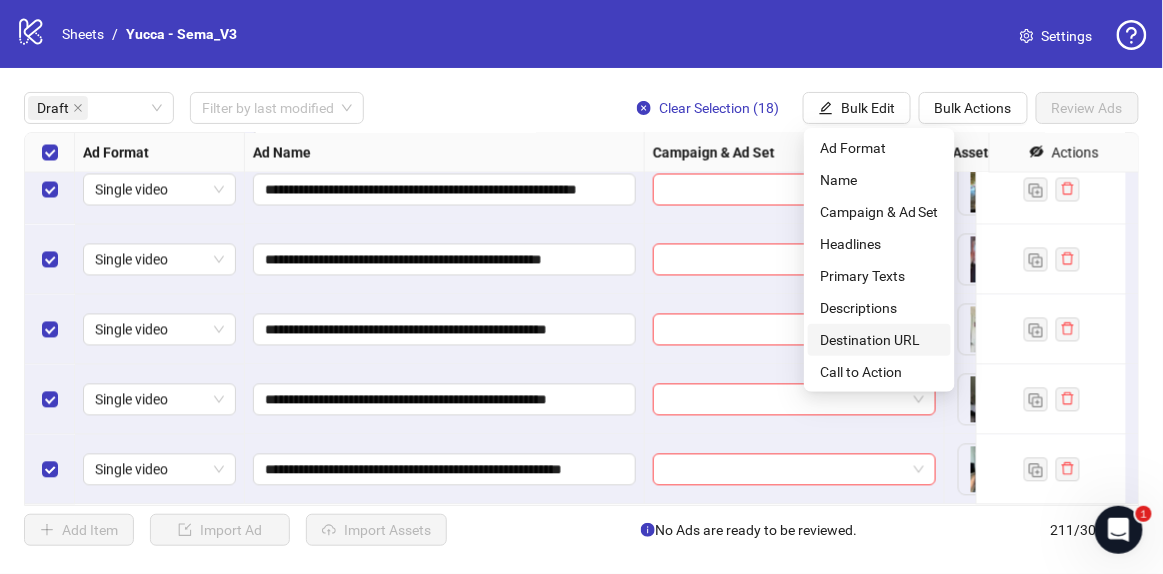 click on "Destination URL" at bounding box center (879, 340) 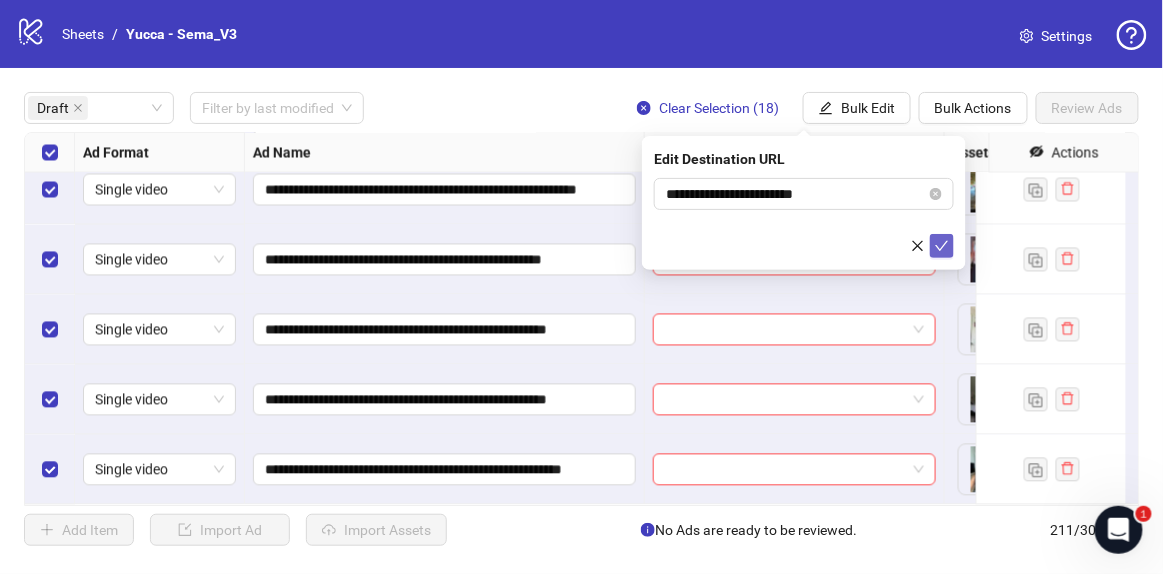 click 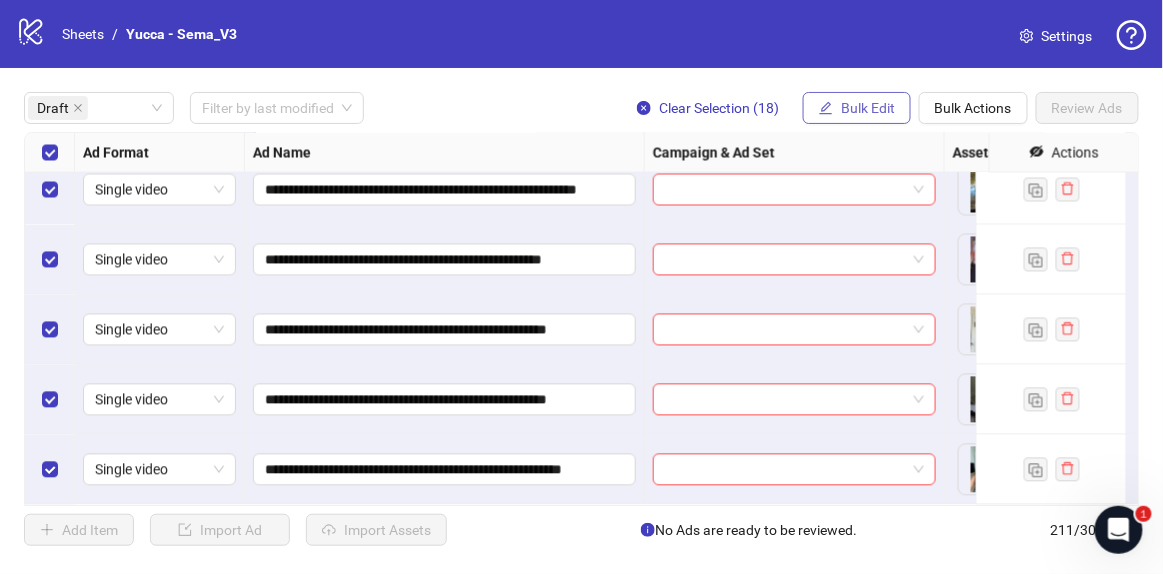click on "Bulk Edit" at bounding box center [868, 108] 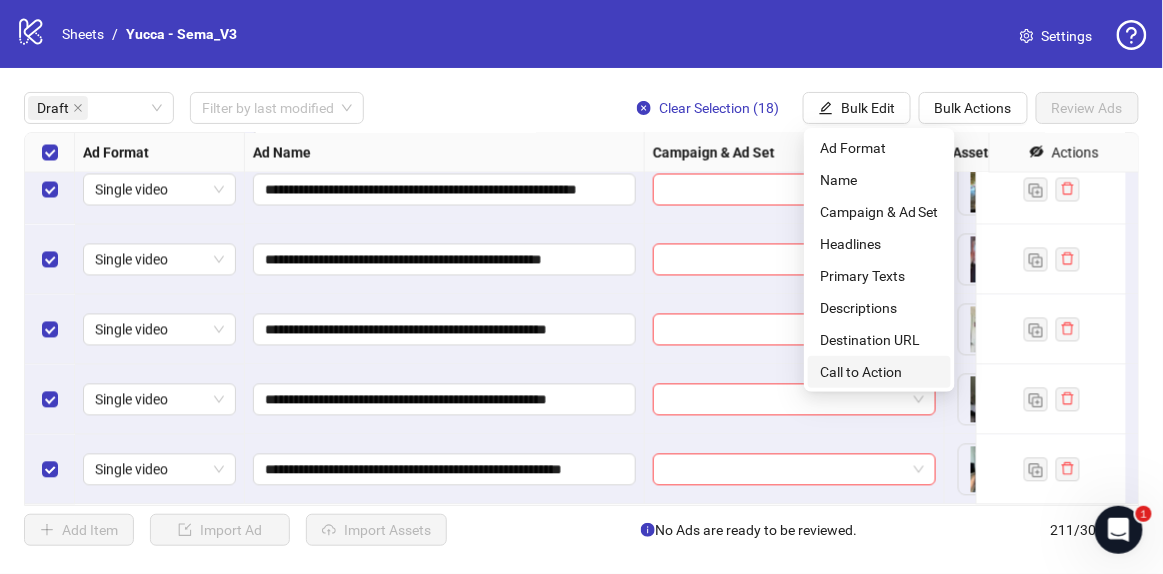 click on "Call to Action" at bounding box center [879, 372] 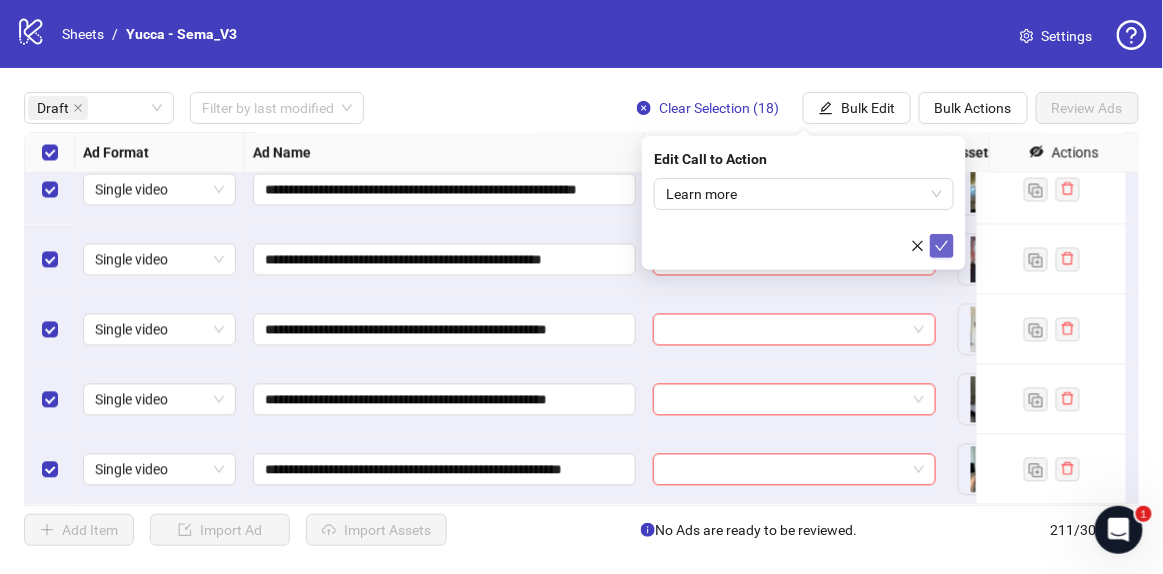 click 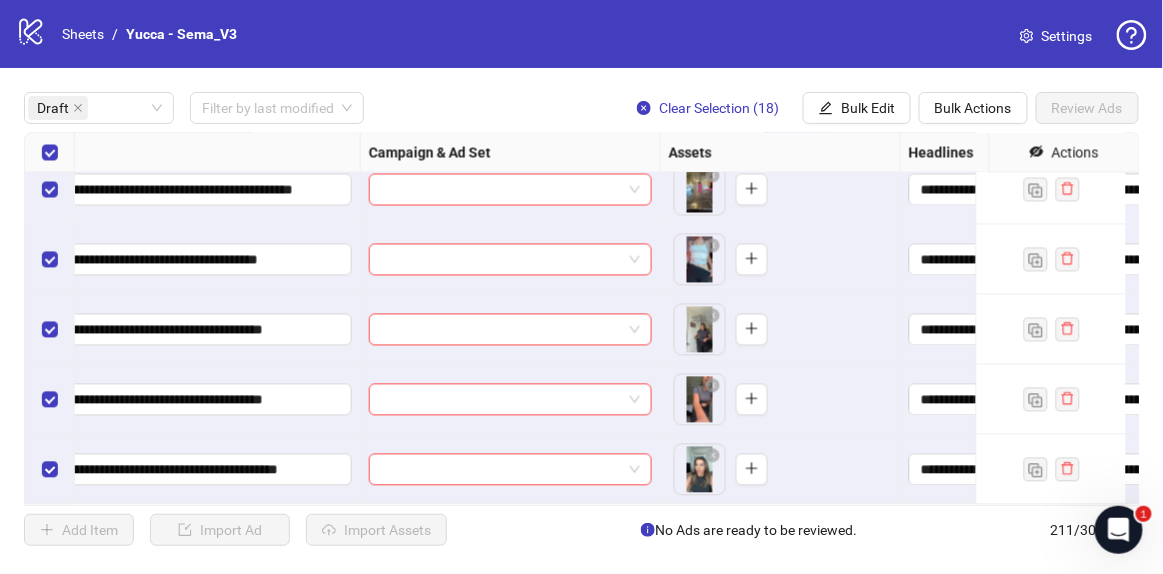 scroll, scrollTop: 941, scrollLeft: 0, axis: vertical 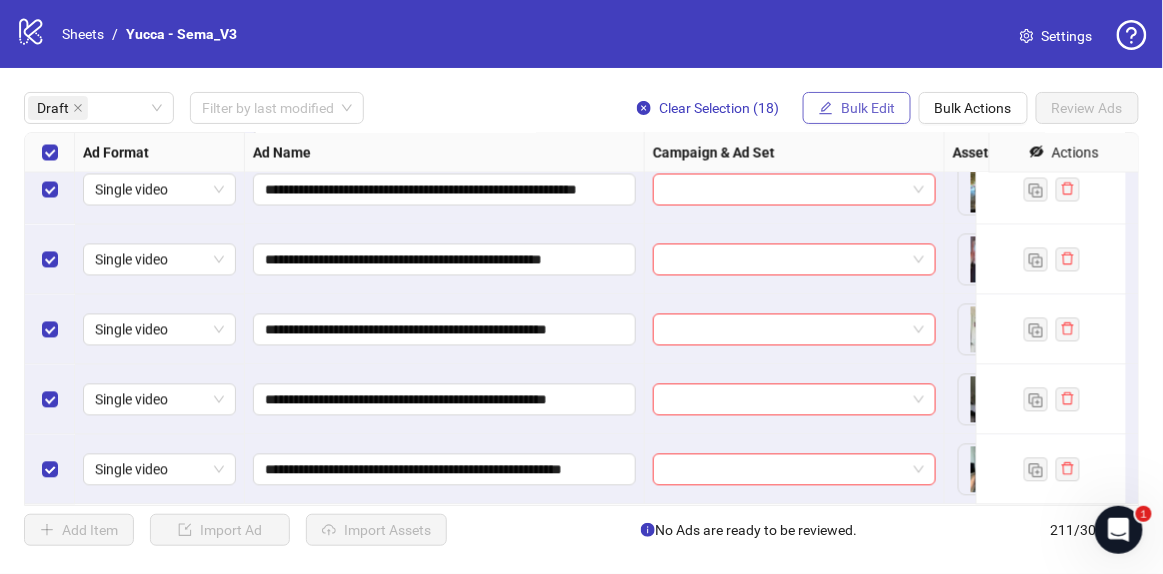 click on "Bulk Edit" at bounding box center [868, 108] 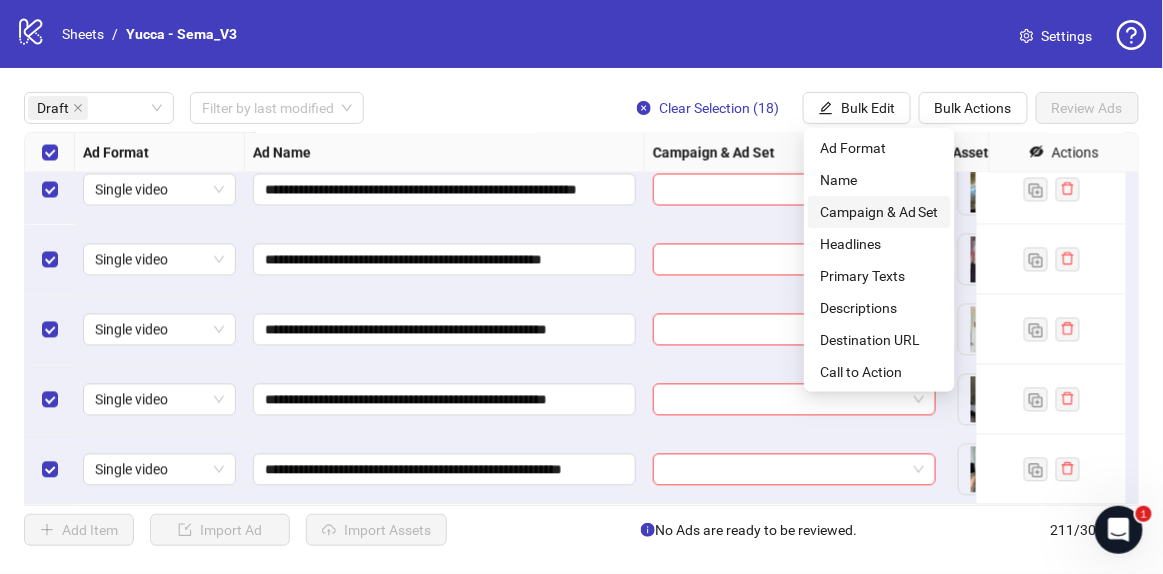 click on "Campaign & Ad Set" at bounding box center (879, 212) 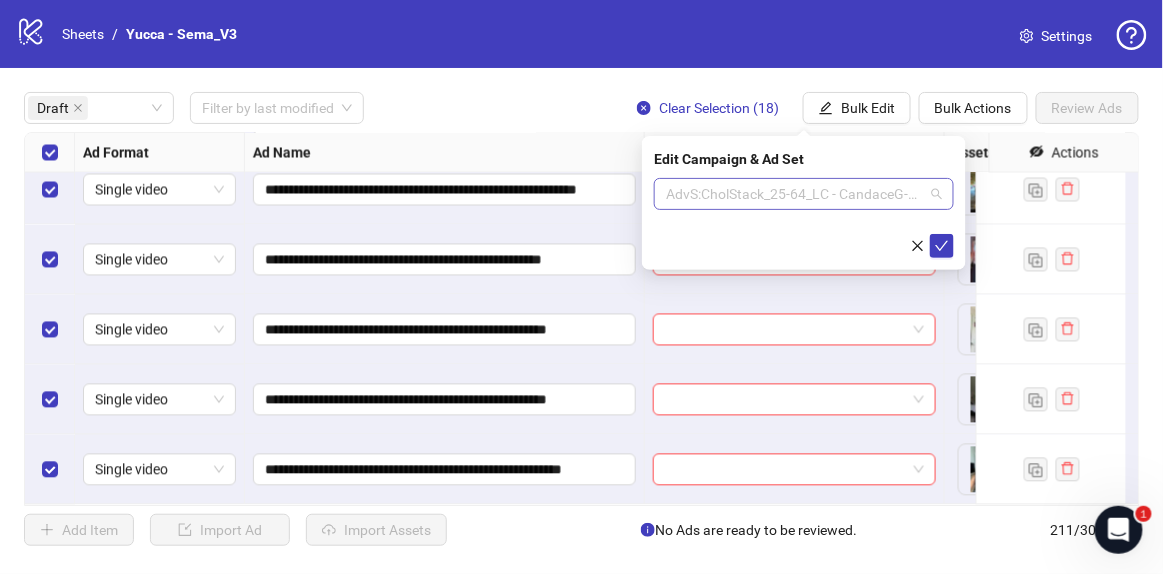 click on "AdvS:CholStack_25-64_LC - CandaceG-7.7" at bounding box center (804, 194) 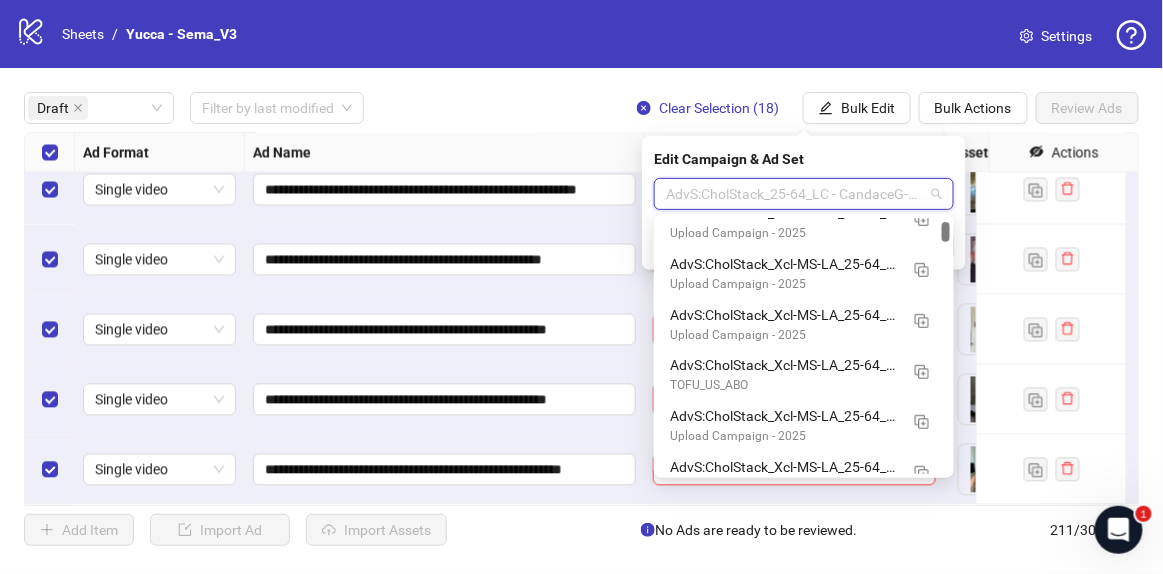 scroll, scrollTop: 0, scrollLeft: 0, axis: both 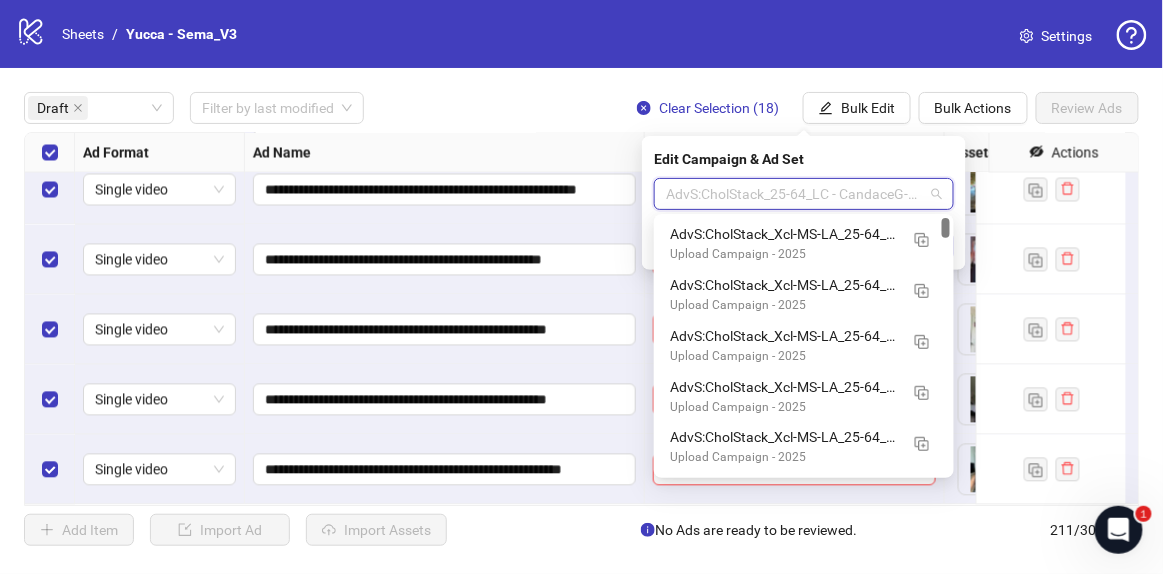 drag, startPoint x: 947, startPoint y: 303, endPoint x: 962, endPoint y: 199, distance: 105.076164 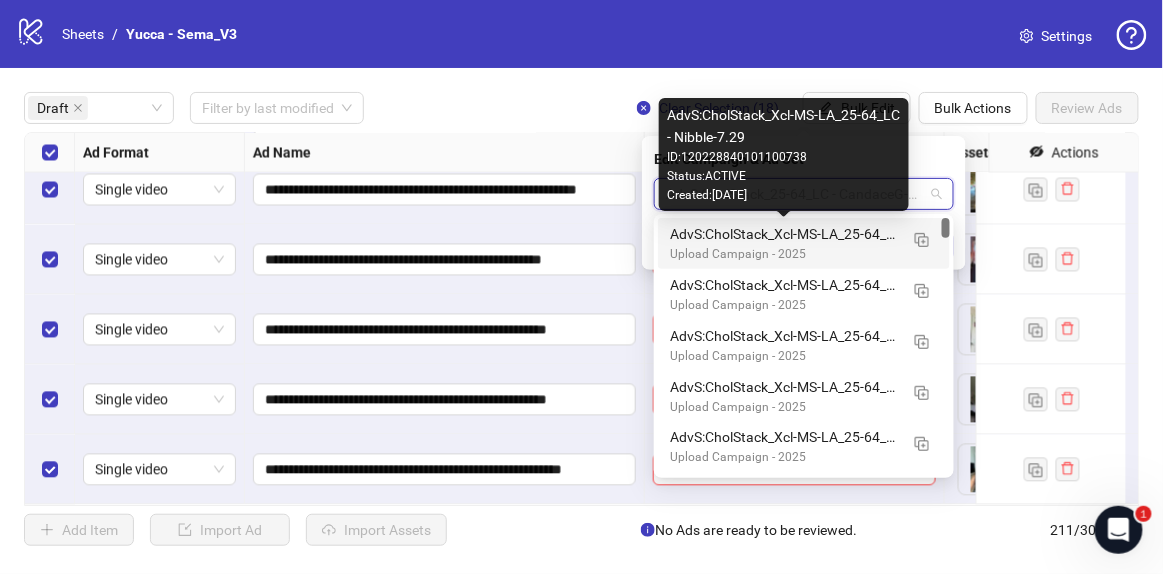 click on "AdvS:CholStack_Xcl-MS-LA_25-64_LC - Nibble-7.29" at bounding box center (784, 234) 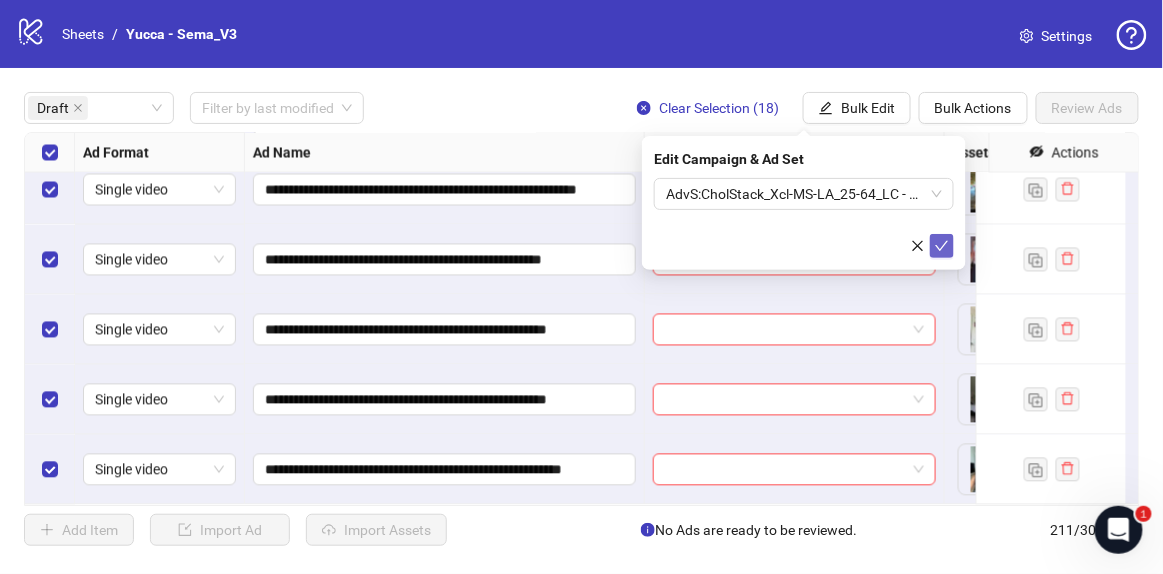 click 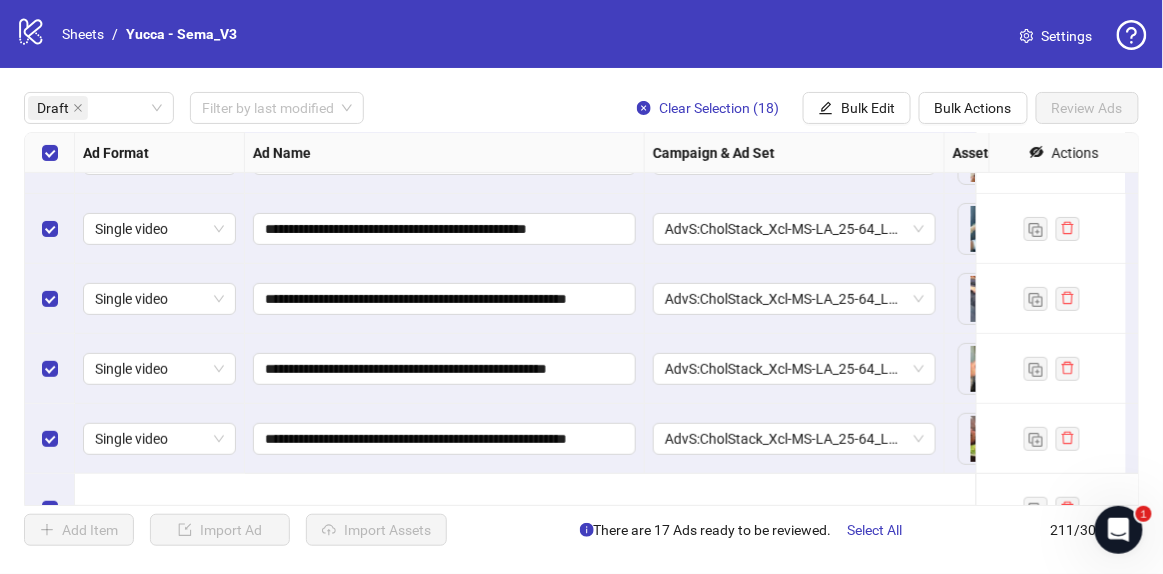 scroll, scrollTop: 0, scrollLeft: 0, axis: both 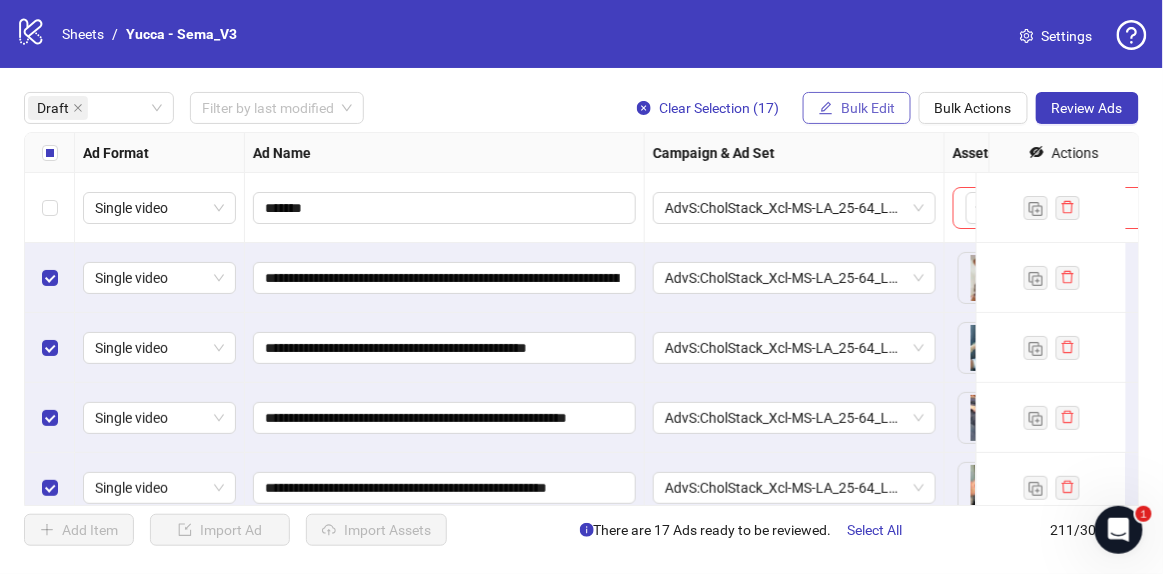 click on "Bulk Edit" at bounding box center (868, 108) 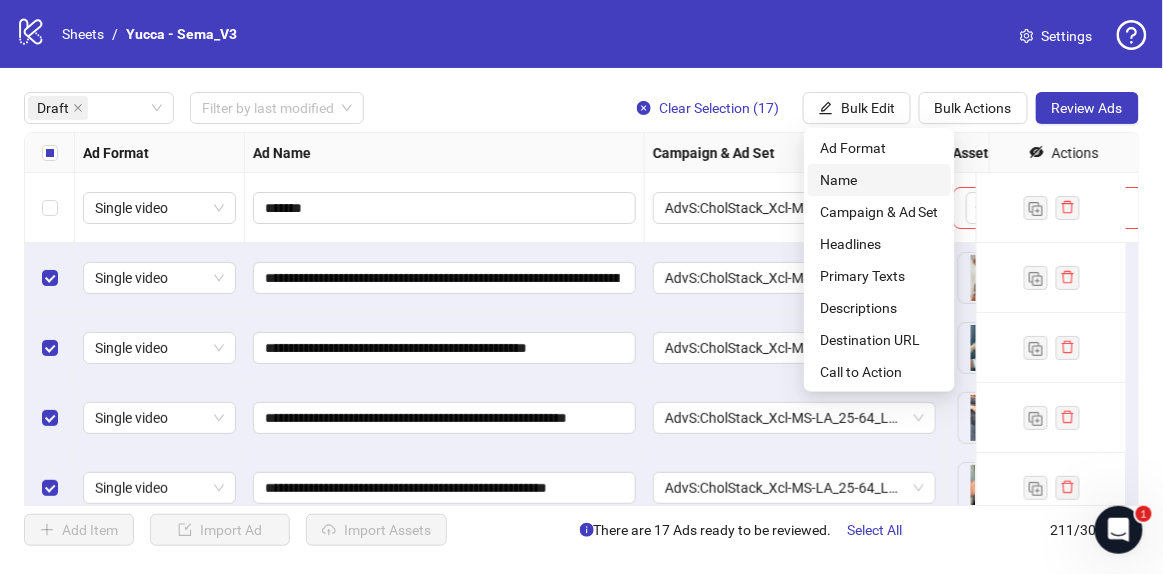 click on "Name" at bounding box center [879, 180] 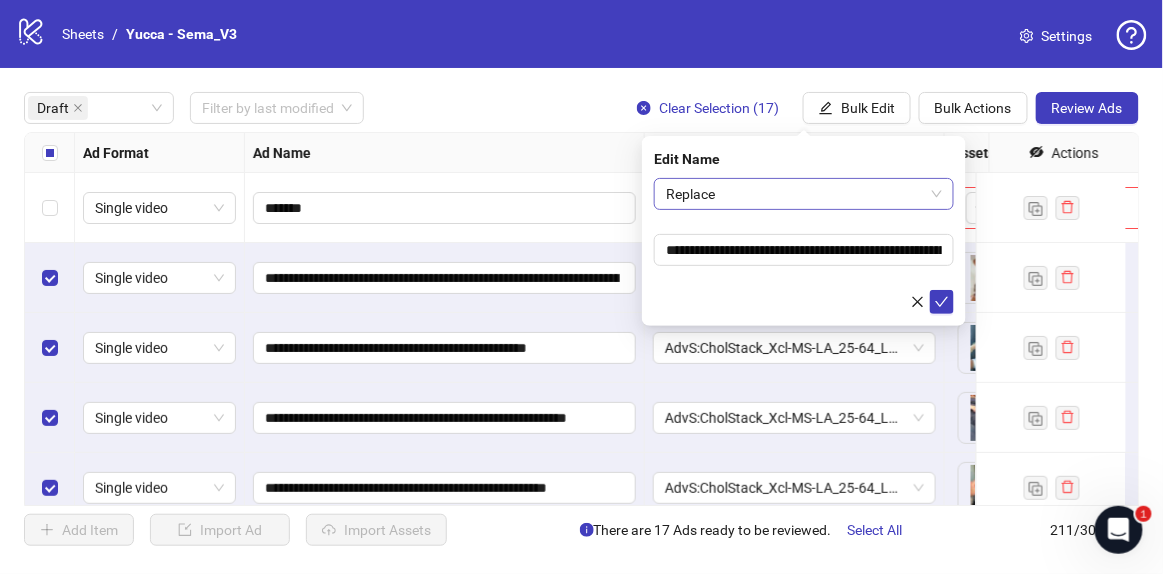 click on "Replace" at bounding box center (804, 194) 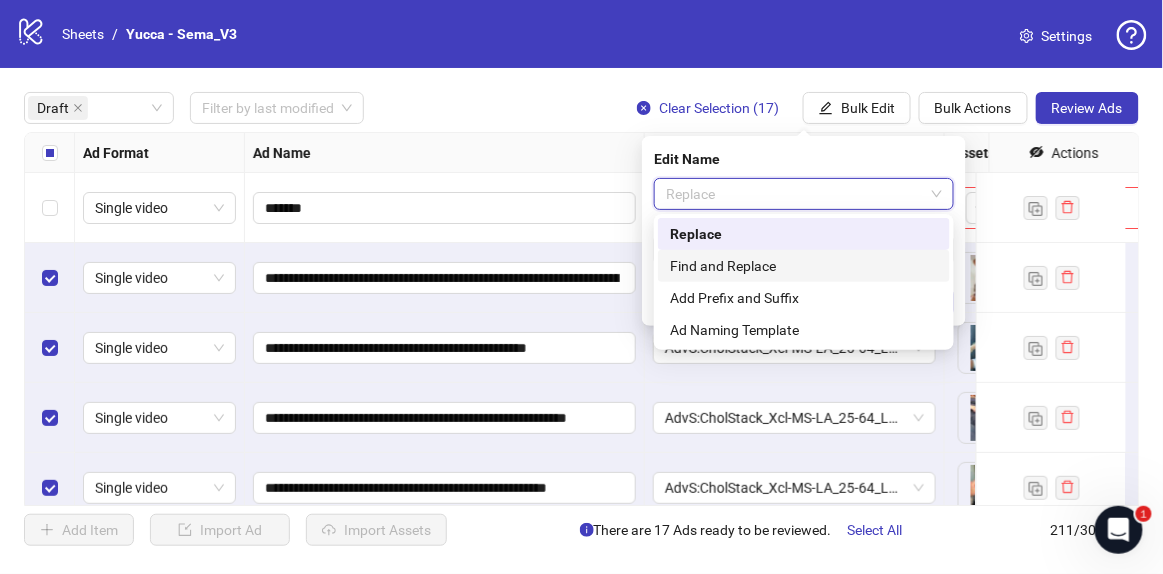 click on "Find and Replace" at bounding box center (804, 266) 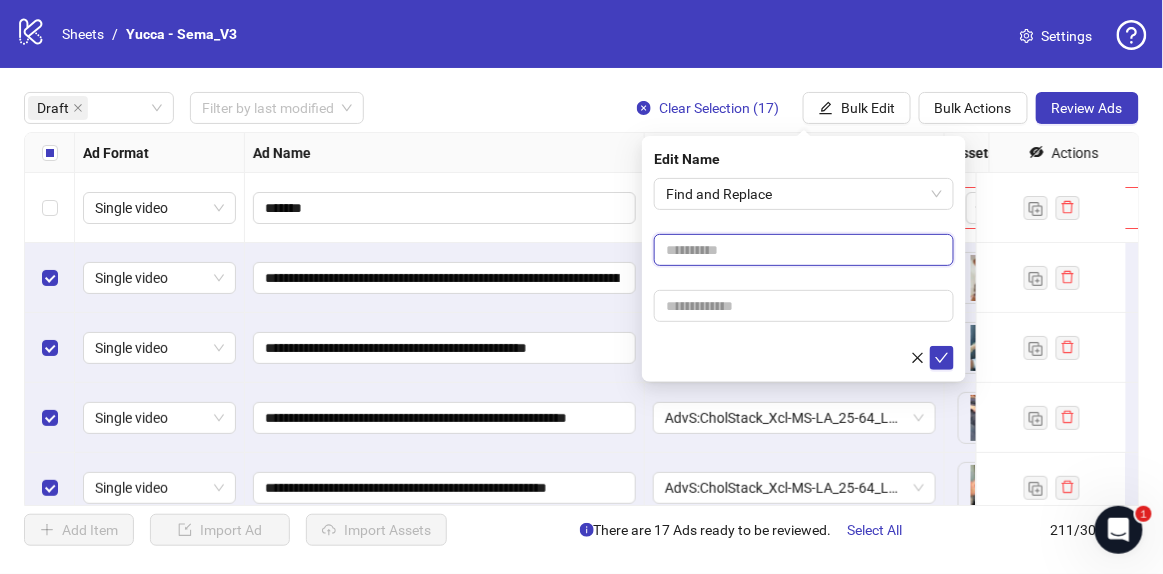 click at bounding box center [804, 250] 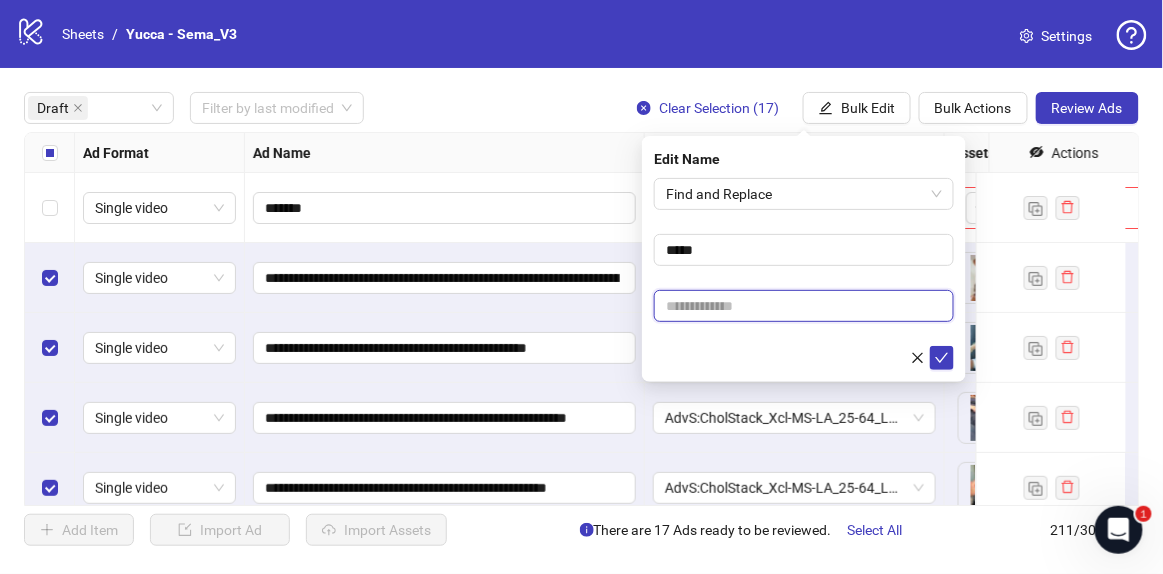 paste on "**********" 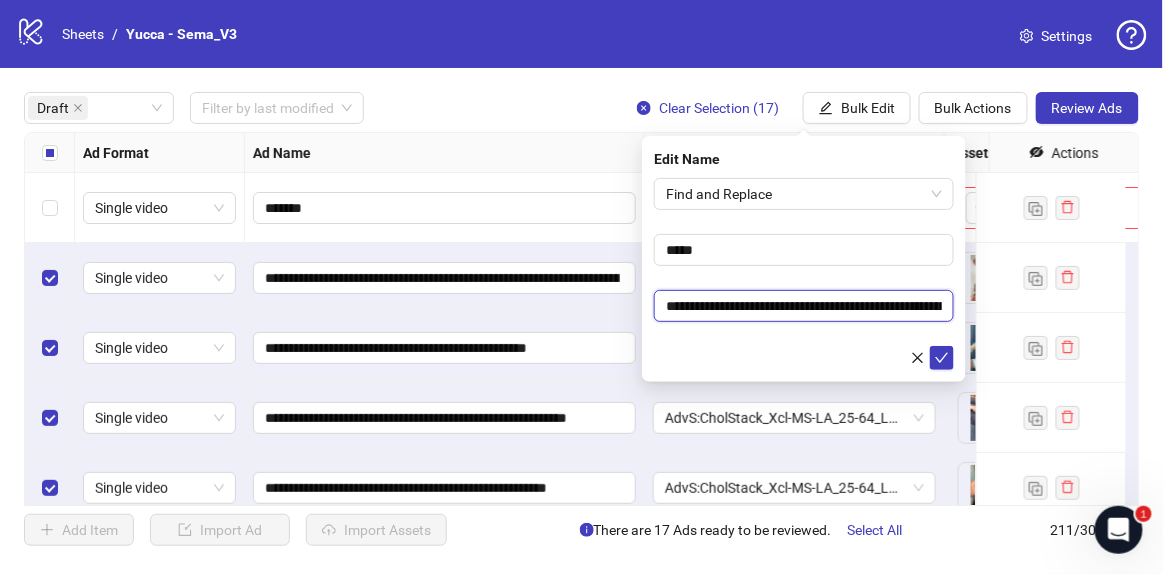 click on "**********" at bounding box center [804, 306] 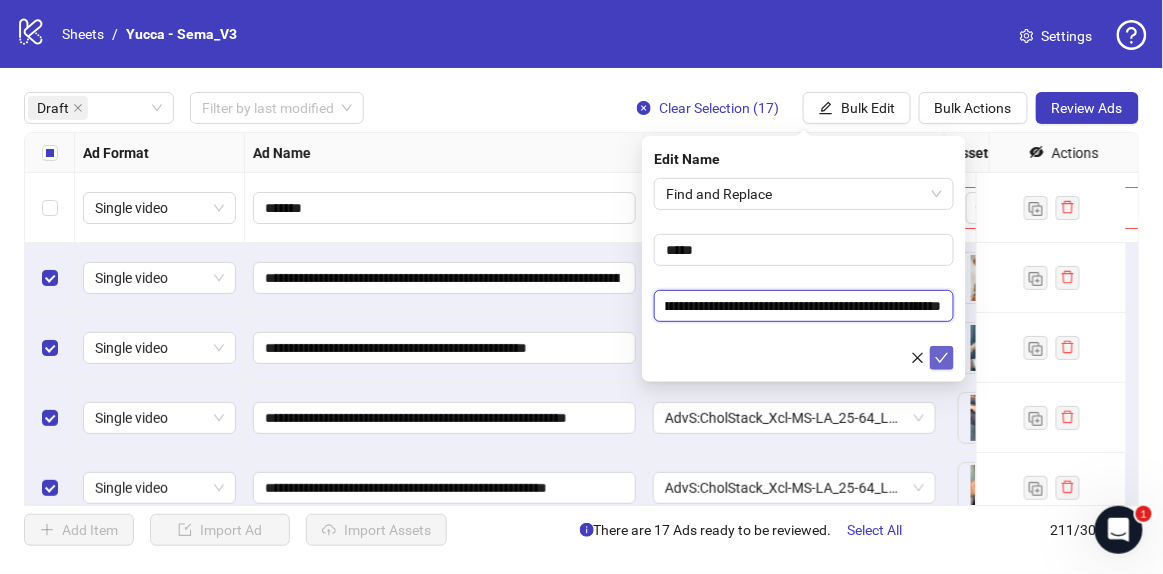 type on "**********" 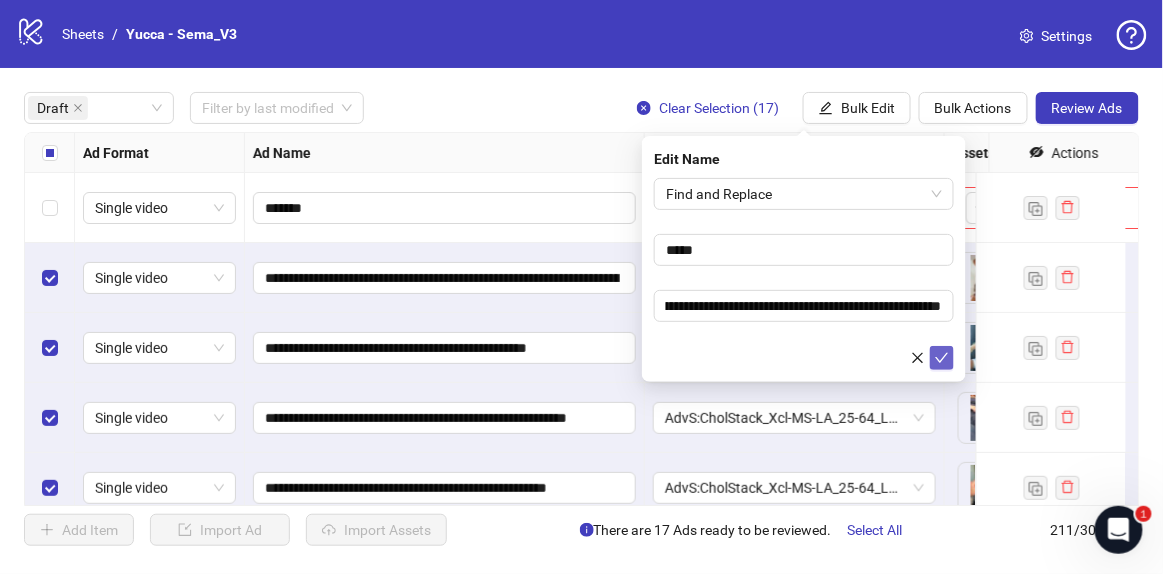 scroll, scrollTop: 0, scrollLeft: 0, axis: both 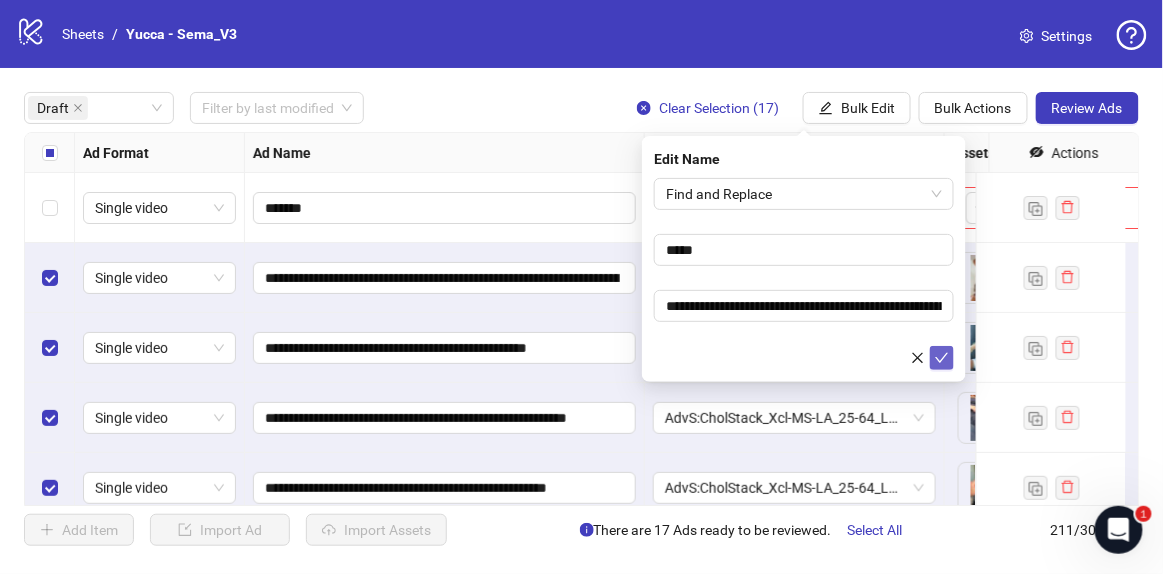 click 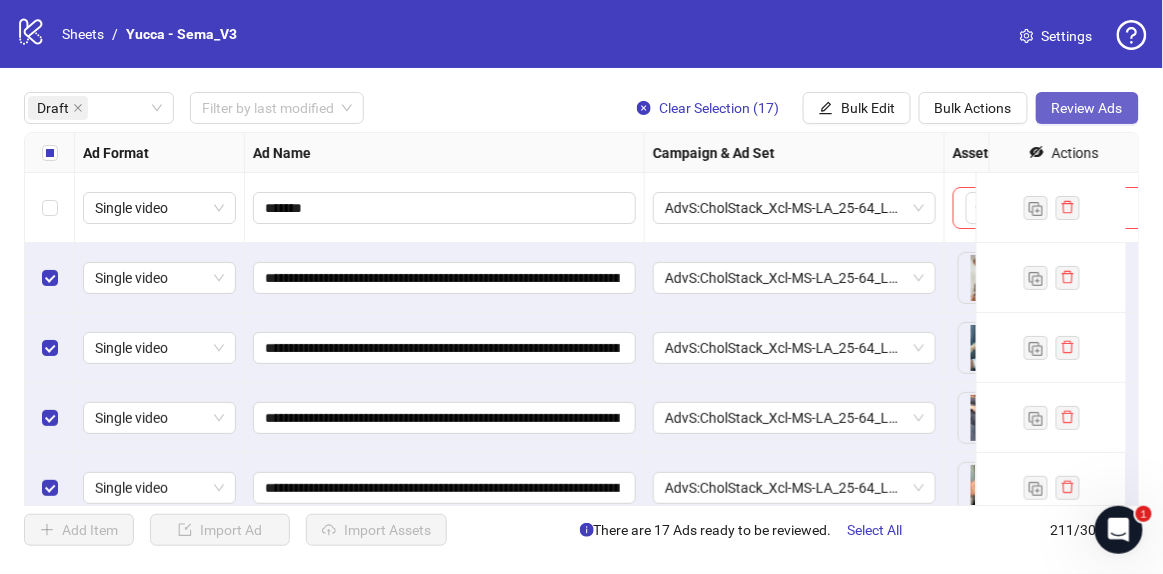 click on "Review Ads" at bounding box center (1087, 108) 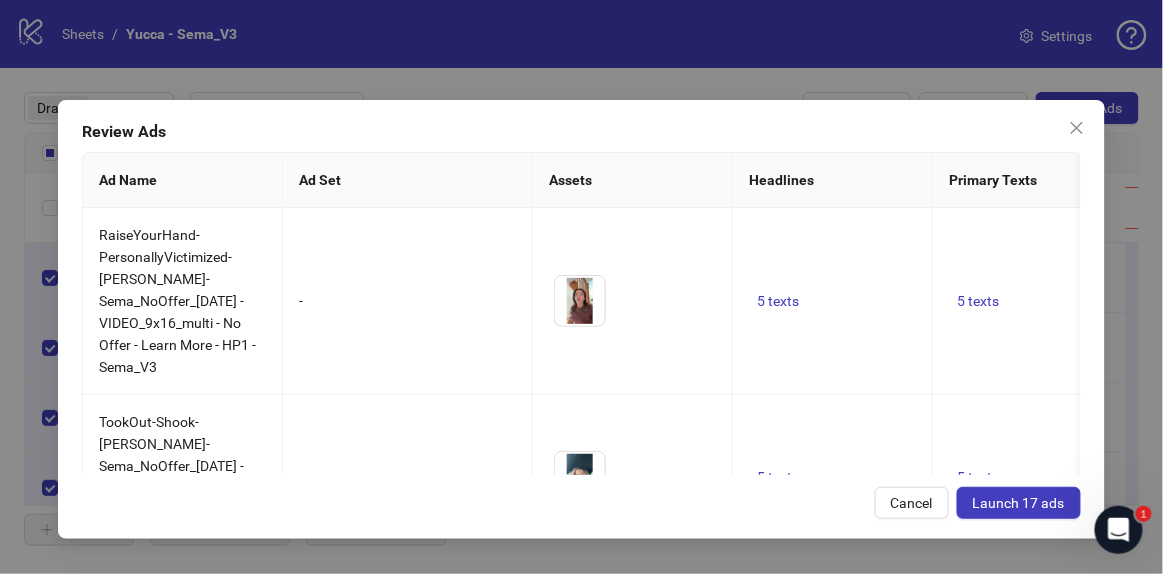 click on "Launch 17 ads" at bounding box center (1019, 503) 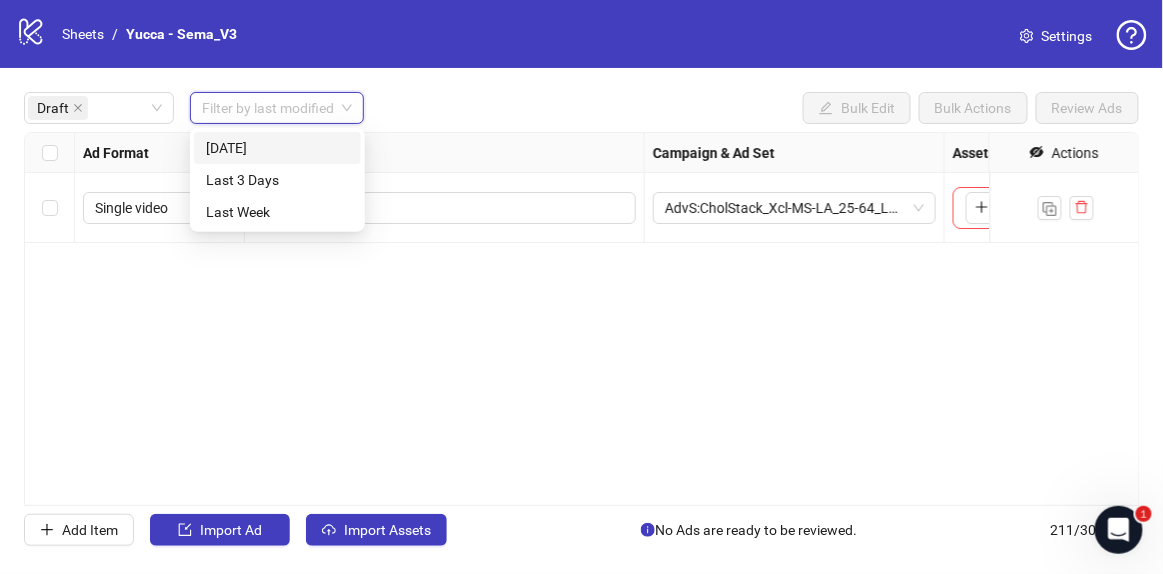 click at bounding box center (268, 108) 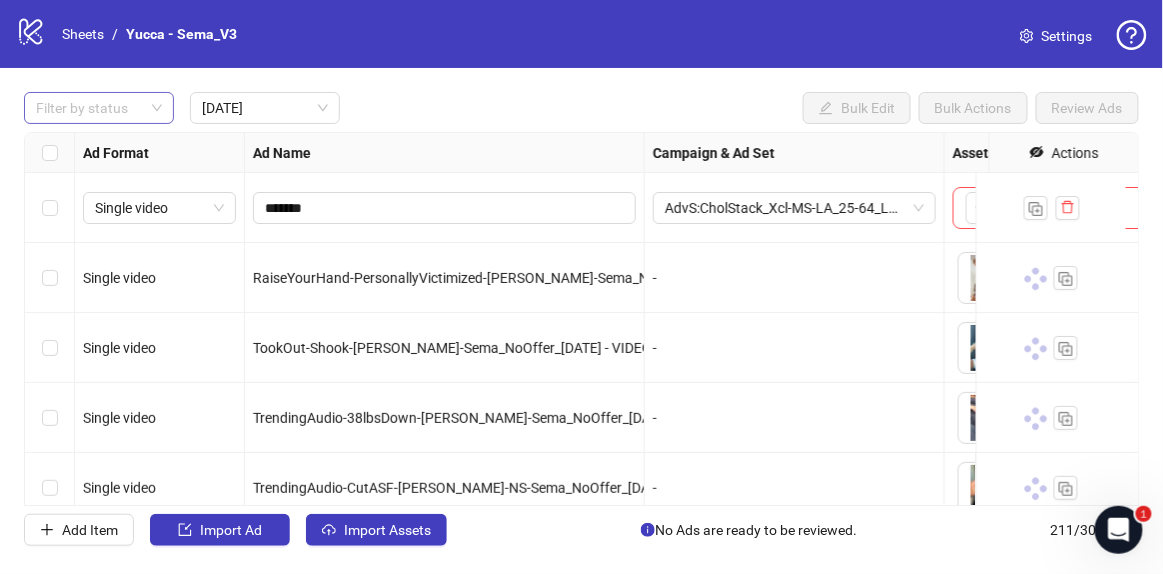 click on "Filter by status Today Bulk Edit Bulk Actions Review Ads" at bounding box center [581, 108] 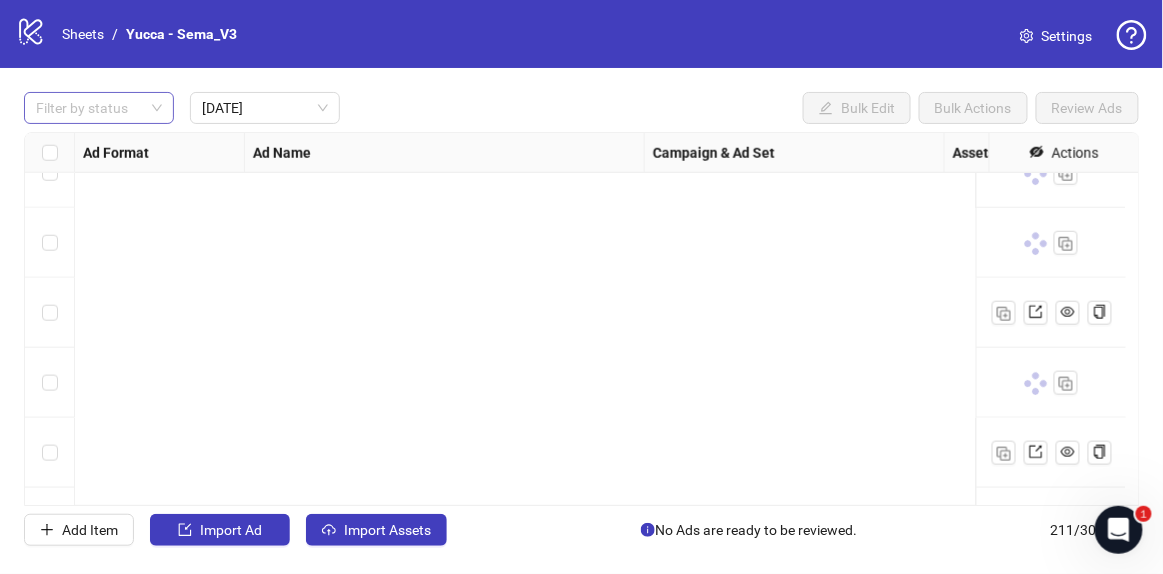 scroll, scrollTop: 0, scrollLeft: 0, axis: both 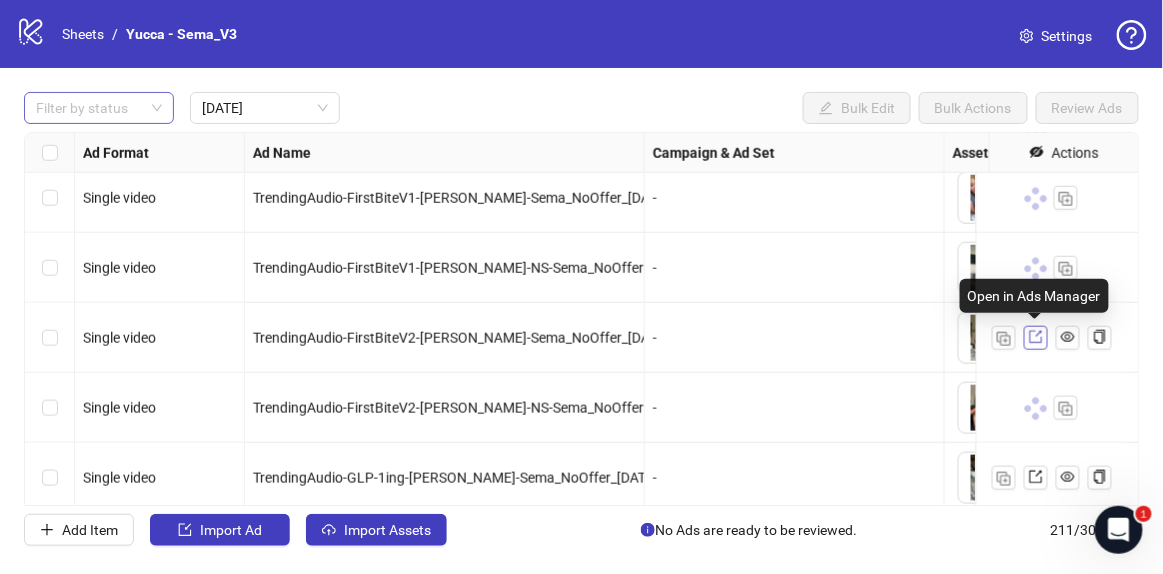 click 